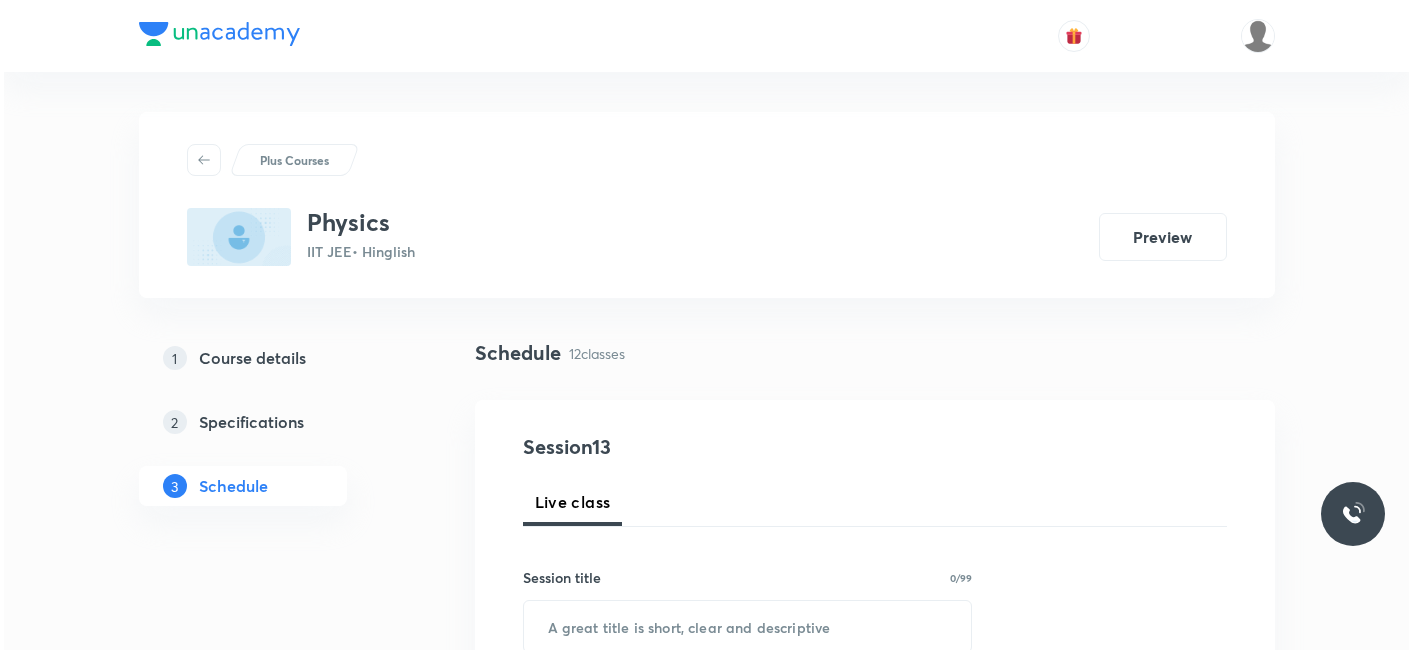 scroll, scrollTop: 1000, scrollLeft: 0, axis: vertical 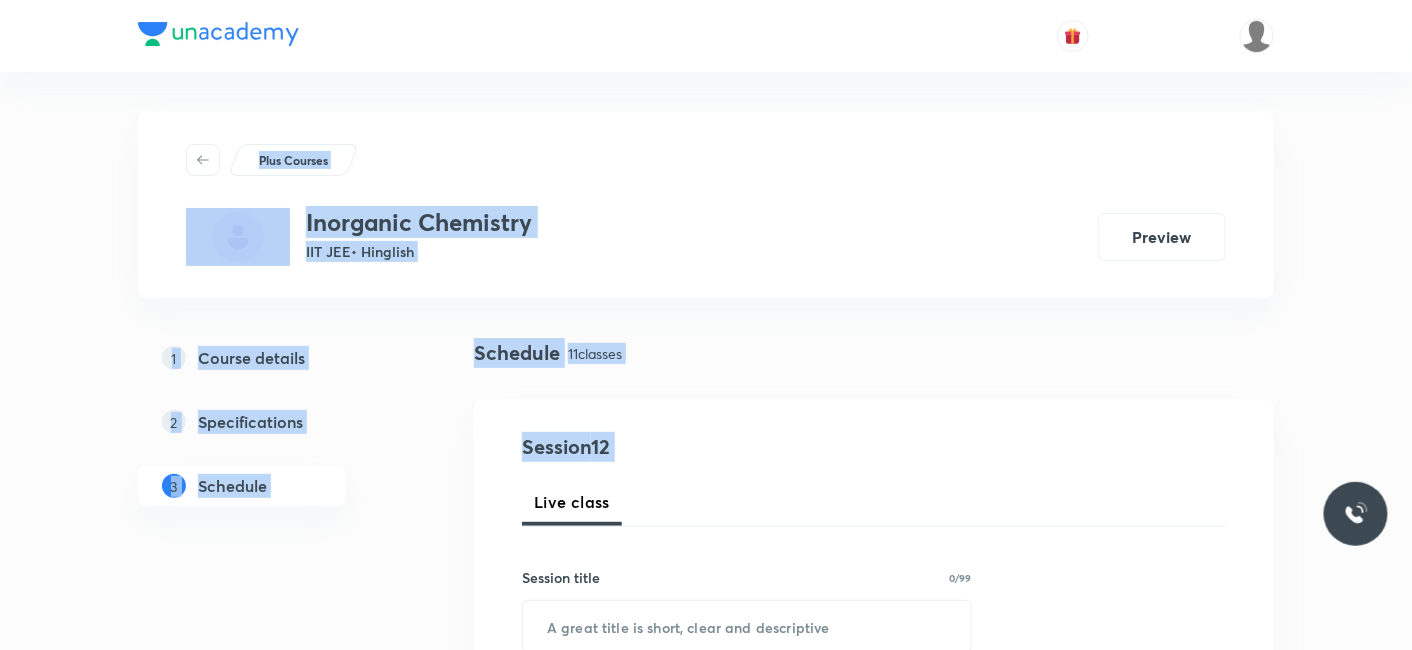 click on "Plus Courses Inorganic Chemistry IIT JEE  • Hinglish Preview 1 Course details 2 Specifications 3 Schedule Schedule 11  classes Session  12 Live class Session title 0/99 ​ Schedule for Jul 30, 2025, 4:09 PM ​ Duration (in minutes) ​   Session type Online Offline Room Select centre room Sub-concepts Select concepts that wil be covered in this session Add Cancel Jul 11 Chemical Bonding_6 Lesson 1 • 4:00 PM • 80 min  • Room BK 08 Action Of Dilute Acids Jul 12 Chemical Bonding_7 Lesson 2 • 4:09 PM • 72 min  • Room BK 04 Action Of Dilute Acids Jul 15 Chemical Bonding_8 Lesson 3 • 4:00 PM • 80 min  • Room BK 04 Action Of Dilute Acids Jul 17 Chemical Bonding_9 Lesson 4 • 5:30 PM • 80 min  • Room BK 04 Action Of Dilute Acids Jul 18 Chemical Bonding_10 Lesson 5 • 4:00 PM • 80 min  • Room BK 04 Action Of Dilute Acids Jul 19 Chemical Bonding_11 Lesson 6 • 4:00 PM • 80 min  • Room BK 04 Action Of Dilute Acids Jul 22 Chemical Bonding_12 Lesson 7 • 4:00 PM • 80 min Jul" at bounding box center (706, 1654) 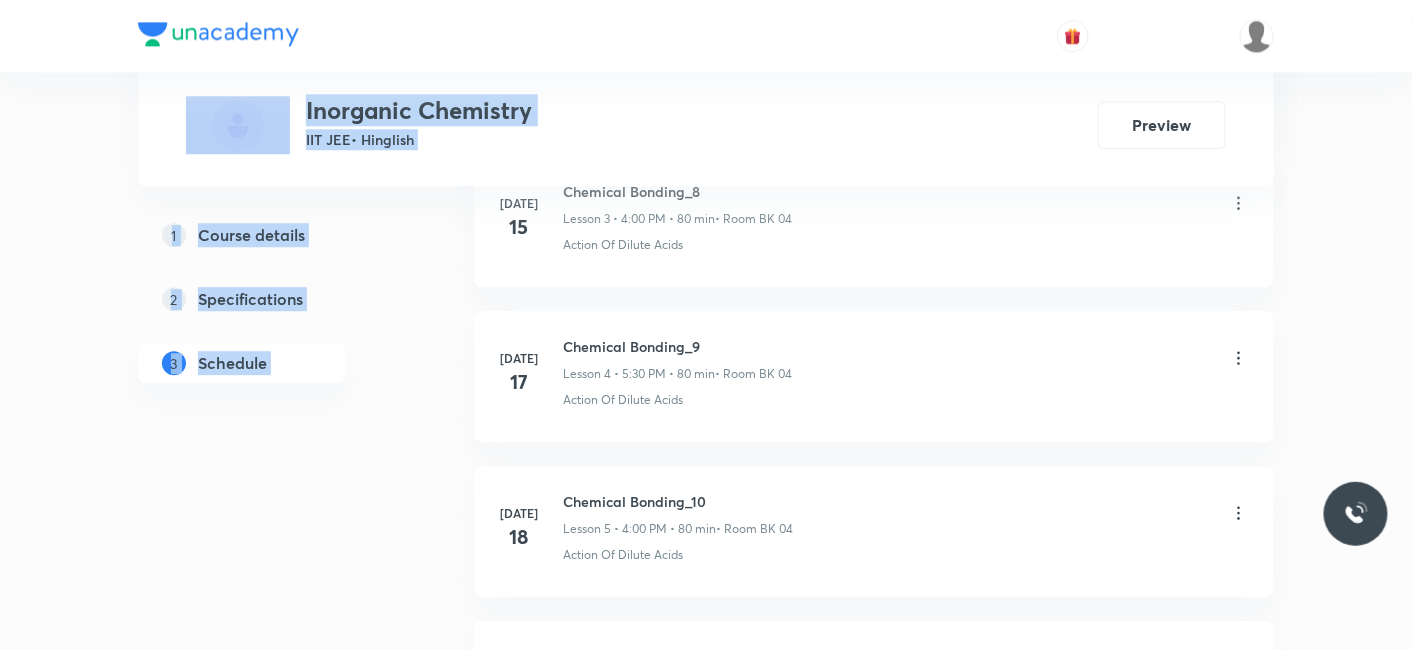 scroll, scrollTop: 2648, scrollLeft: 0, axis: vertical 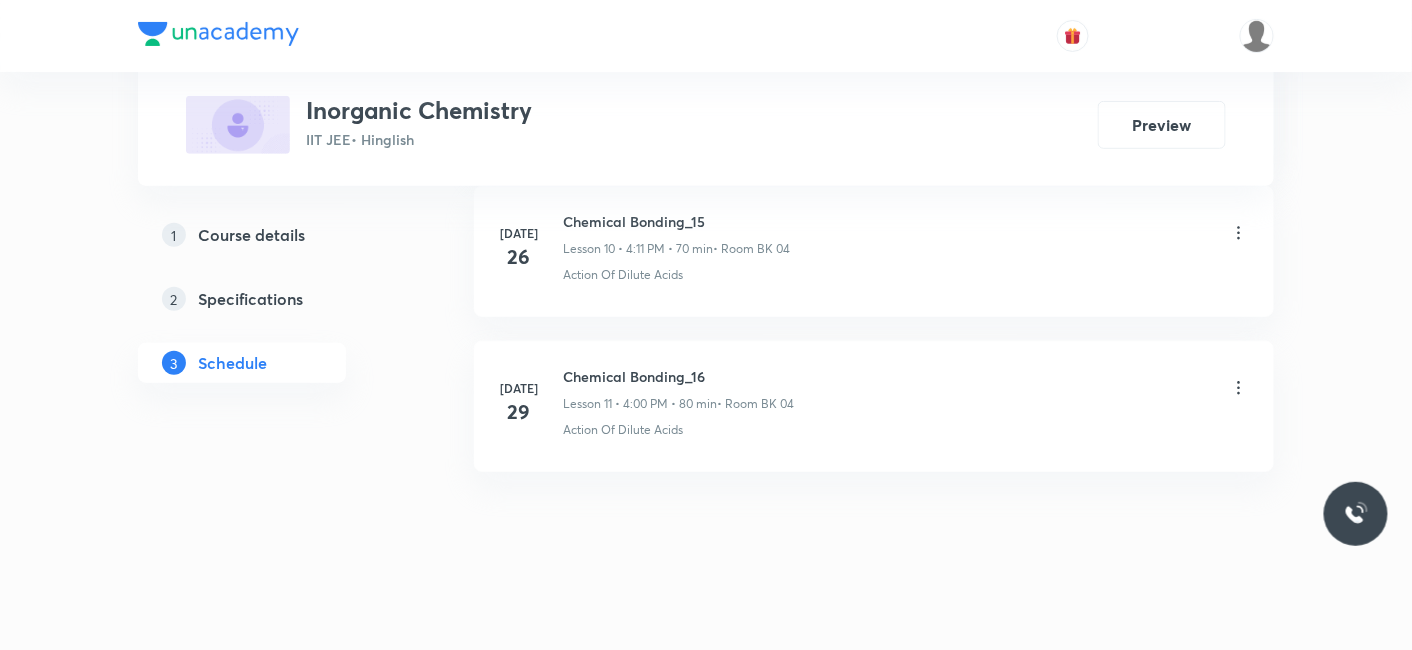 click on "Chemical Bonding_16" at bounding box center [678, 376] 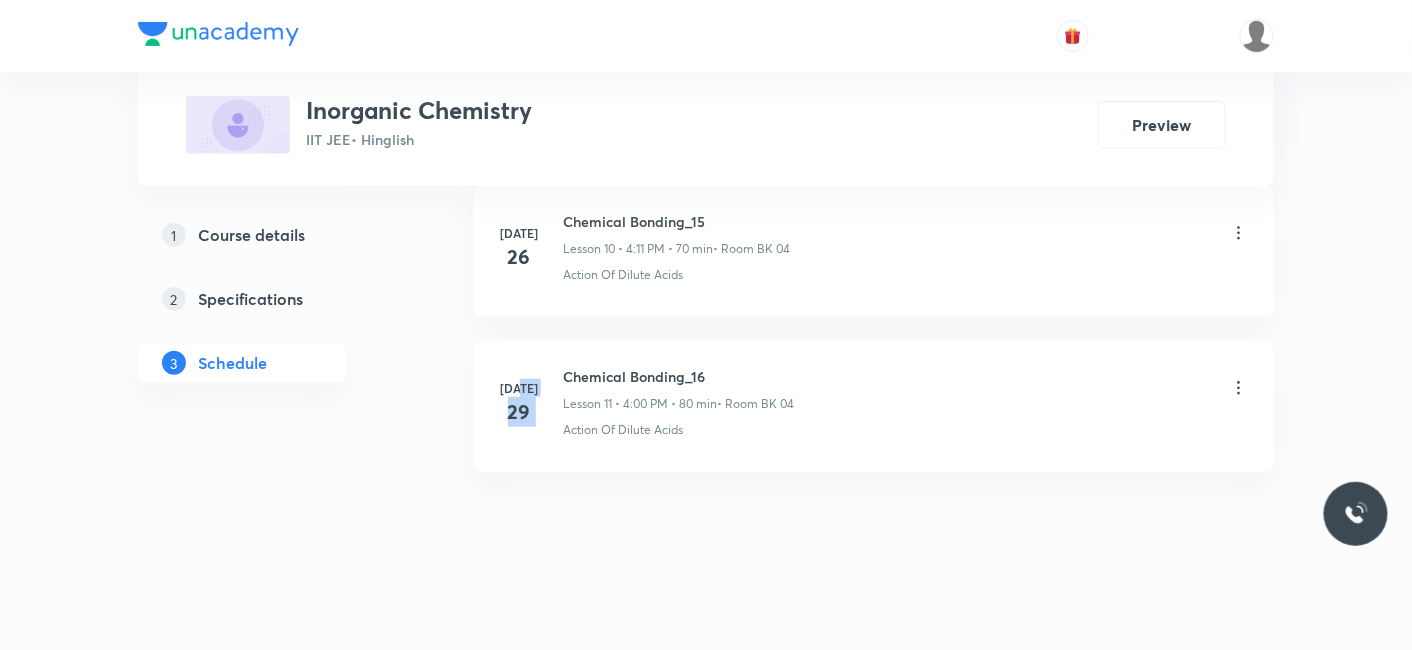 click on "Chemical Bonding_16" at bounding box center [678, 376] 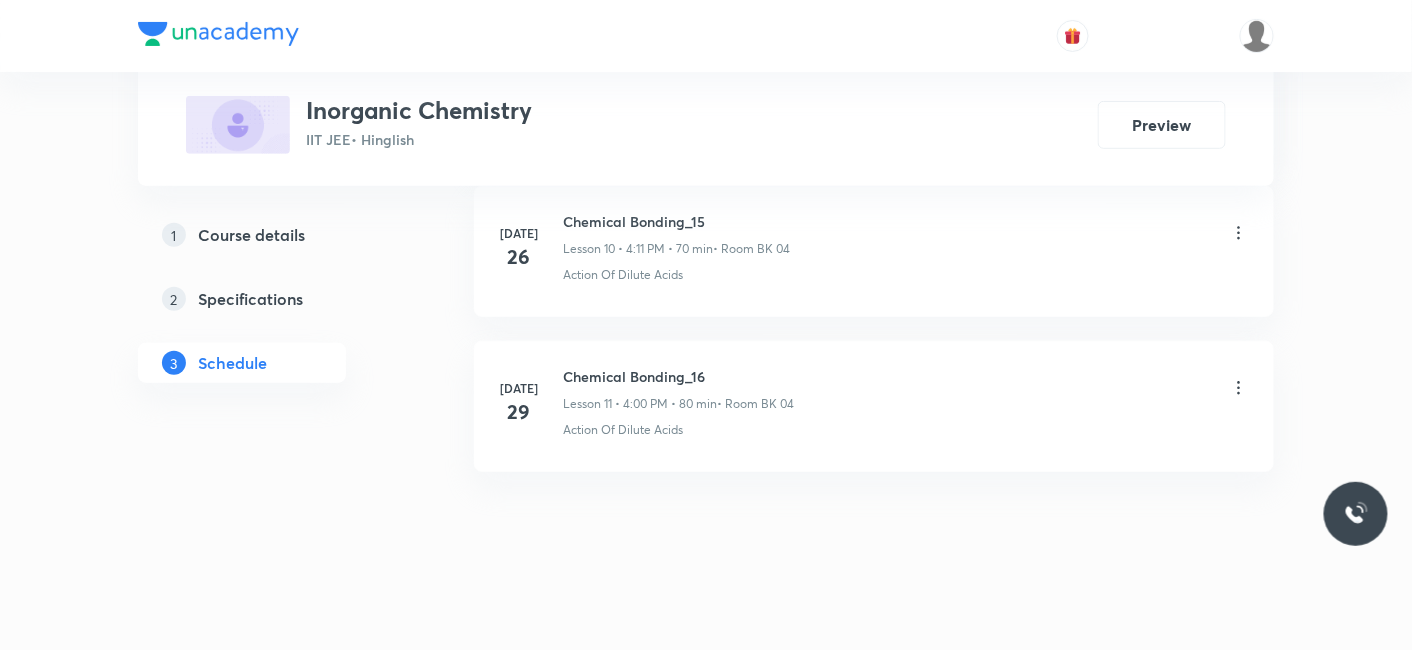click on "Chemical Bonding_16" at bounding box center (678, 376) 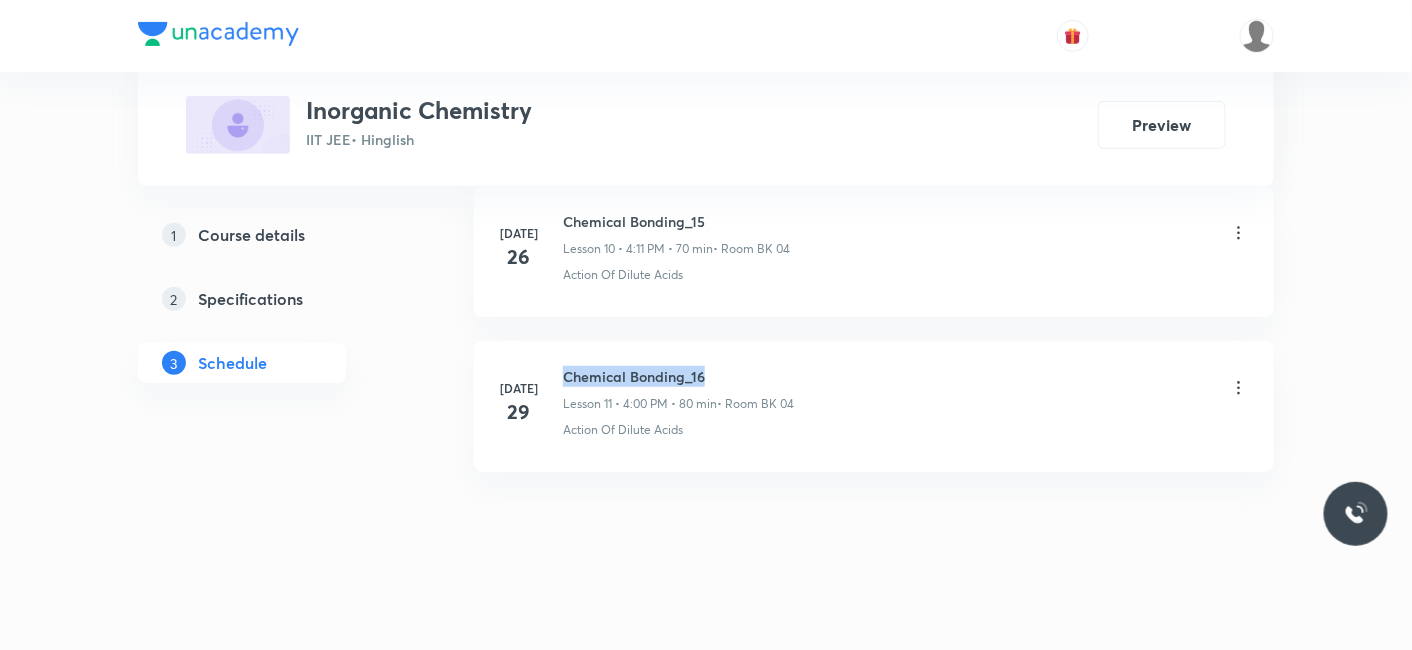 drag, startPoint x: 563, startPoint y: 363, endPoint x: 724, endPoint y: 372, distance: 161.25136 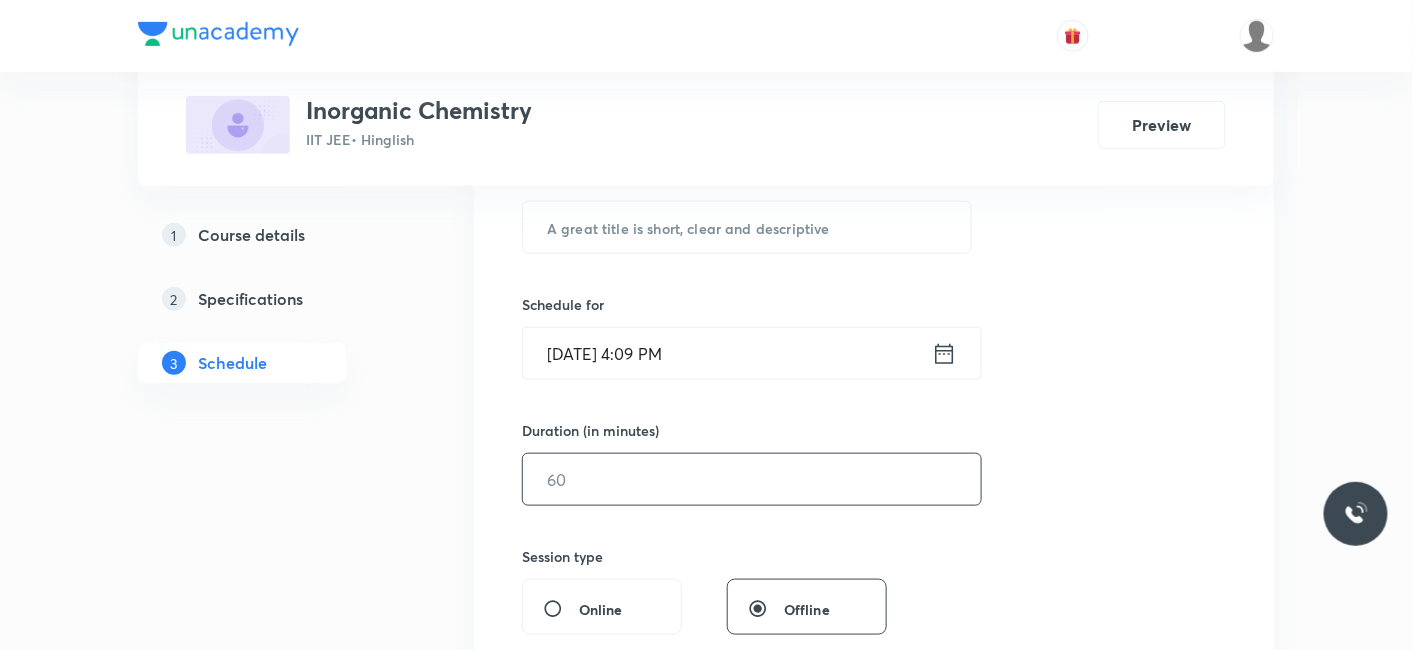 scroll, scrollTop: 282, scrollLeft: 0, axis: vertical 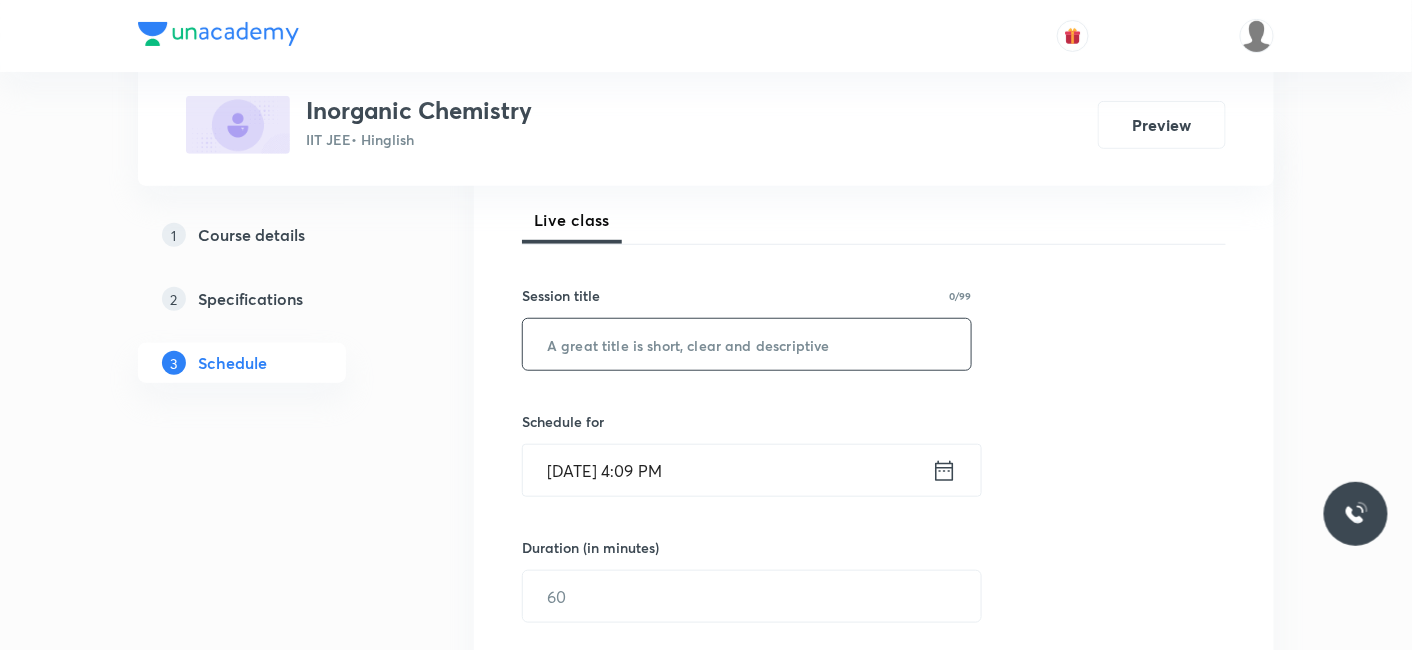click at bounding box center (747, 344) 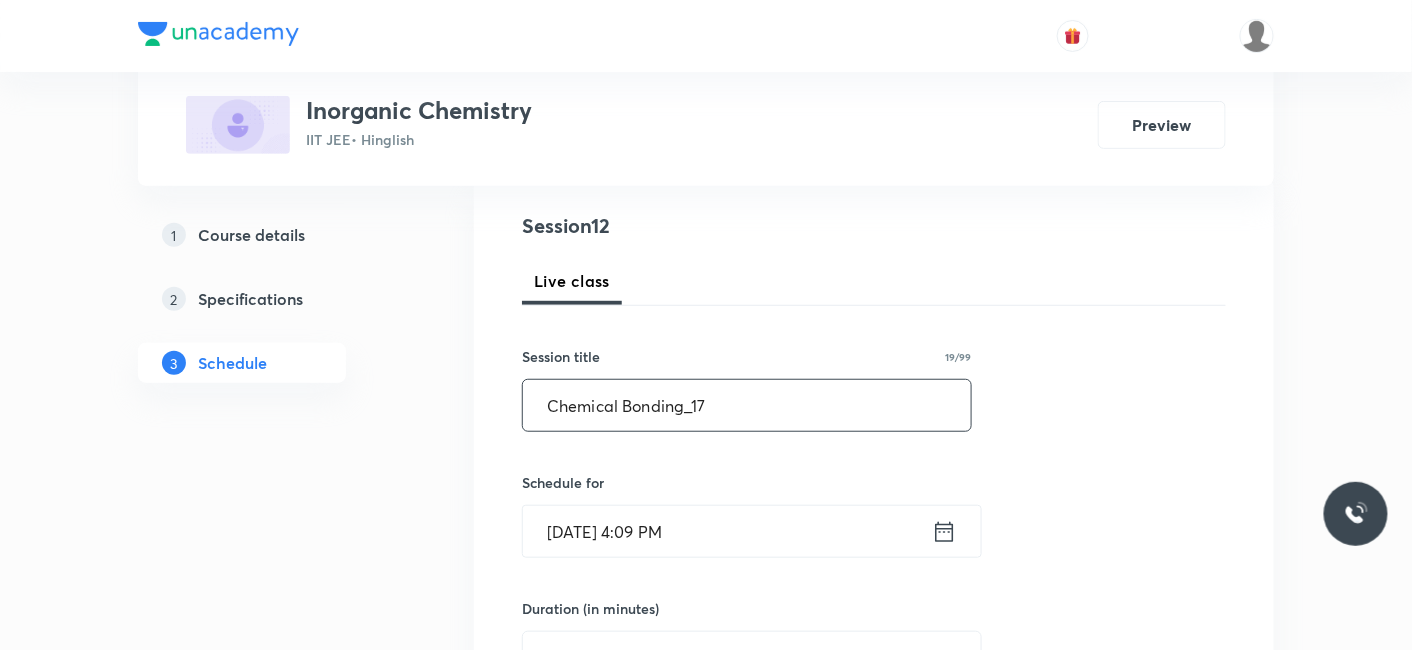 scroll, scrollTop: 220, scrollLeft: 0, axis: vertical 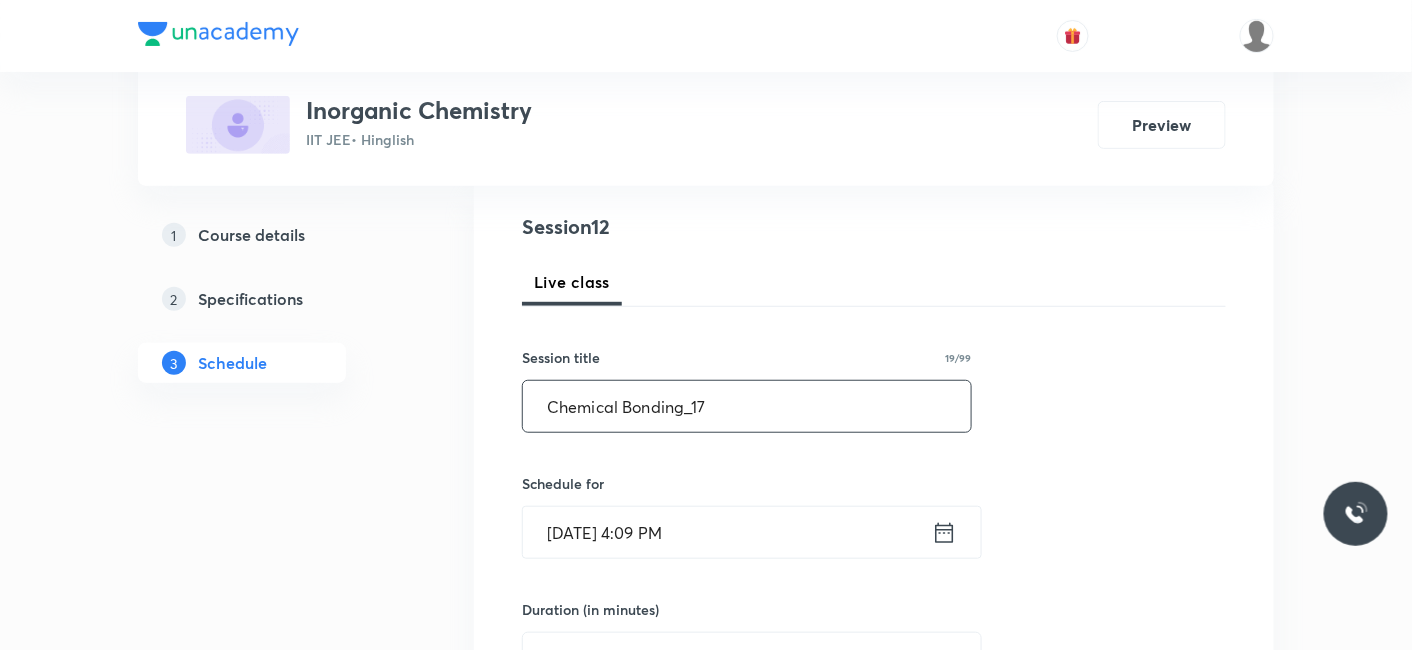 type on "Chemical Bonding_17" 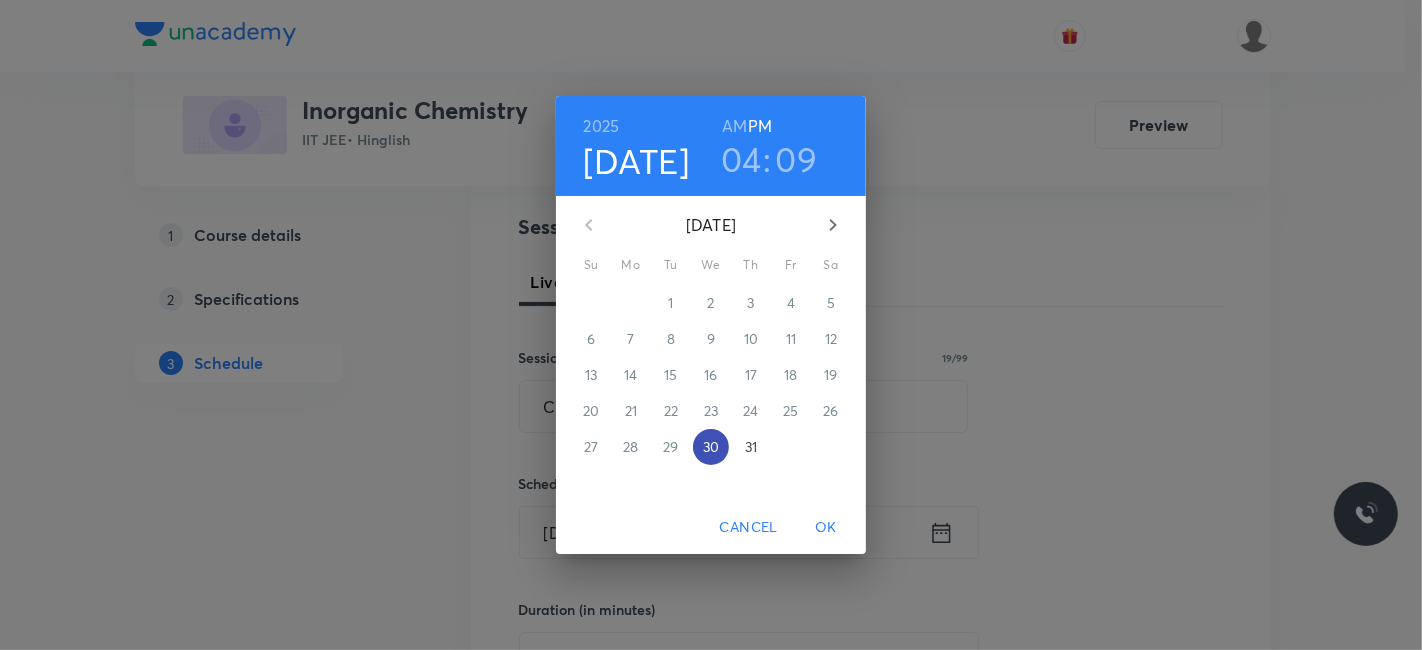 click on "30" at bounding box center (711, 447) 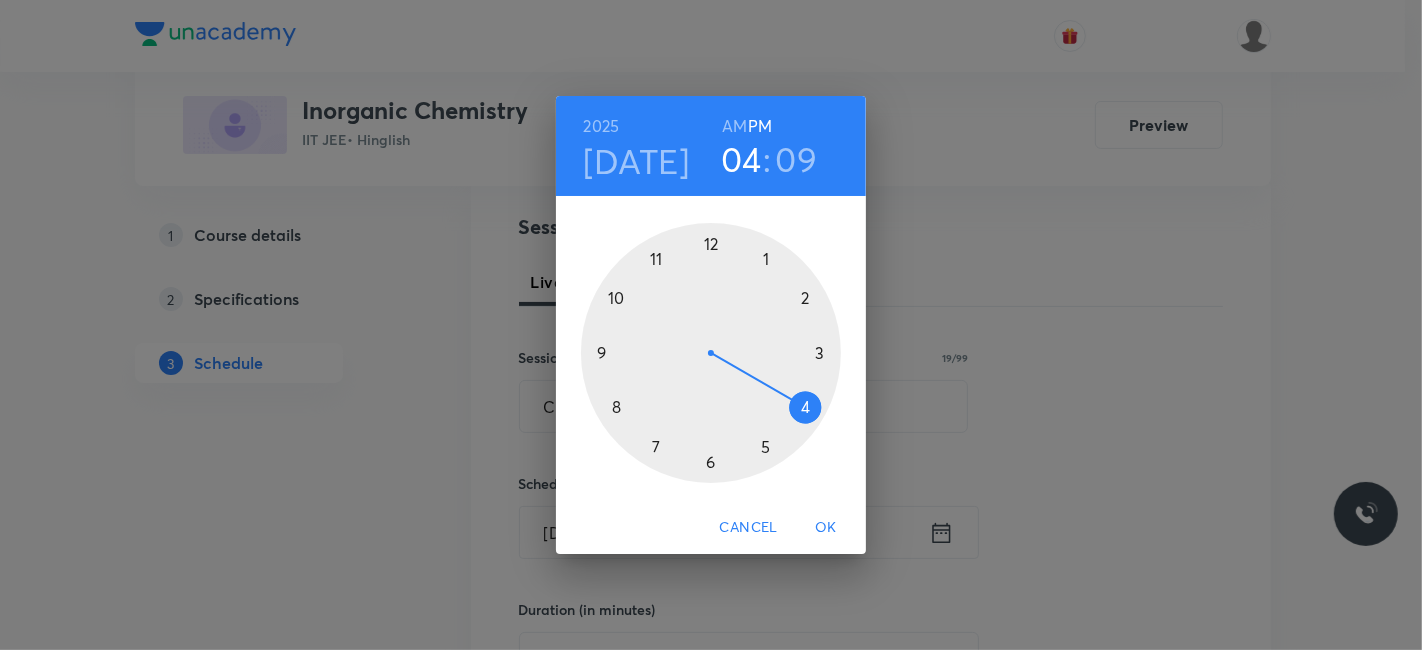 click on "09" at bounding box center [797, 159] 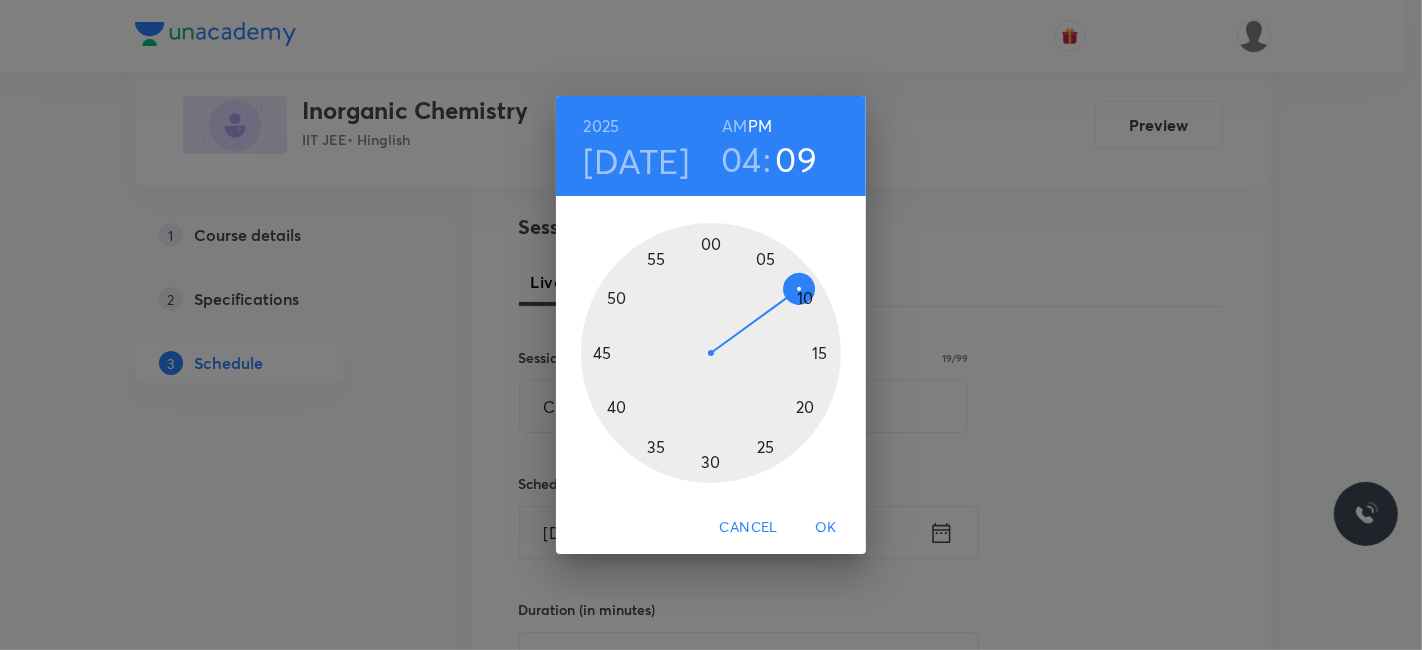 click at bounding box center (711, 353) 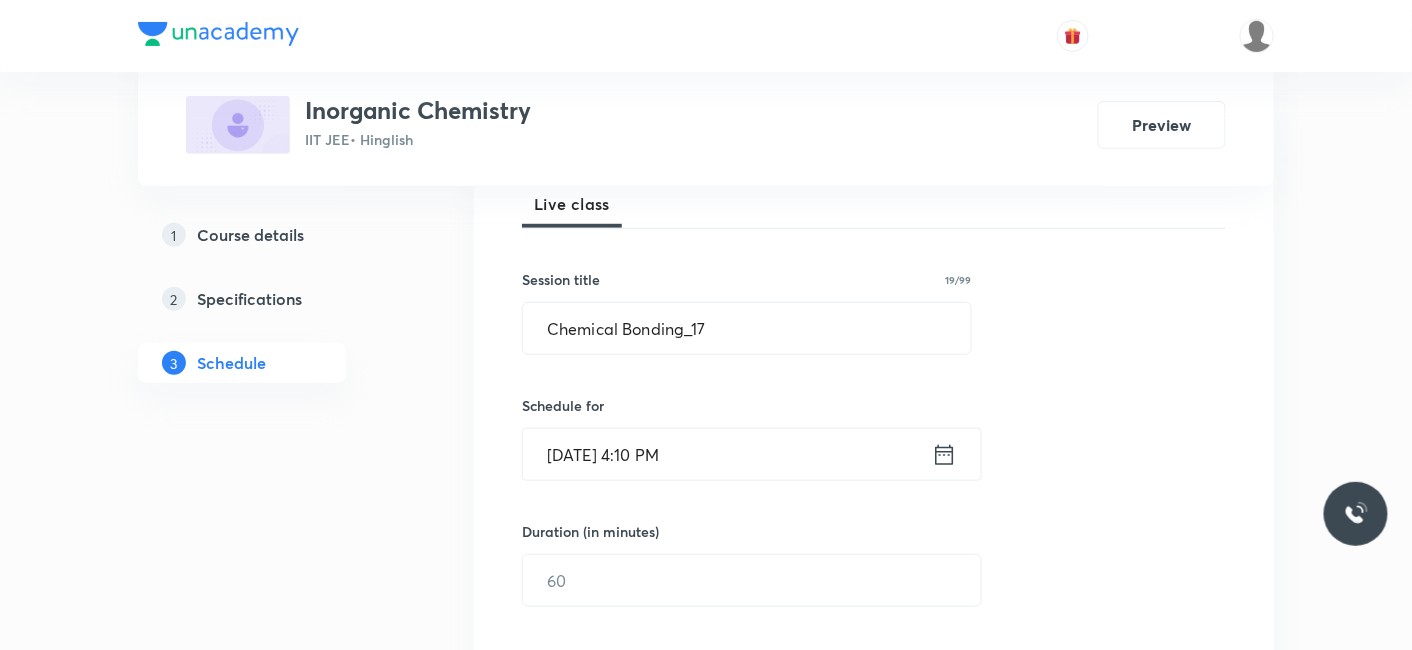 scroll, scrollTop: 331, scrollLeft: 0, axis: vertical 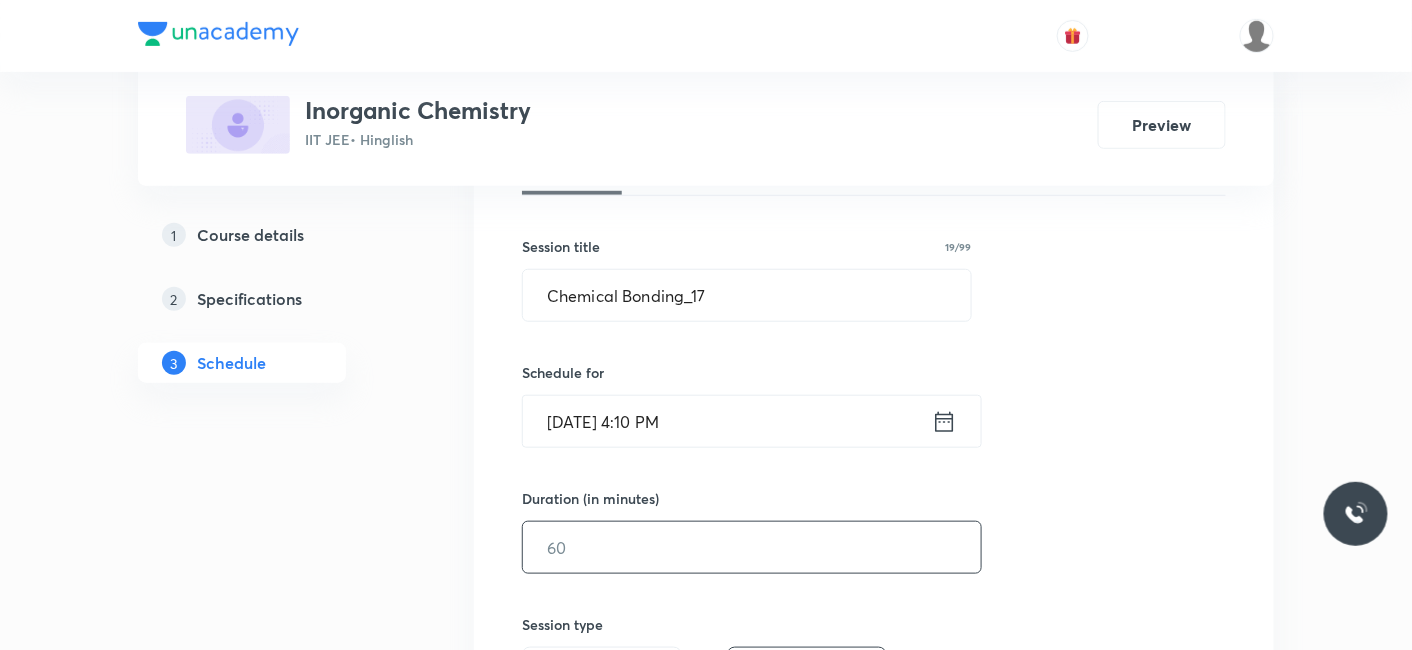 click on "​" at bounding box center (752, 547) 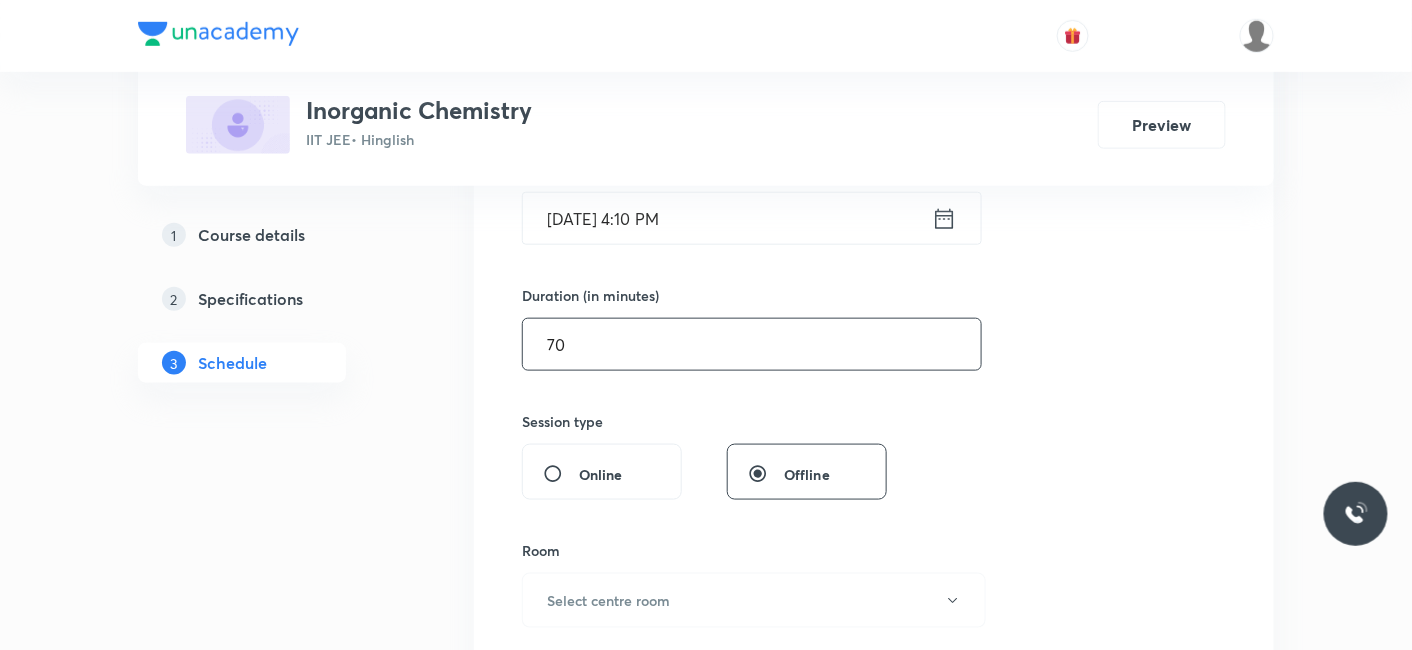 scroll, scrollTop: 553, scrollLeft: 0, axis: vertical 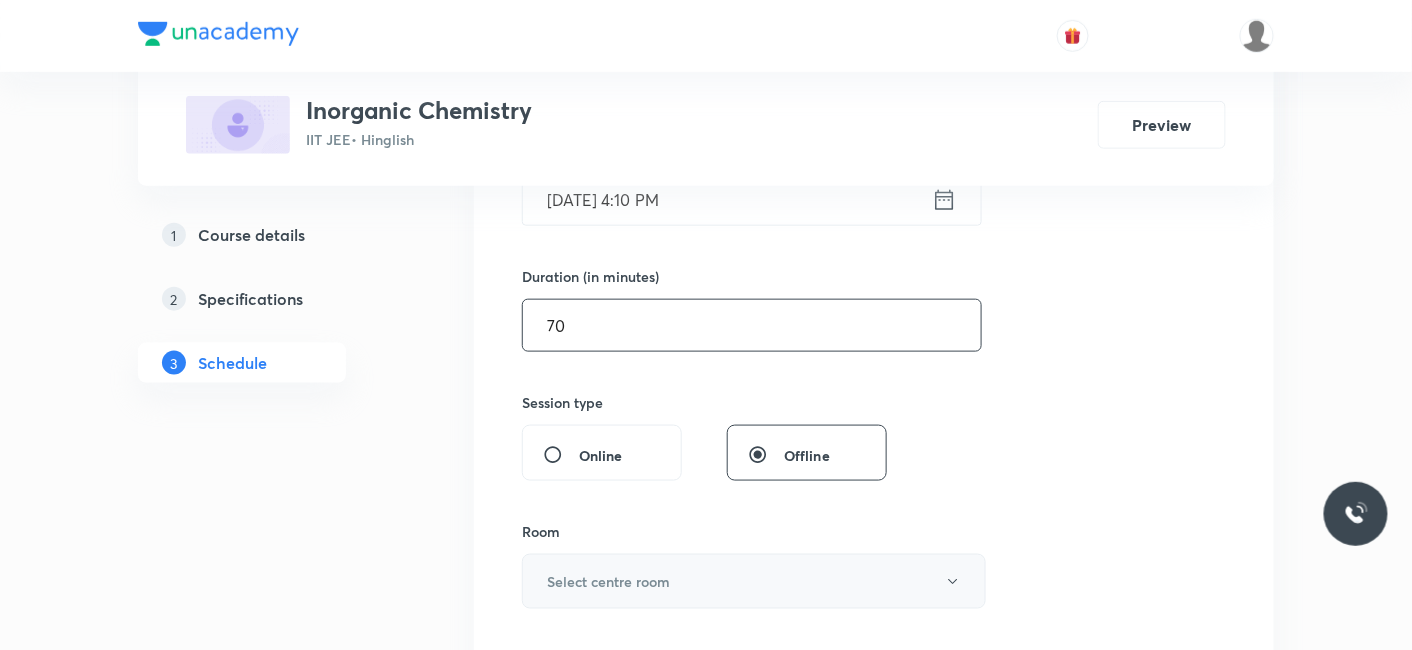 type on "70" 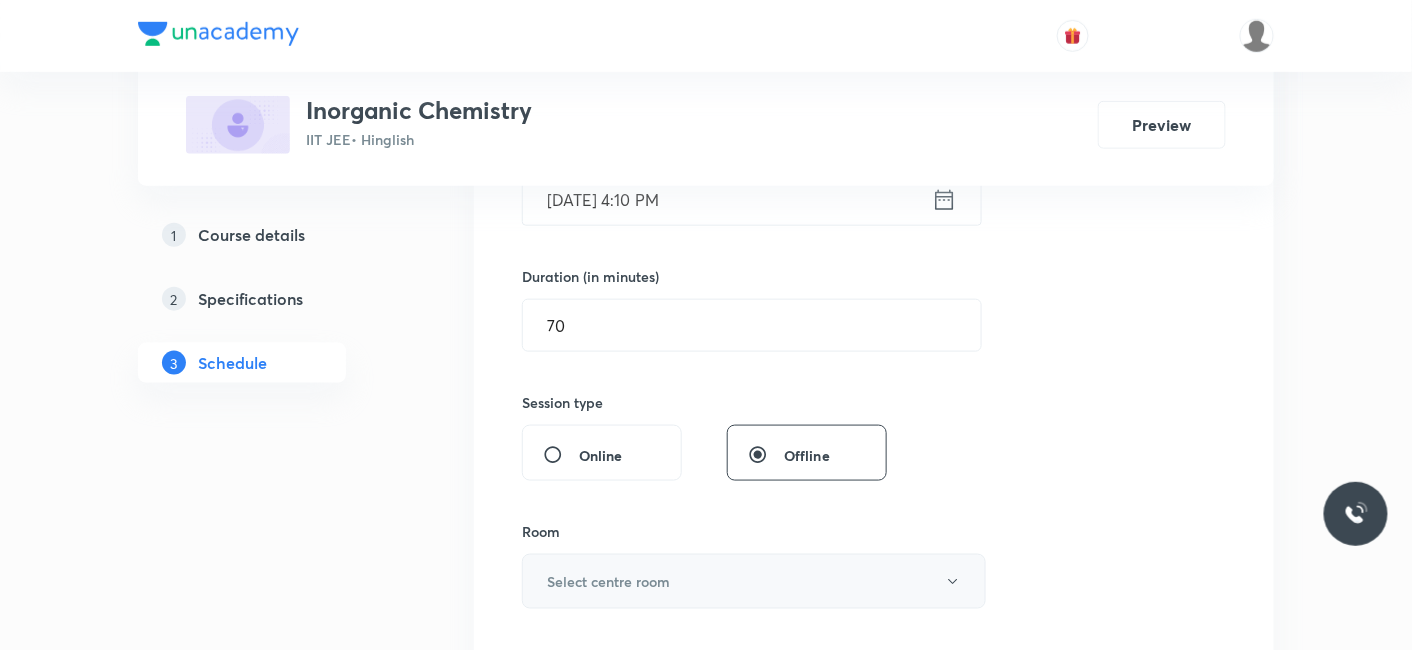 click on "Select centre room" at bounding box center (608, 581) 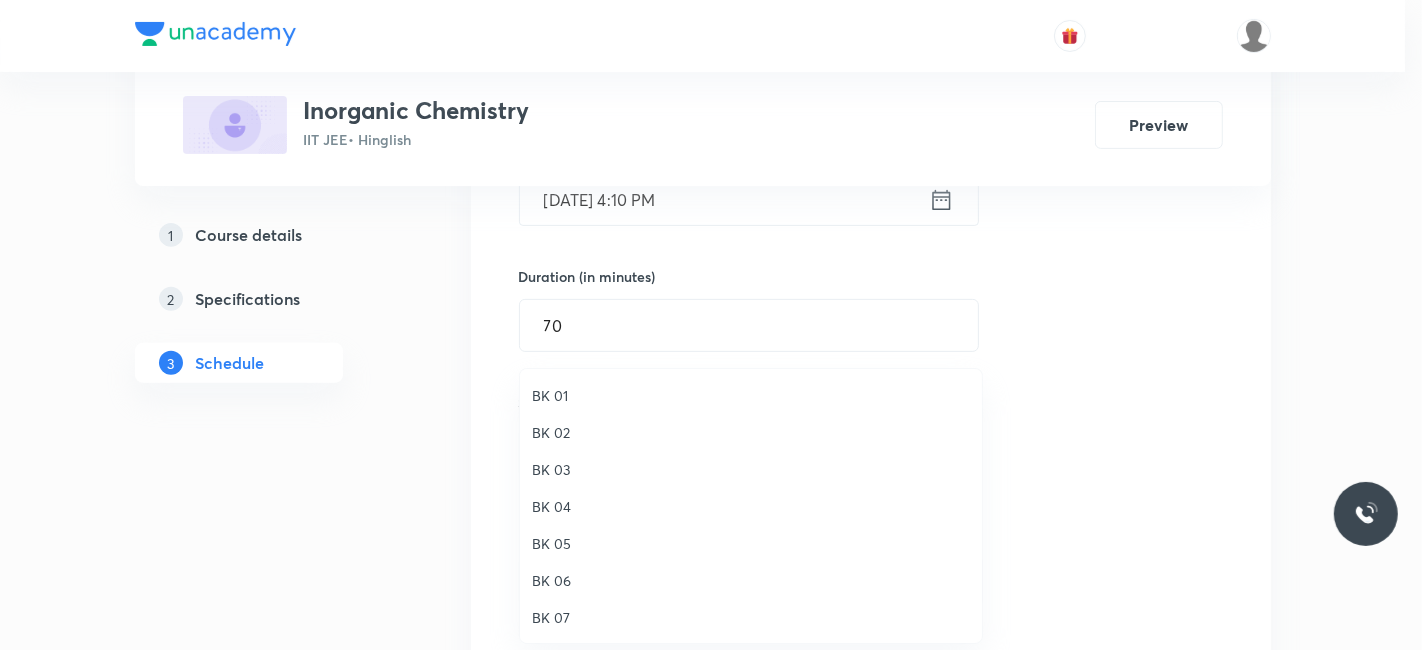 click on "BK 04" at bounding box center (751, 506) 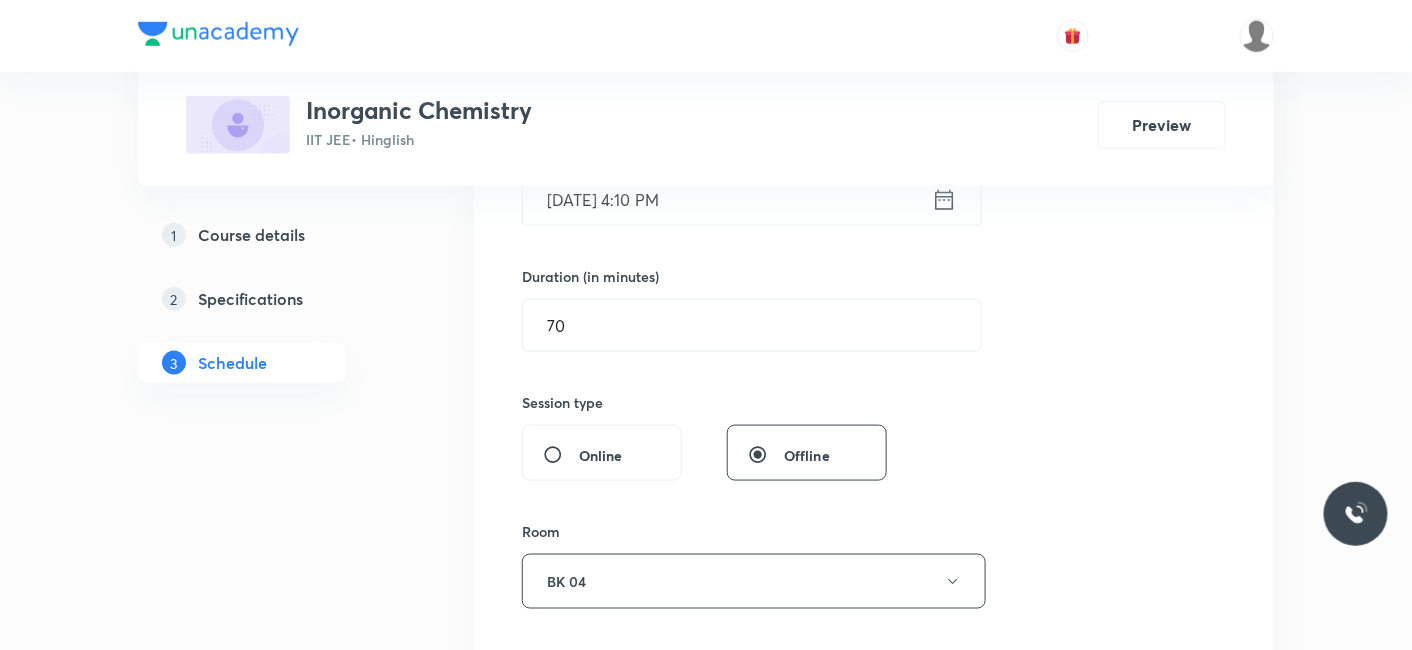 scroll, scrollTop: 775, scrollLeft: 0, axis: vertical 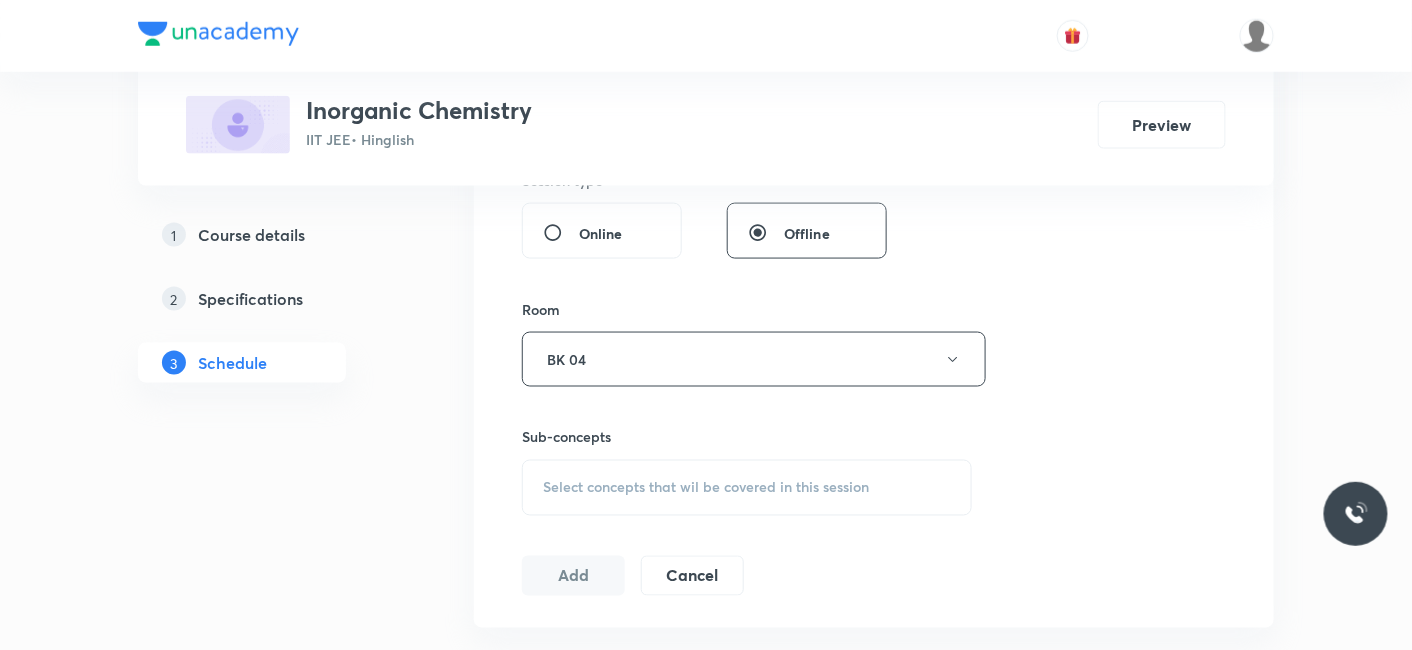 click on "Select concepts that wil be covered in this session" at bounding box center [706, 488] 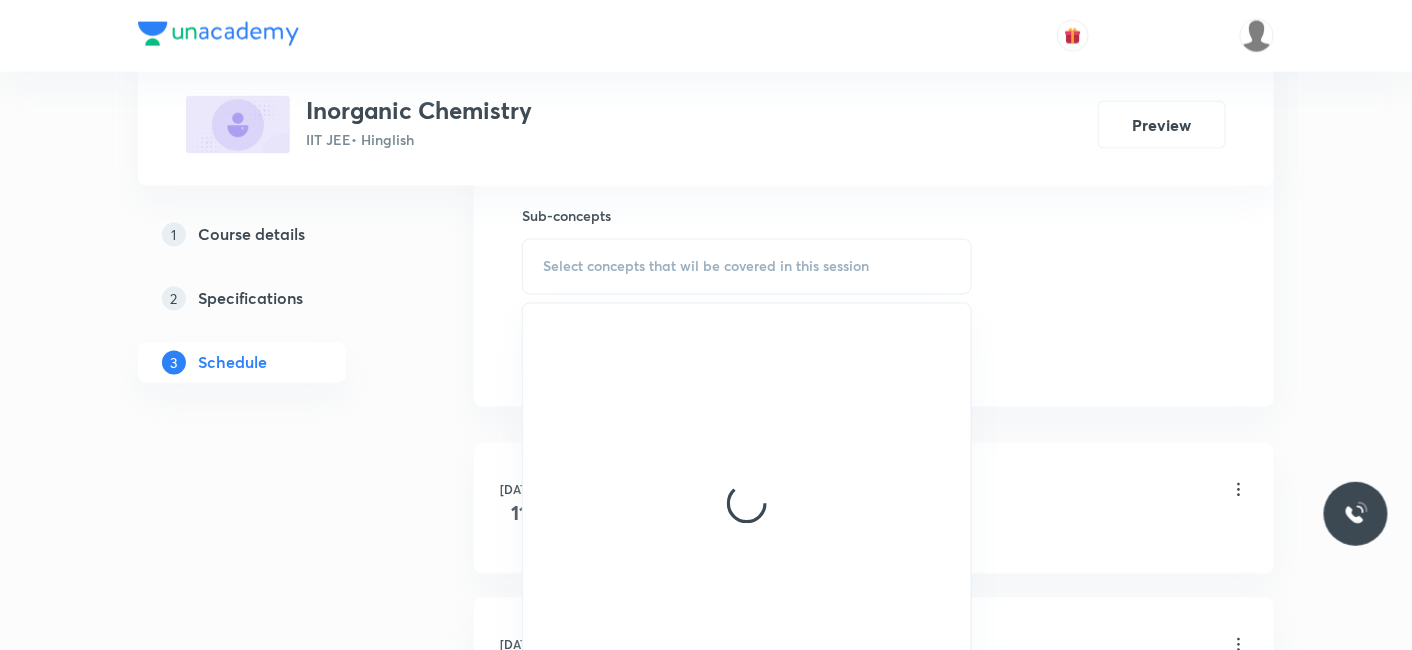 scroll, scrollTop: 997, scrollLeft: 0, axis: vertical 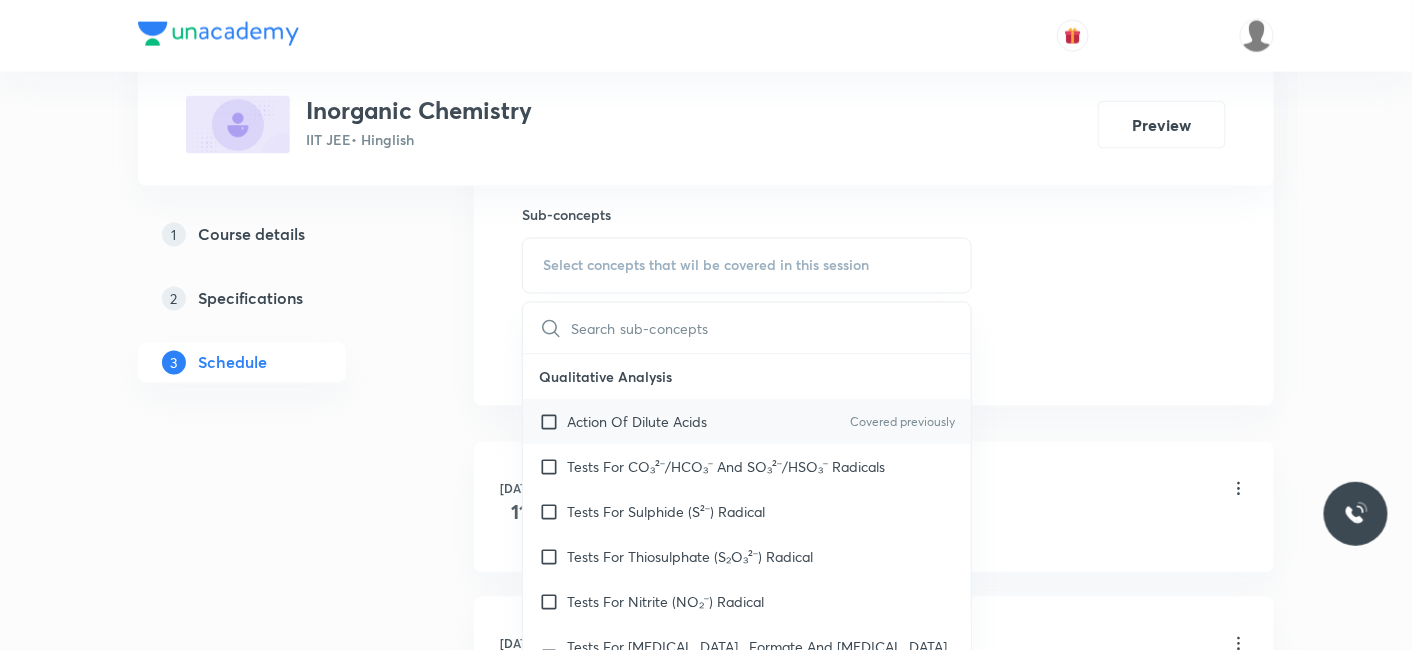 click on "Action Of Dilute Acids" at bounding box center (637, 422) 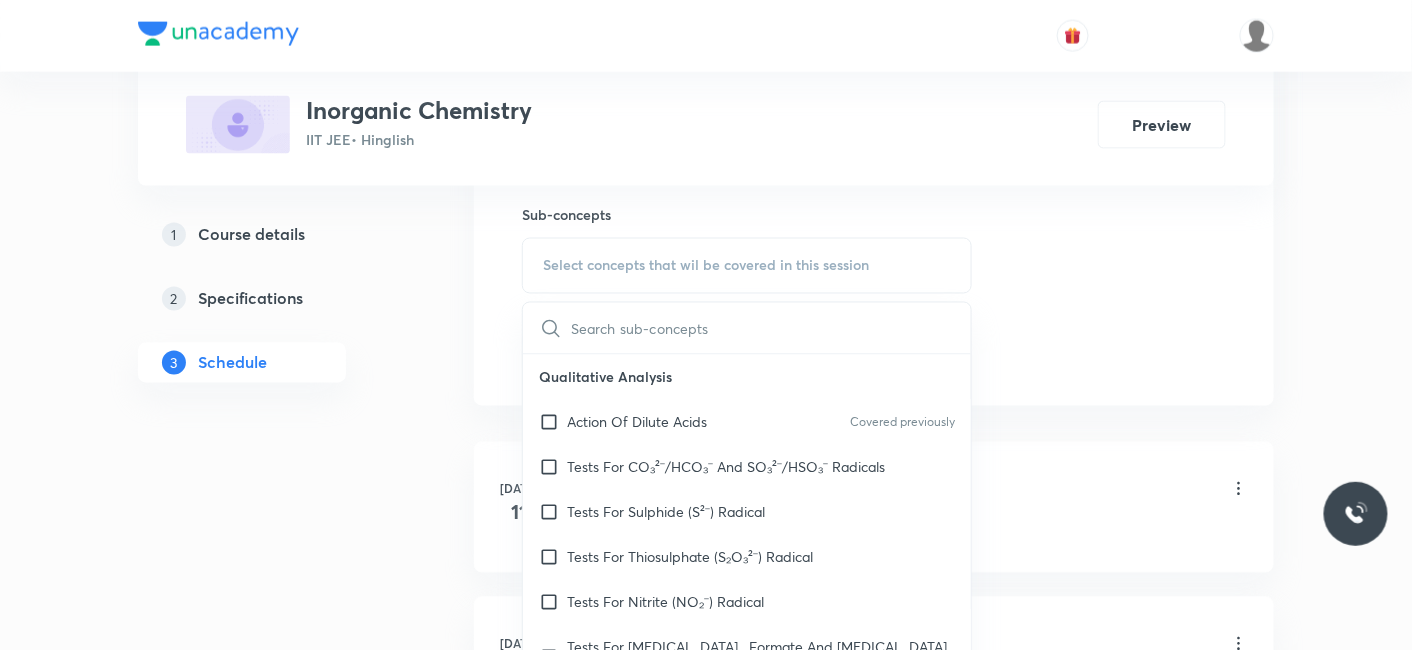 checkbox on "true" 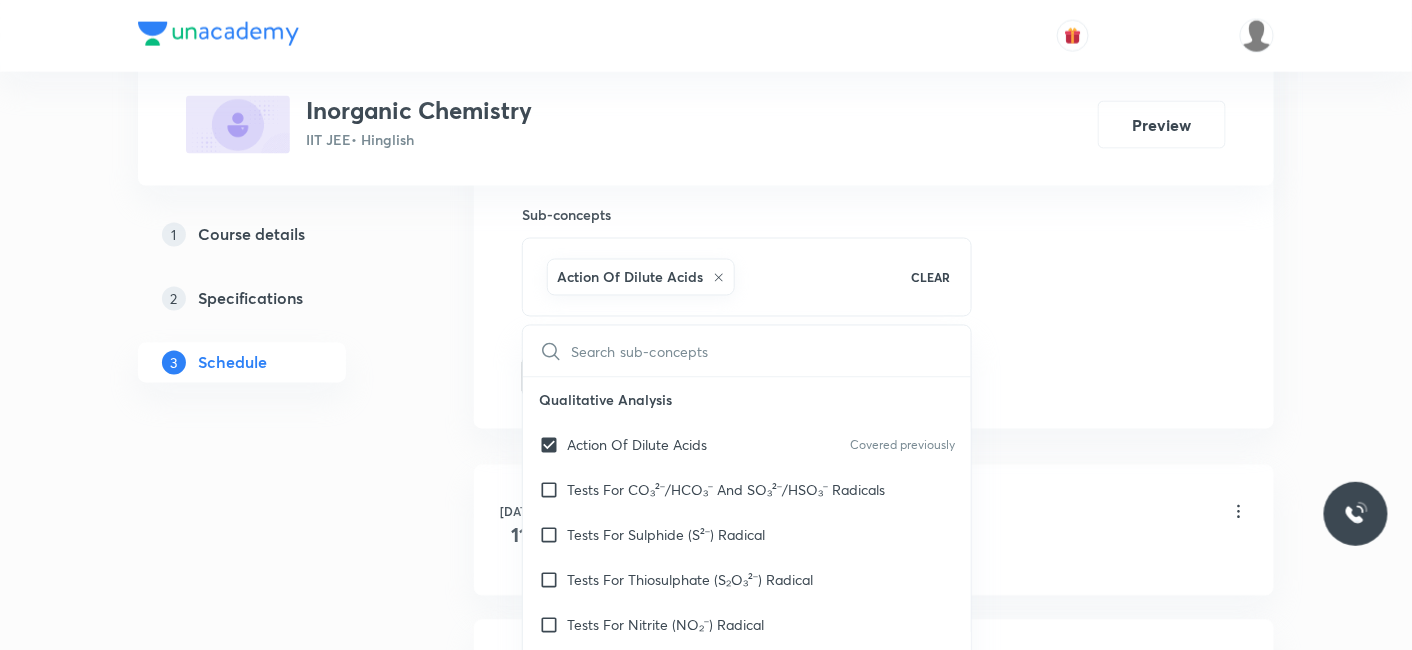 drag, startPoint x: 411, startPoint y: 398, endPoint x: 445, endPoint y: 392, distance: 34.525352 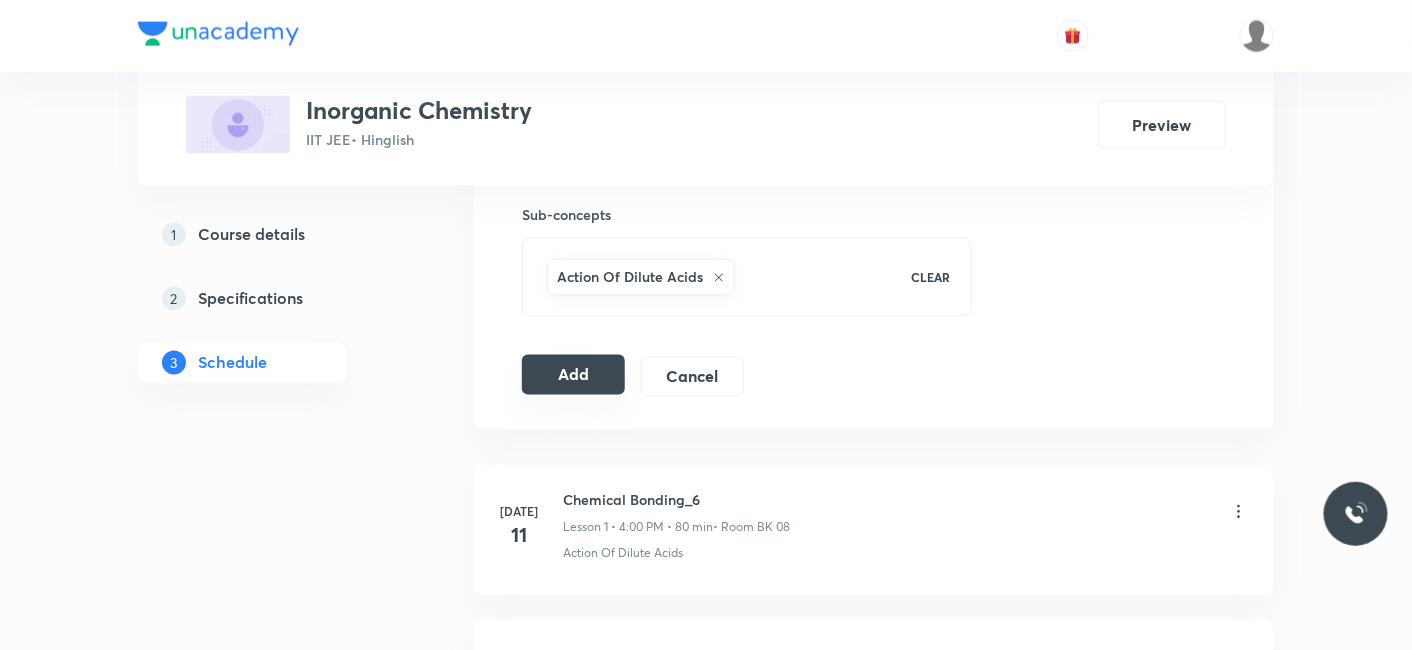 click on "Add" at bounding box center [573, 375] 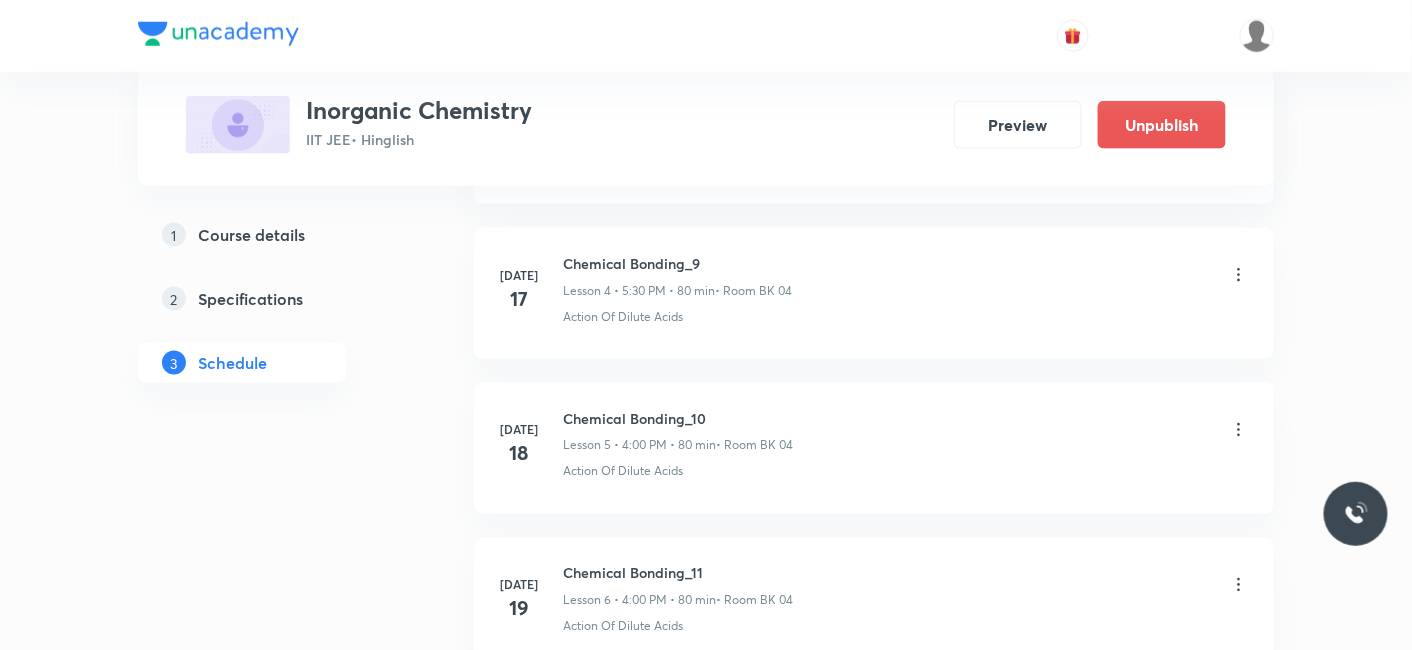 scroll, scrollTop: 553, scrollLeft: 0, axis: vertical 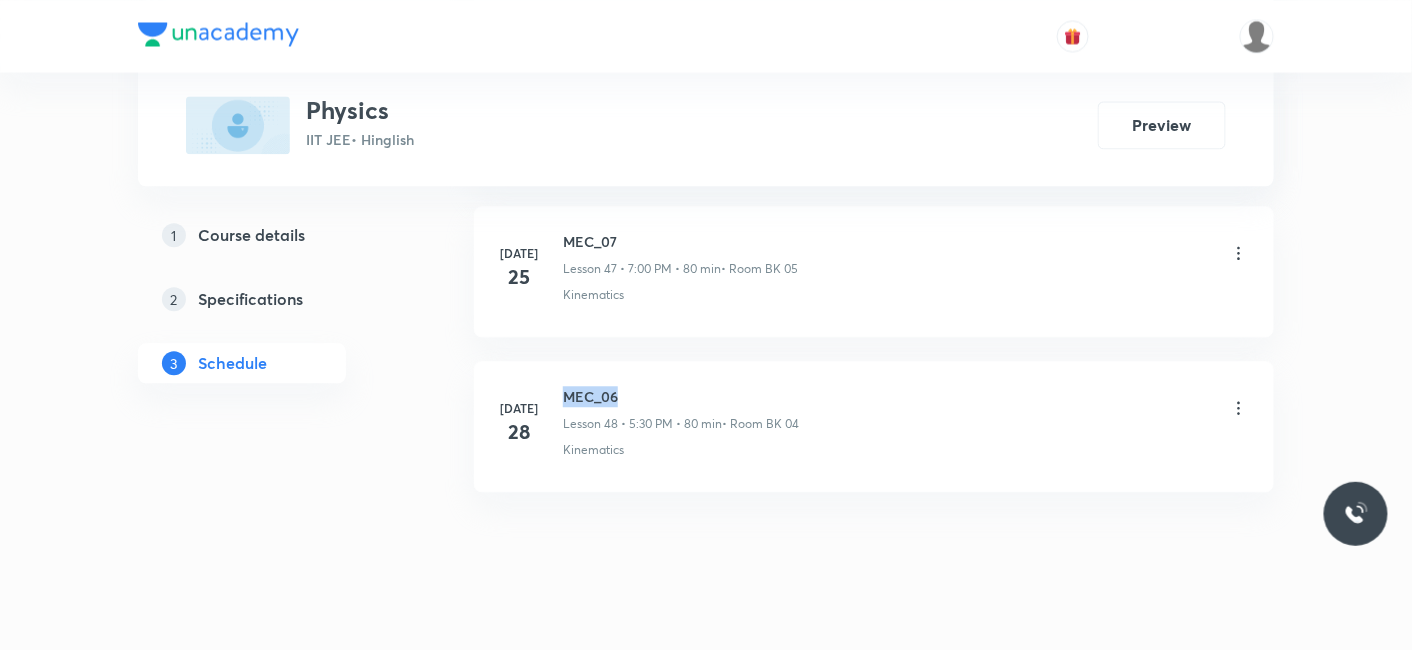 drag, startPoint x: 565, startPoint y: 364, endPoint x: 620, endPoint y: 371, distance: 55.443665 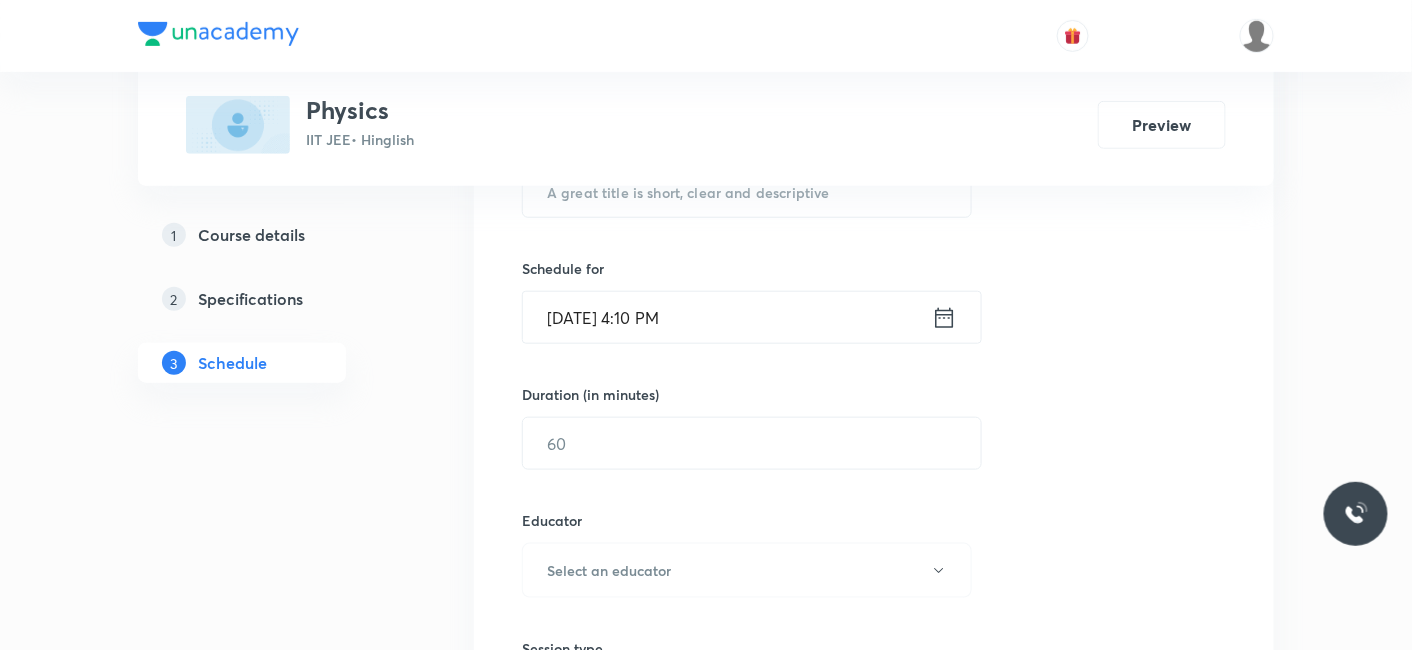 scroll, scrollTop: 213, scrollLeft: 0, axis: vertical 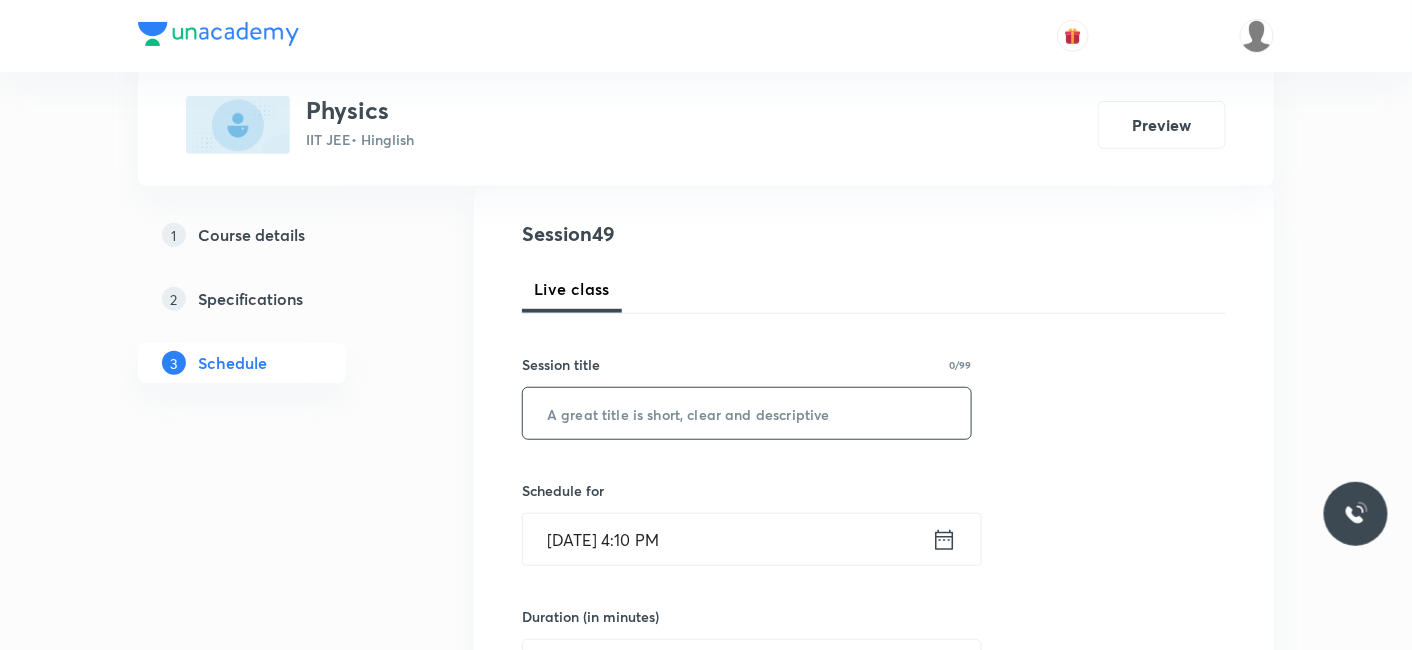 click at bounding box center [747, 413] 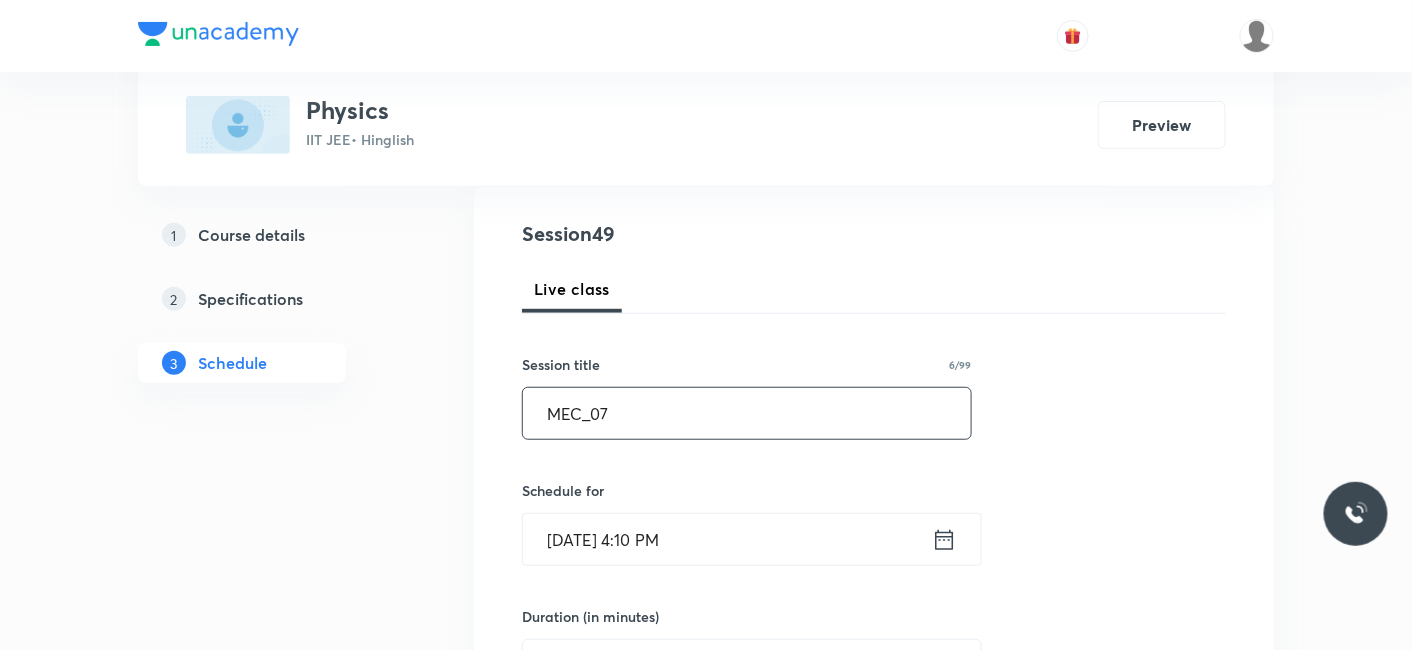 type on "MEC_07" 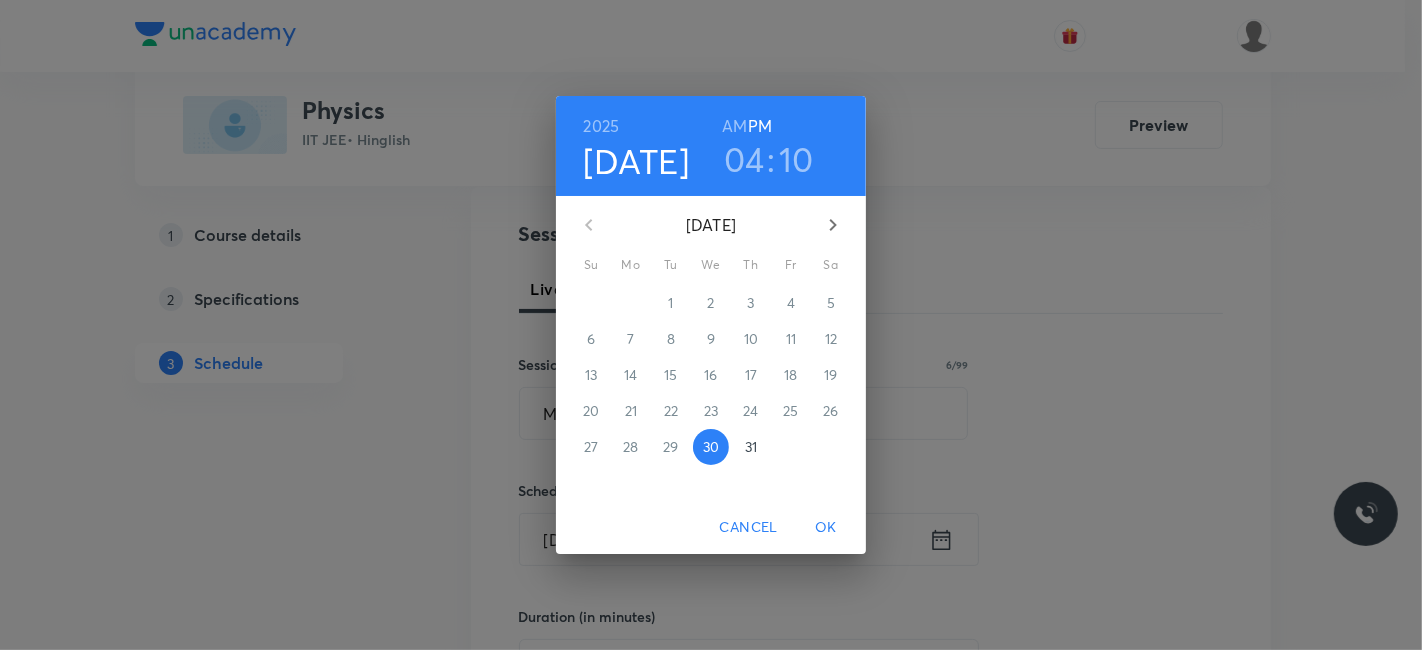 click on "04" at bounding box center (744, 159) 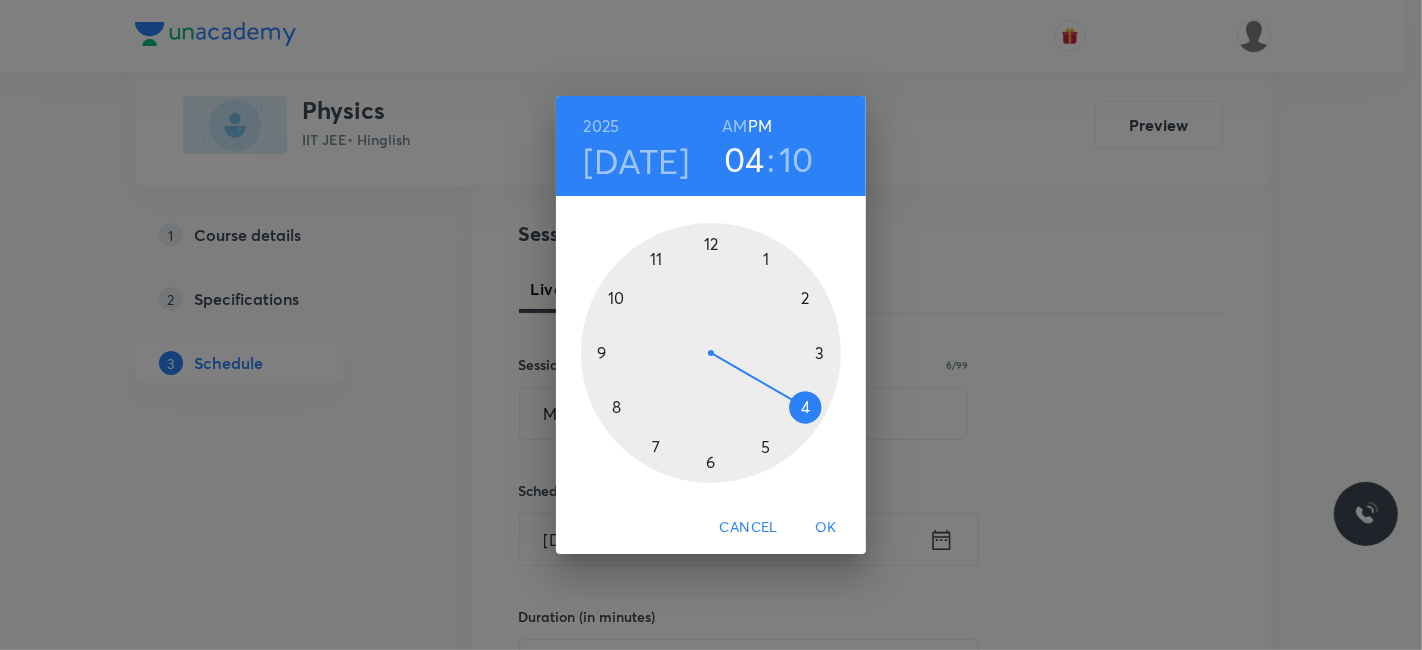 click on "10" at bounding box center [796, 159] 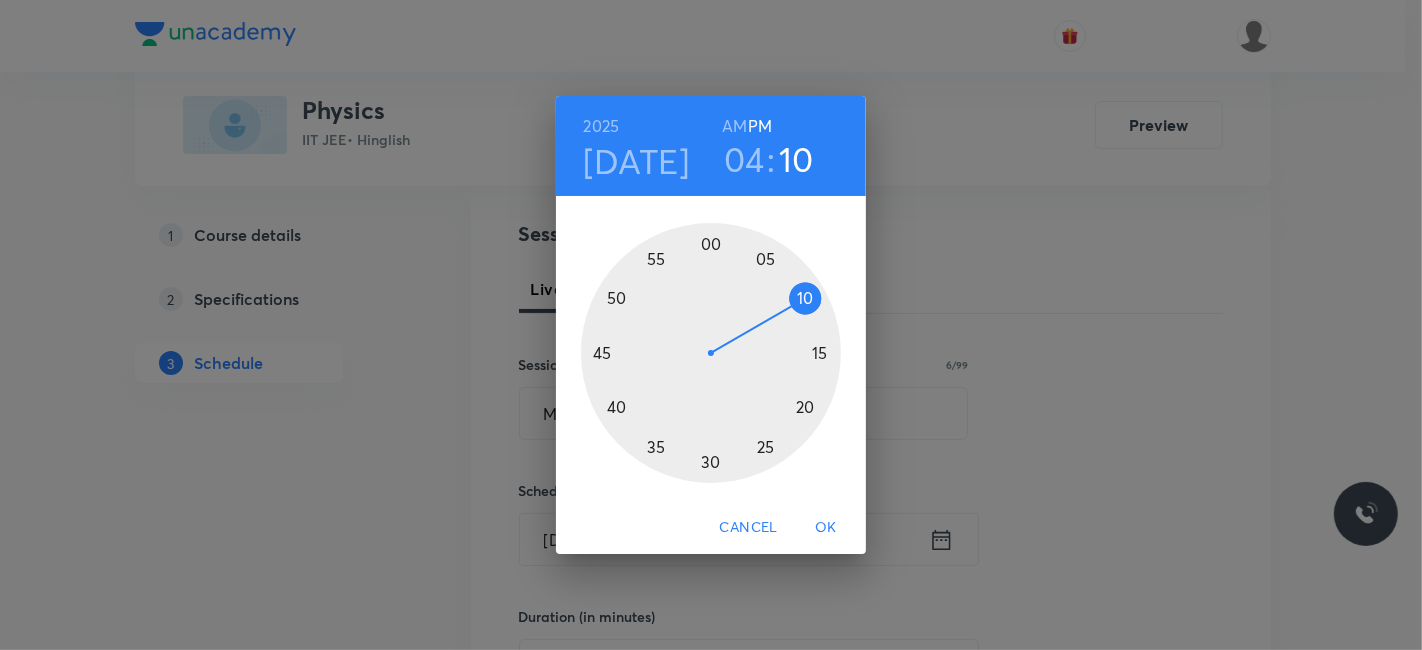 click on "OK" at bounding box center (826, 527) 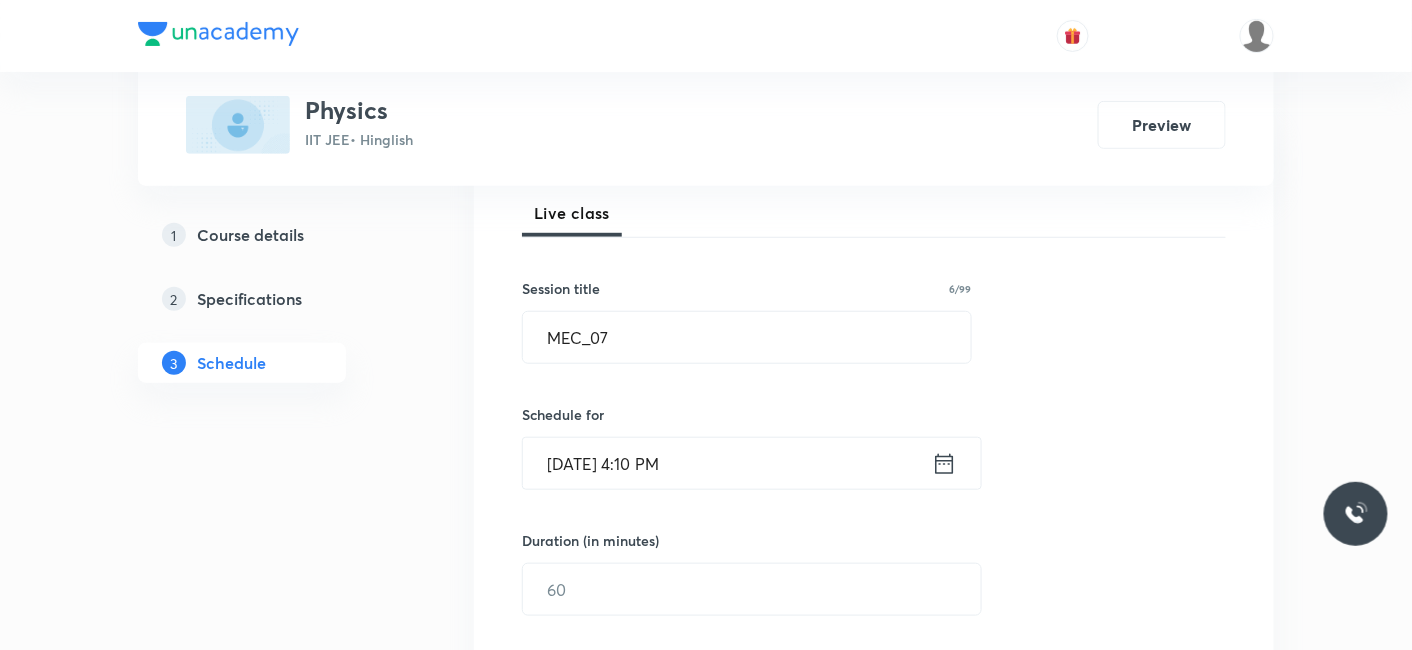 scroll, scrollTop: 324, scrollLeft: 0, axis: vertical 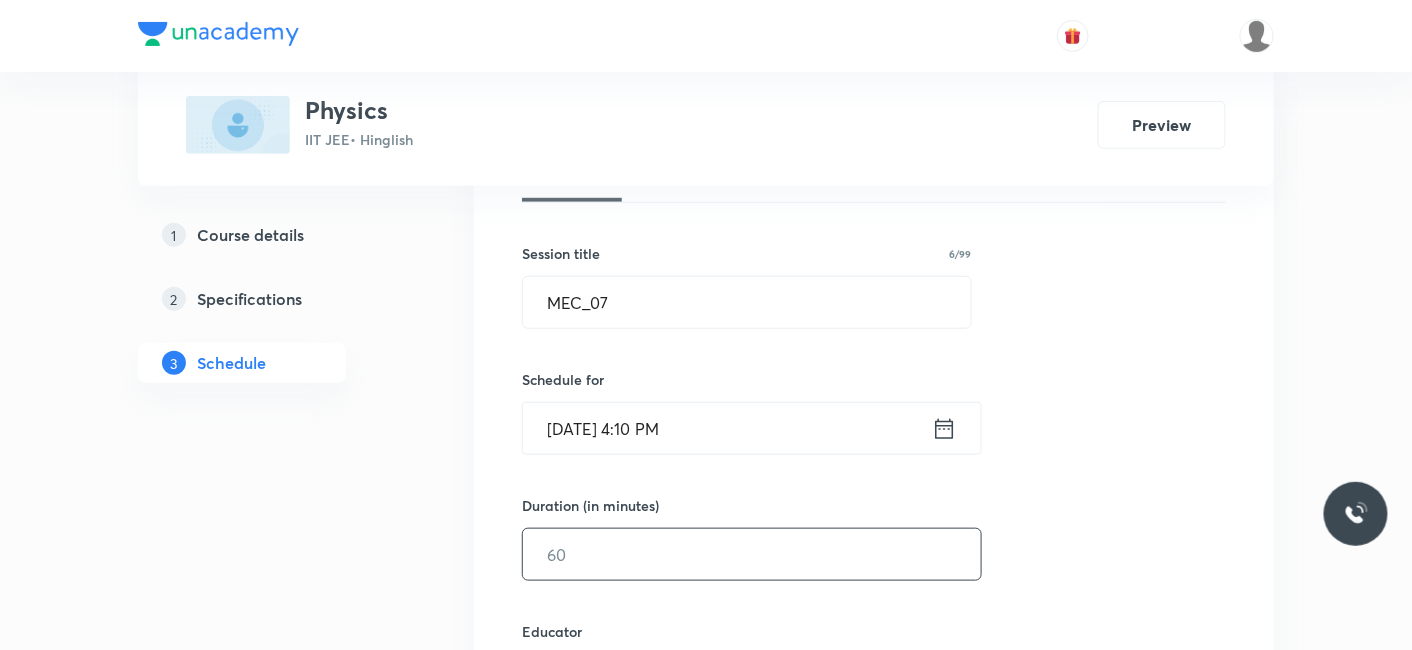 click at bounding box center [752, 554] 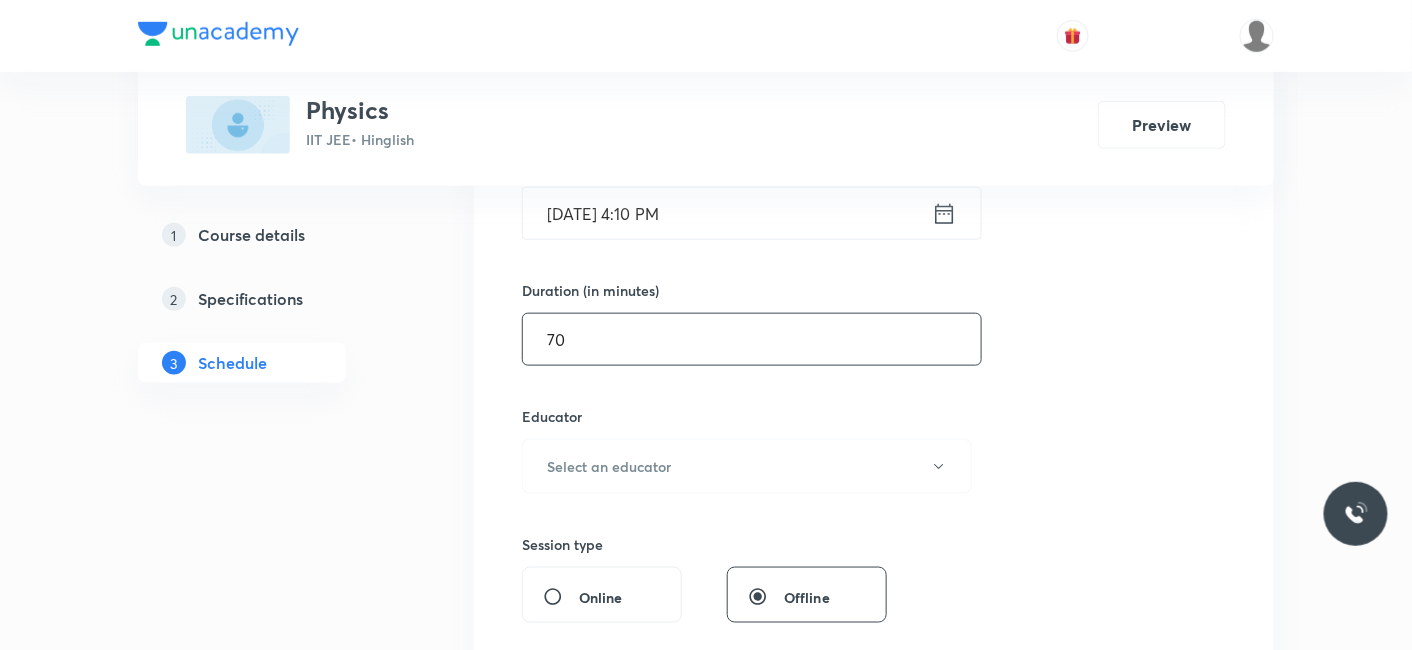 scroll, scrollTop: 546, scrollLeft: 0, axis: vertical 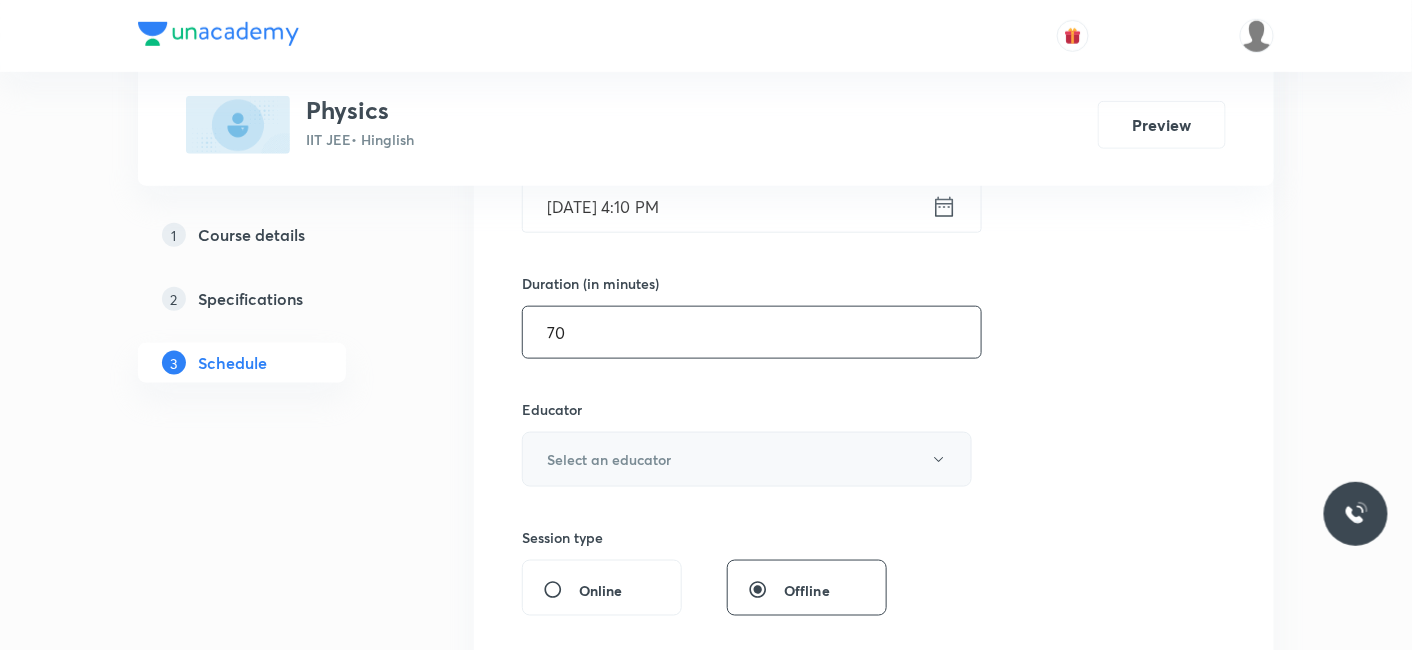 type on "70" 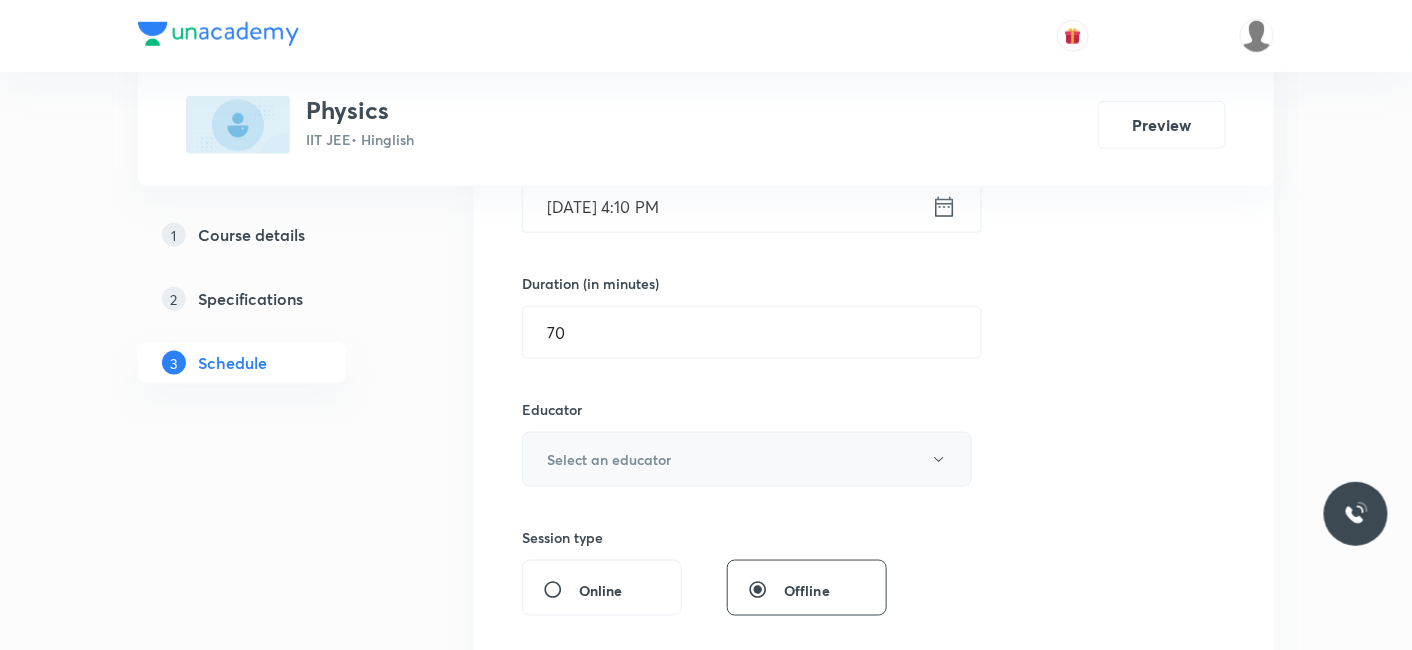 click on "Select an educator" at bounding box center (609, 459) 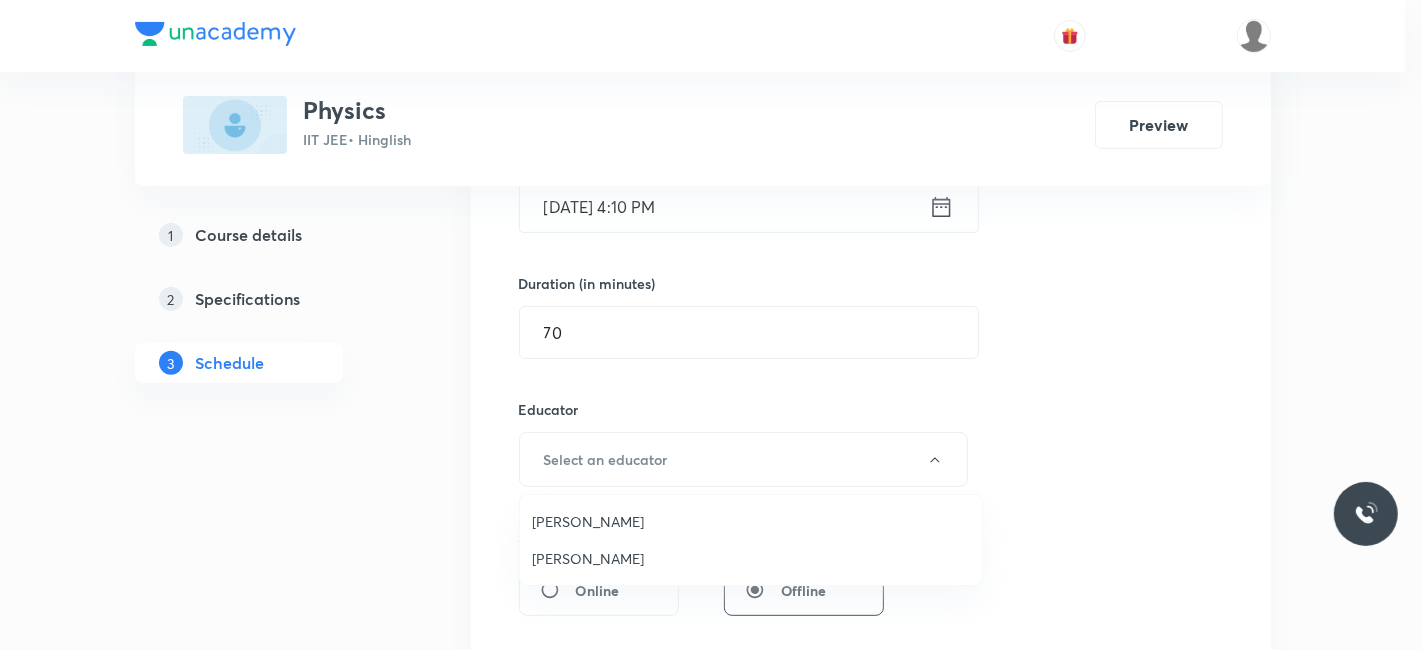 drag, startPoint x: 577, startPoint y: 564, endPoint x: 732, endPoint y: 538, distance: 157.16551 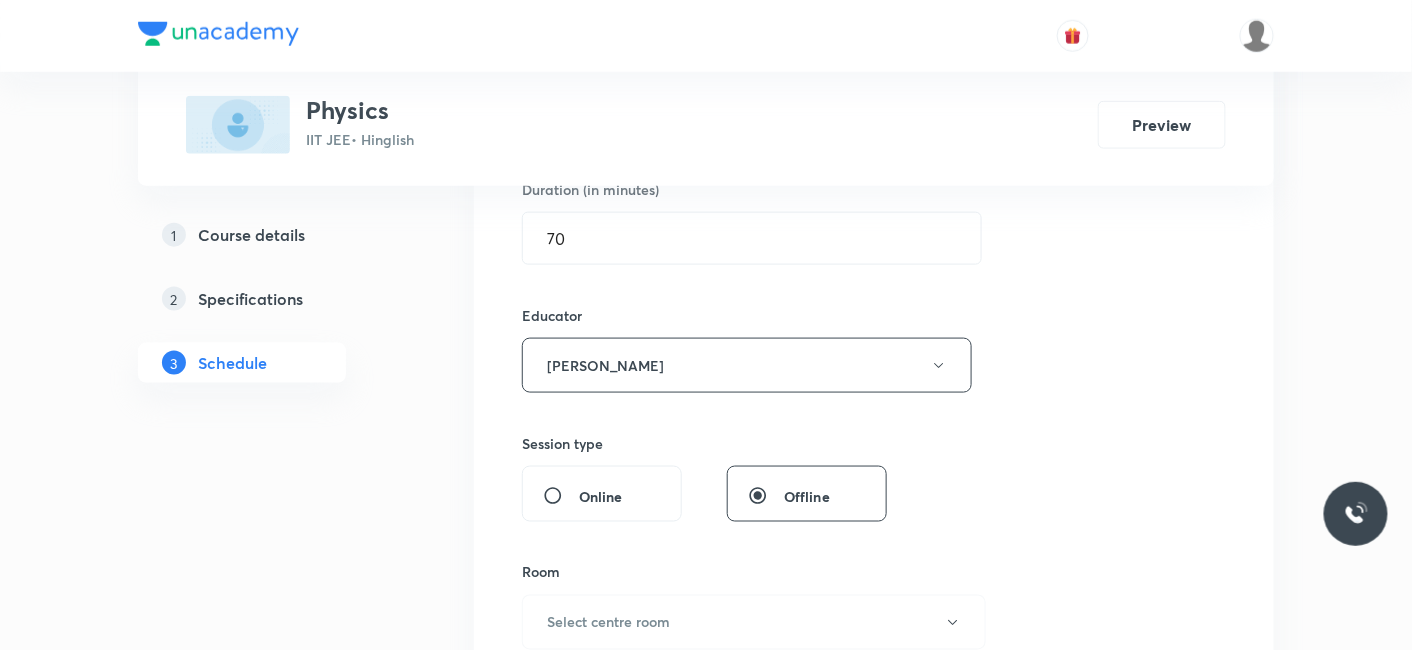 scroll, scrollTop: 768, scrollLeft: 0, axis: vertical 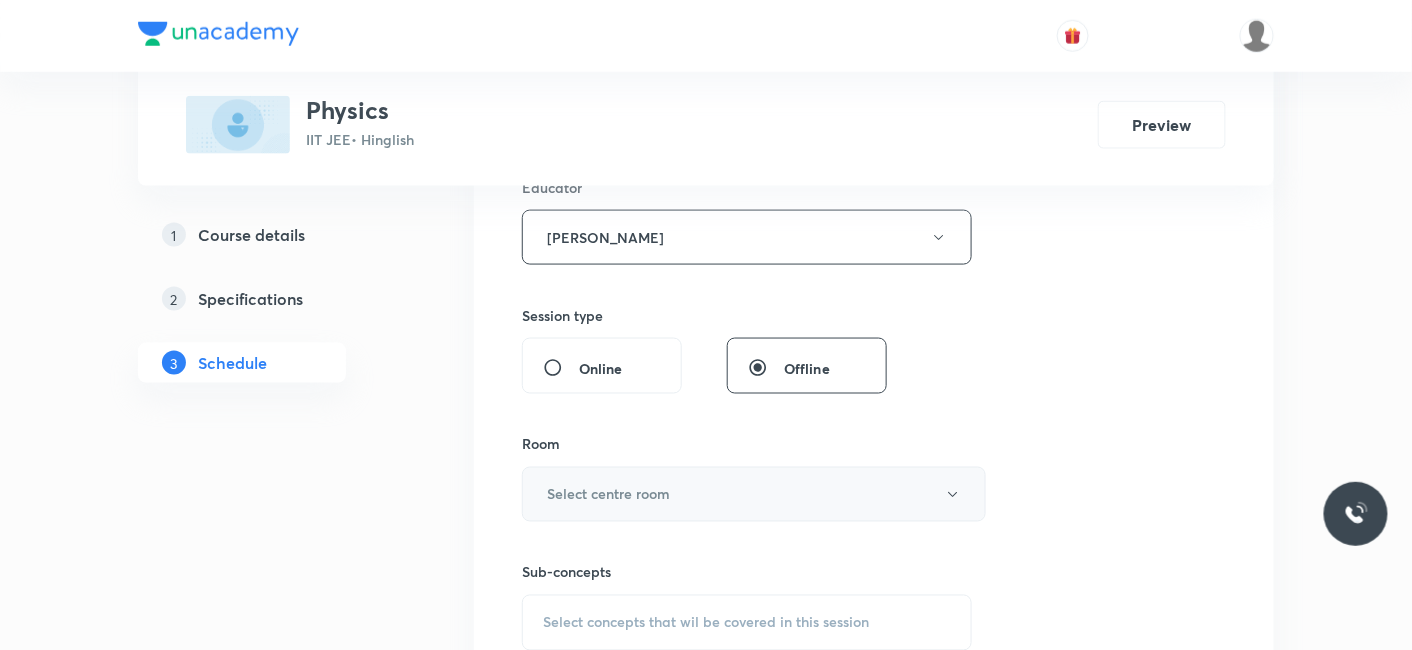 click on "Select centre room" at bounding box center (608, 494) 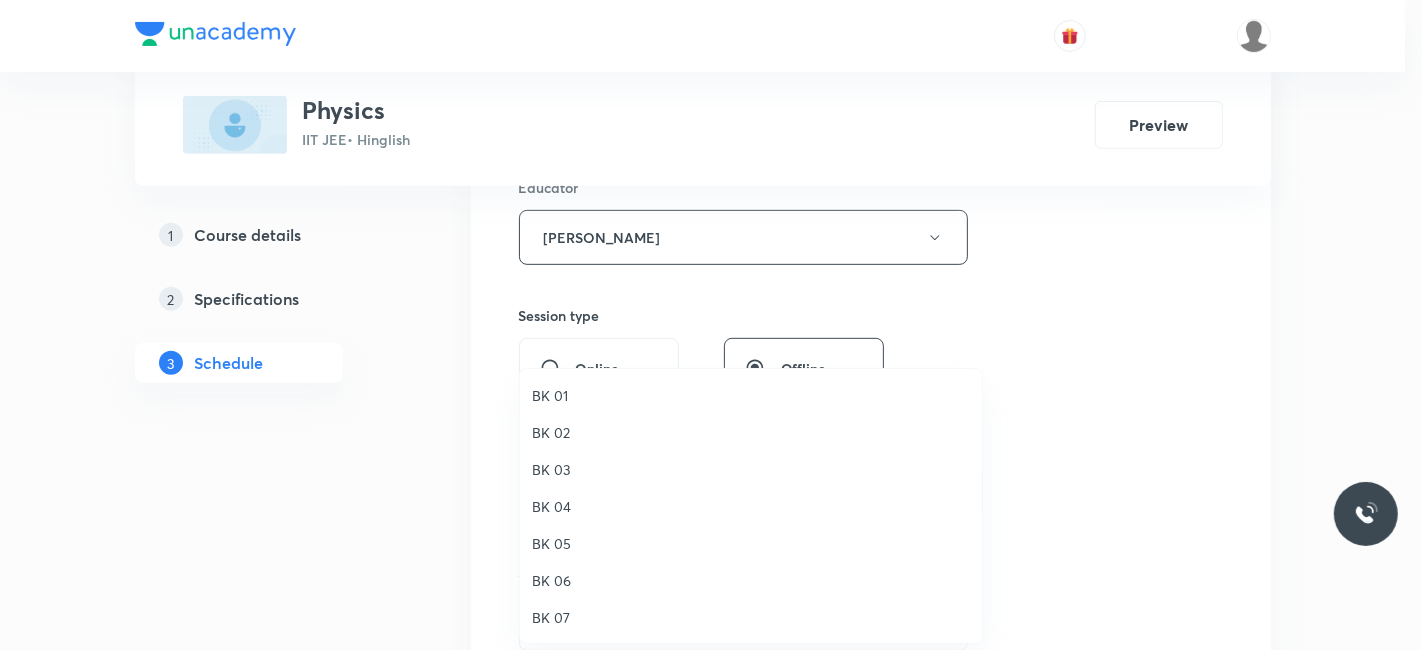 click on "BK 05" at bounding box center [751, 543] 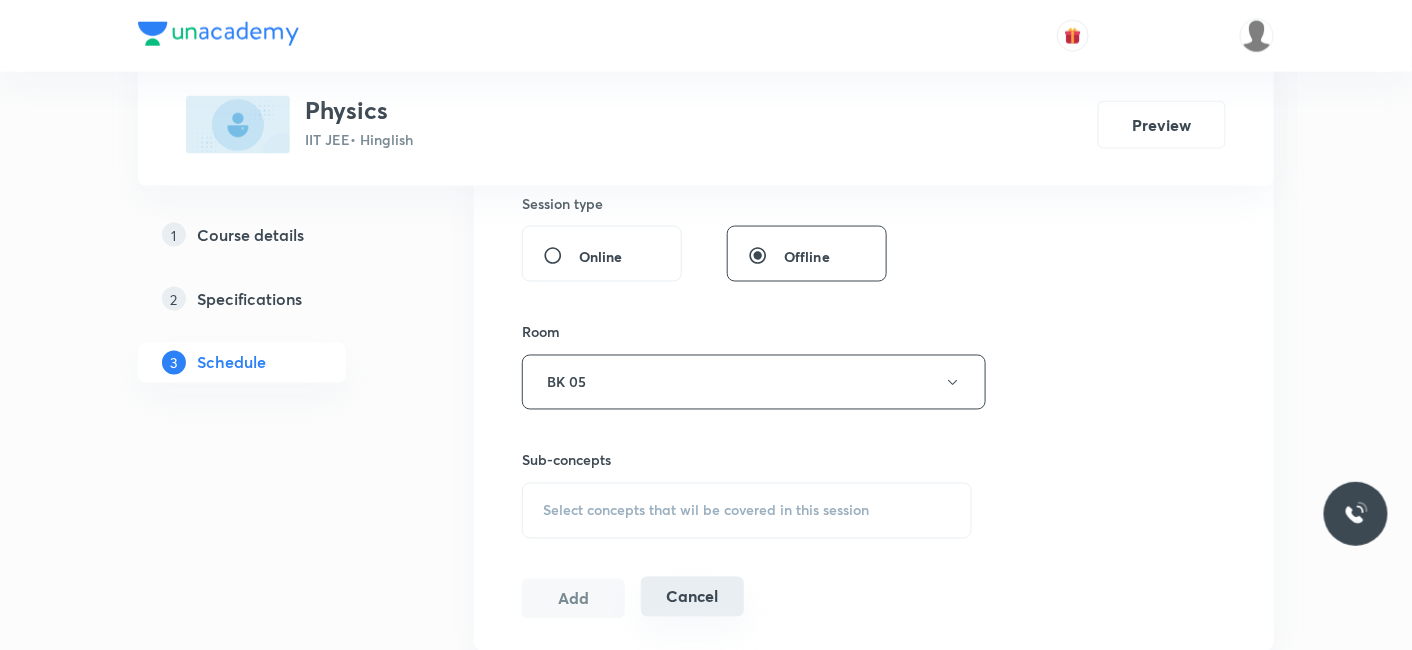 scroll, scrollTop: 991, scrollLeft: 0, axis: vertical 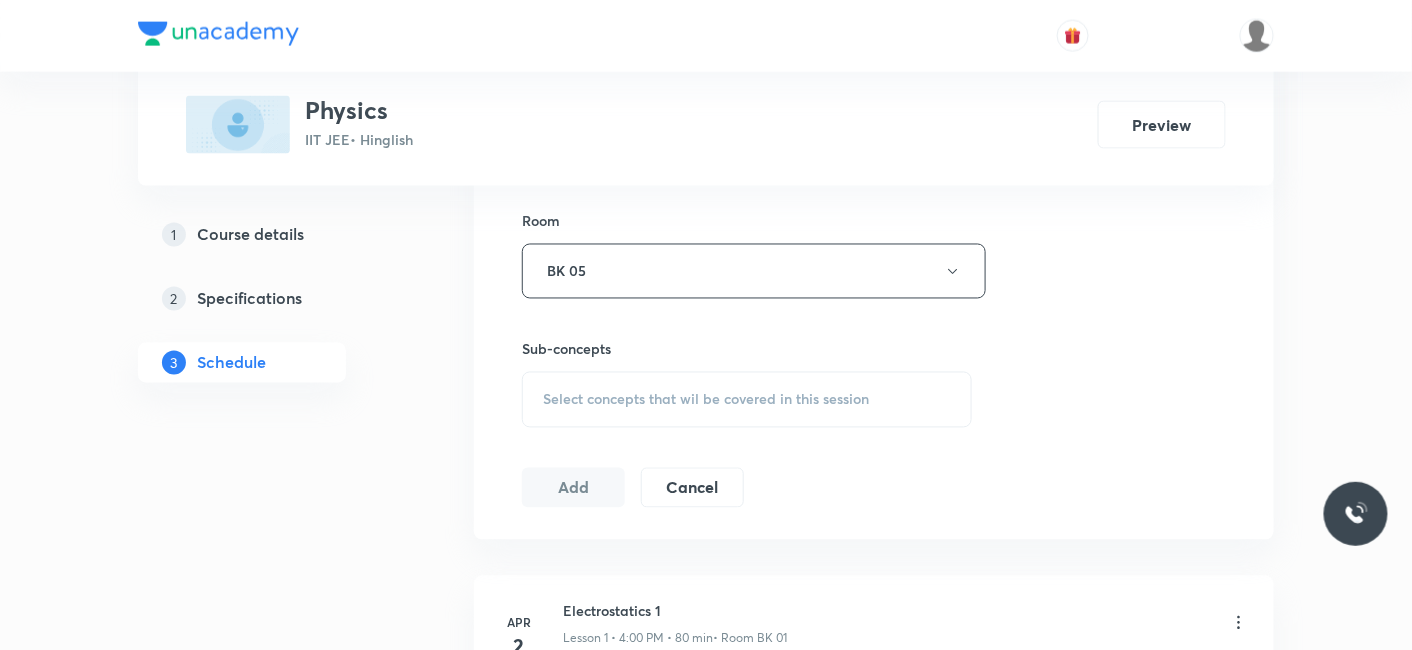 click on "Select concepts that wil be covered in this session" at bounding box center [706, 400] 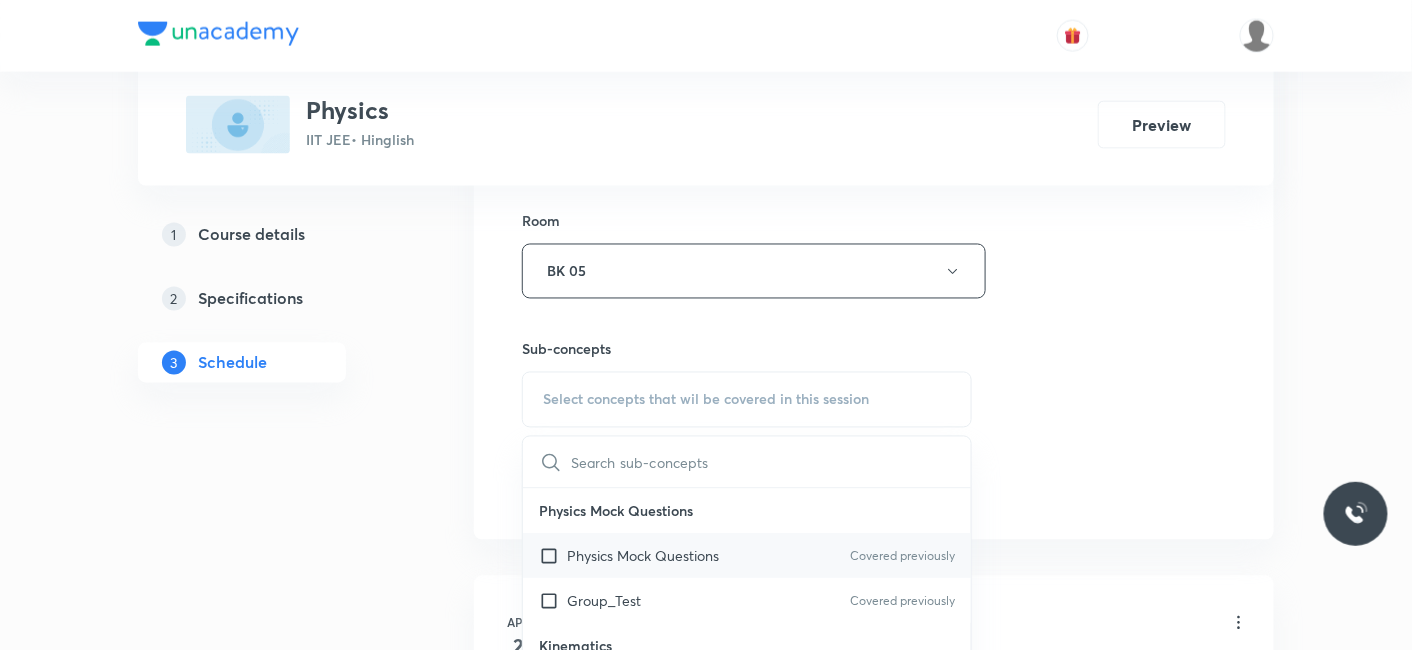 click on "Physics Mock Questions" at bounding box center (643, 556) 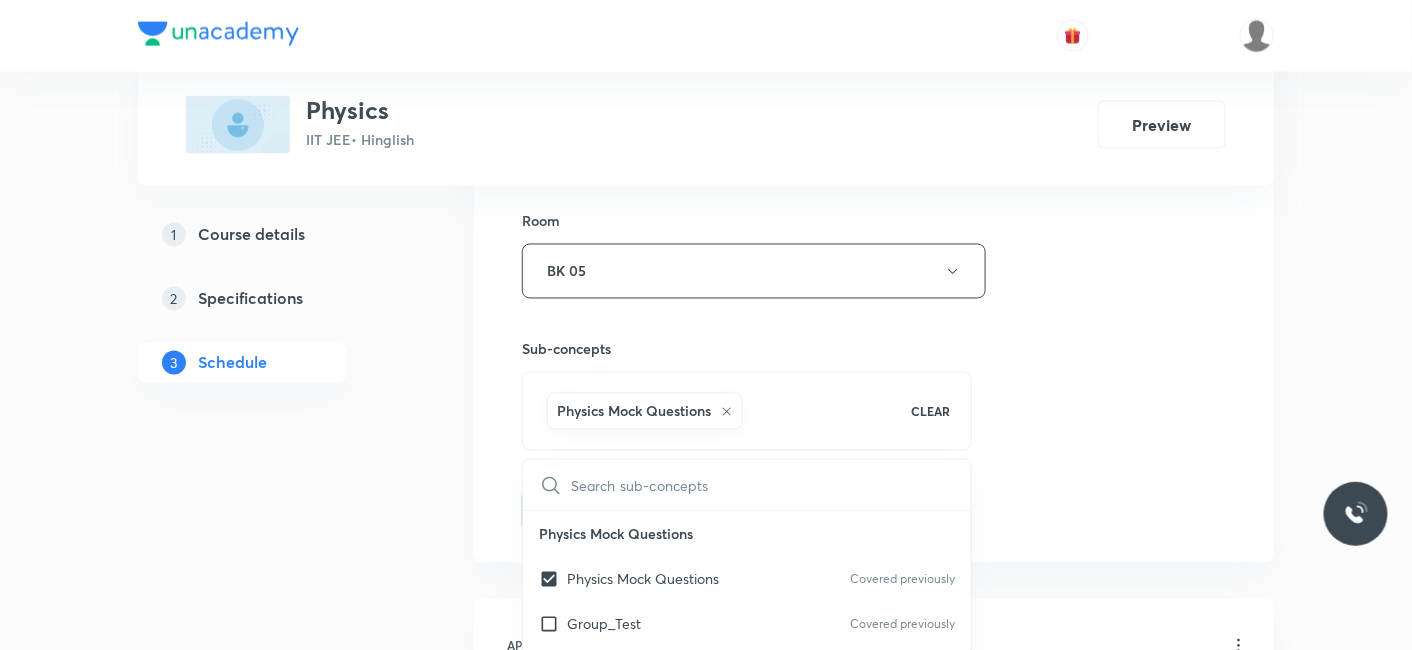 drag, startPoint x: 582, startPoint y: 572, endPoint x: 582, endPoint y: 629, distance: 57 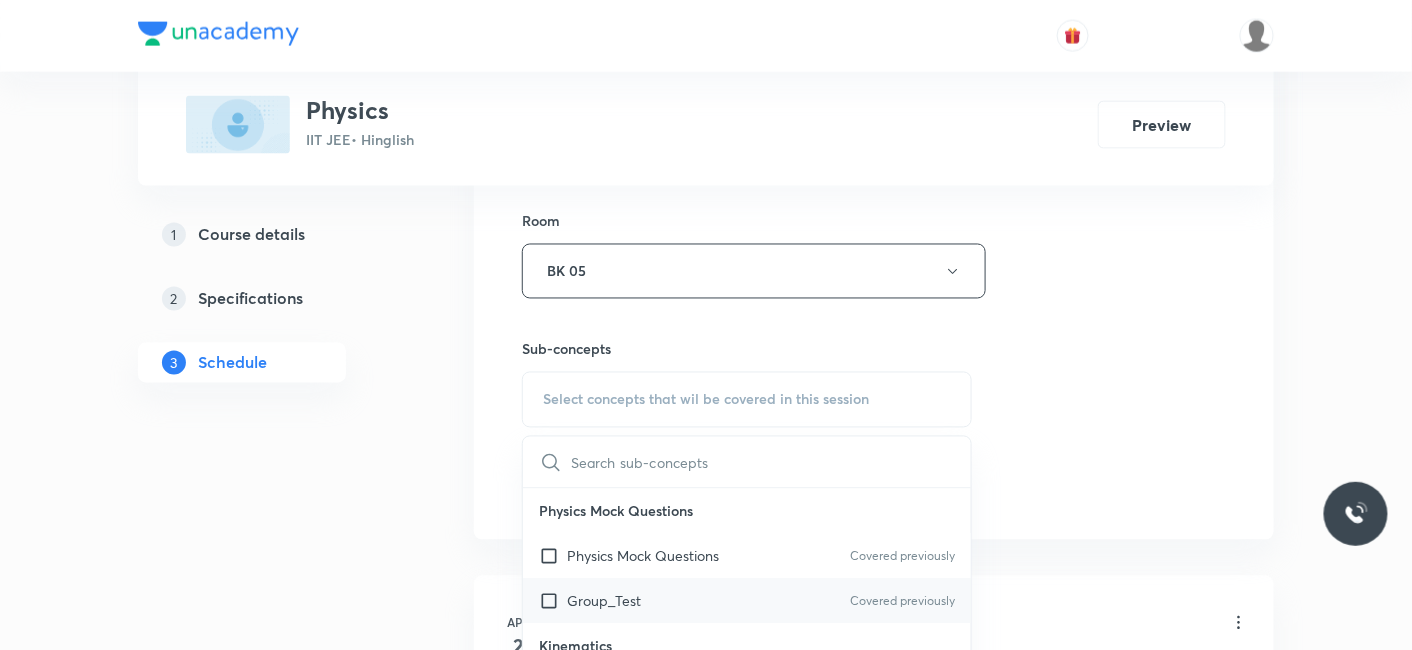 click on "Group_Test" at bounding box center [604, 601] 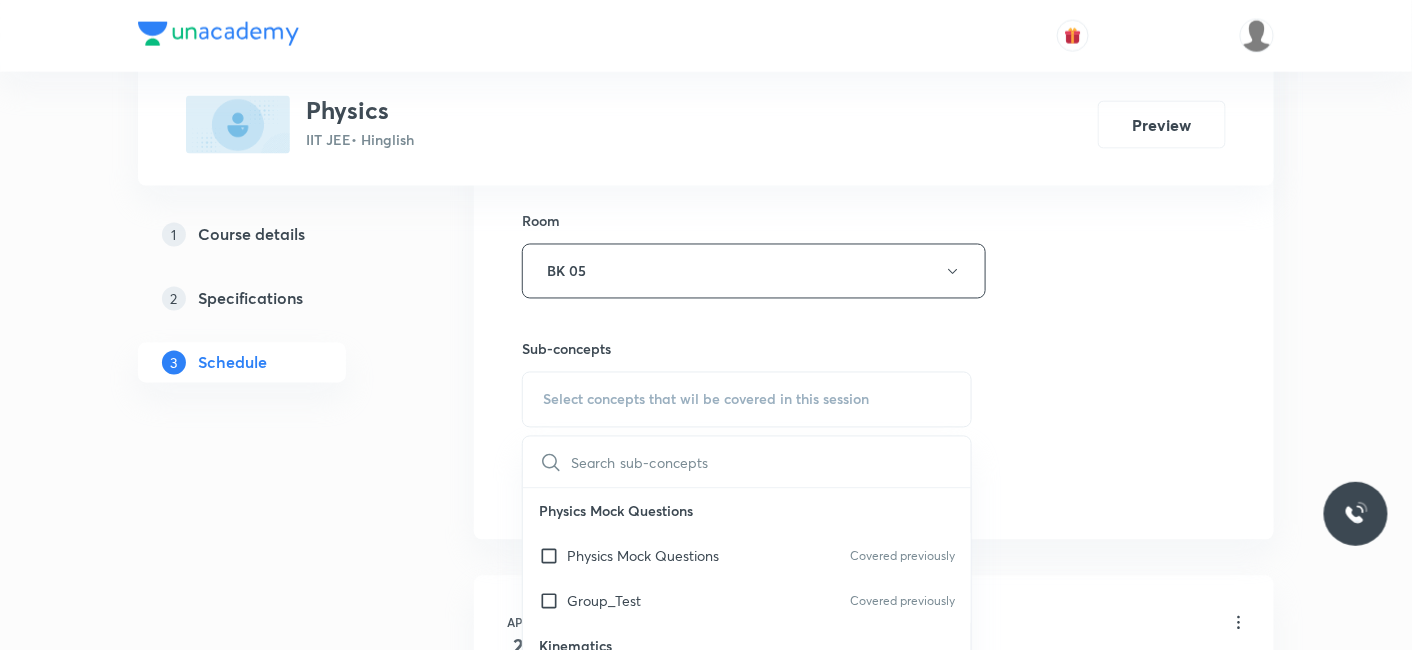 checkbox on "true" 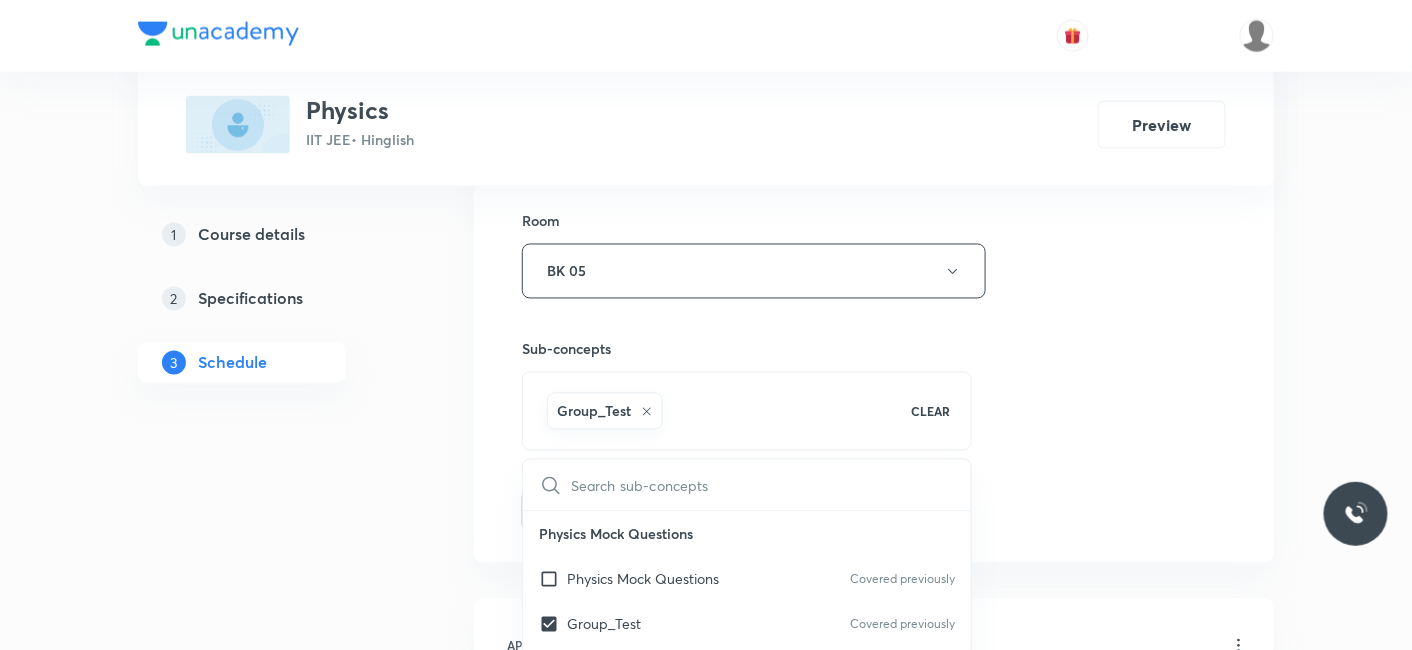 click on "Plus Courses Physics IIT JEE  • Hinglish Preview 1 Course details 2 Specifications 3 Schedule Schedule 48  classes Session  49 Live class Session title 6/99 MEC_07 ​ Schedule for Jul 30, 2025, 4:10 PM ​ Duration (in minutes) 70 ​ Educator Siddharth Jindal   Session type Online Offline Room BK 05 Sub-concepts Group_Test CLEAR ​ Physics Mock Questions Physics Mock Questions Covered previously Group_Test Covered previously Kinematics Kinematics Covered previously Projectile Motion Covered previously Motion in a Straight Line Projectile Motion Frame of Reference   Horizontal Projectile Trajectory  Minimum Velocity & angle to hit a Given Point   Relative Motion Displacement and Distance  Velocity and Speed  Acceleration  Motion in a Straight Line  One- Dimensional Motion in a Vertical Line  Motion Upon an Inclined Plane  Relative Motion in One dimension Graphs in Motion in One Dimension Relative Motion Motion in a Plane Position Vector, Velocity, and Acceleration Straight Line Motion (Graphical Method) 2" at bounding box center [706, 3644] 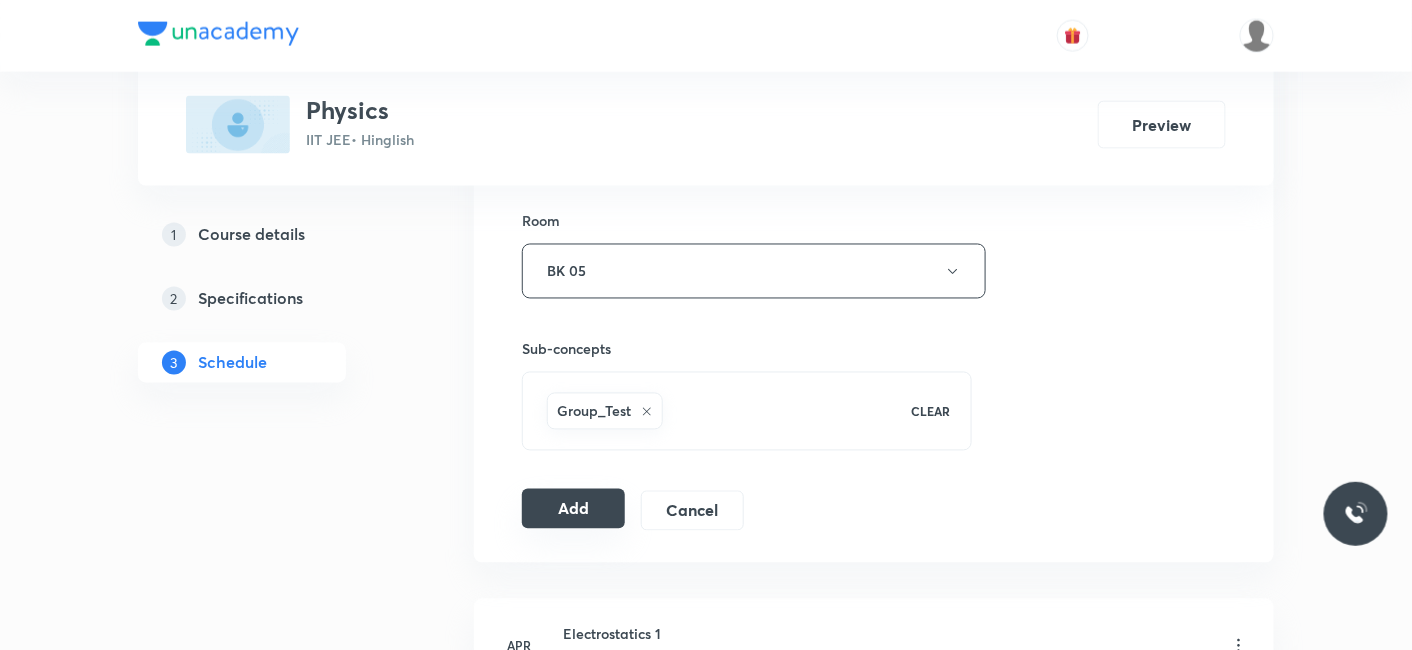 click on "Add" at bounding box center [573, 509] 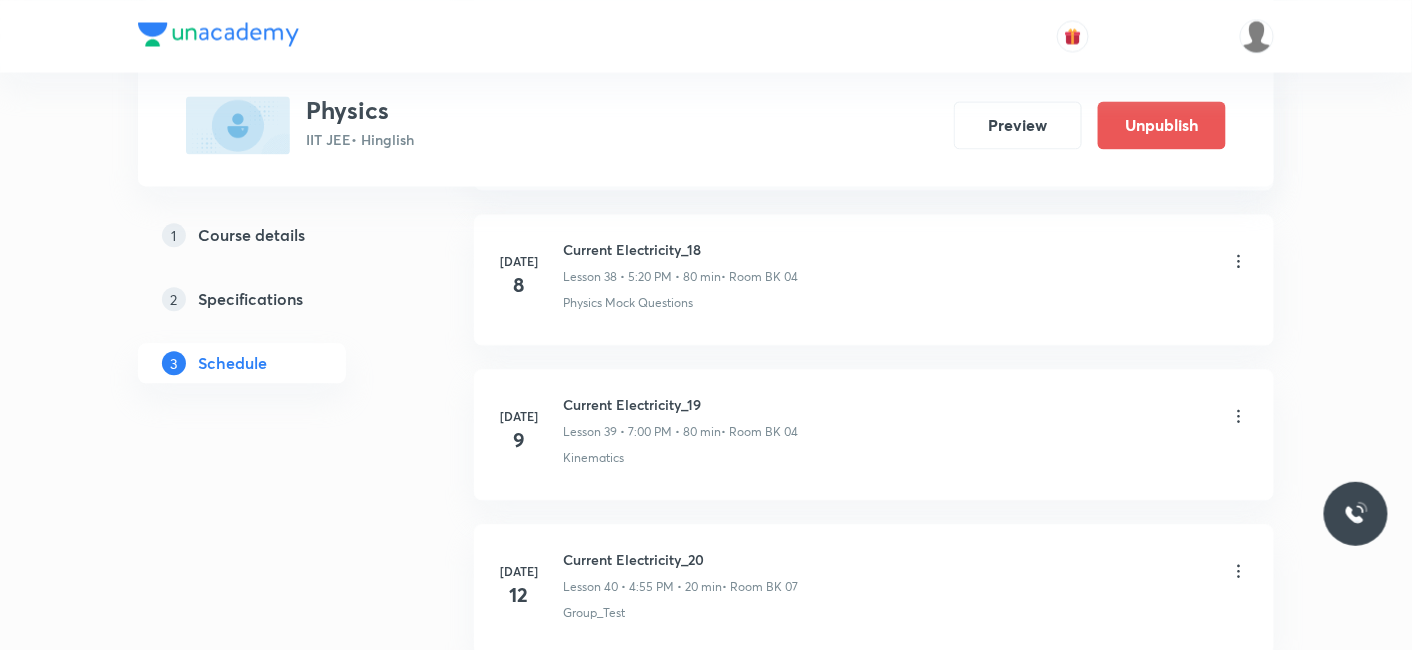 scroll, scrollTop: 7601, scrollLeft: 0, axis: vertical 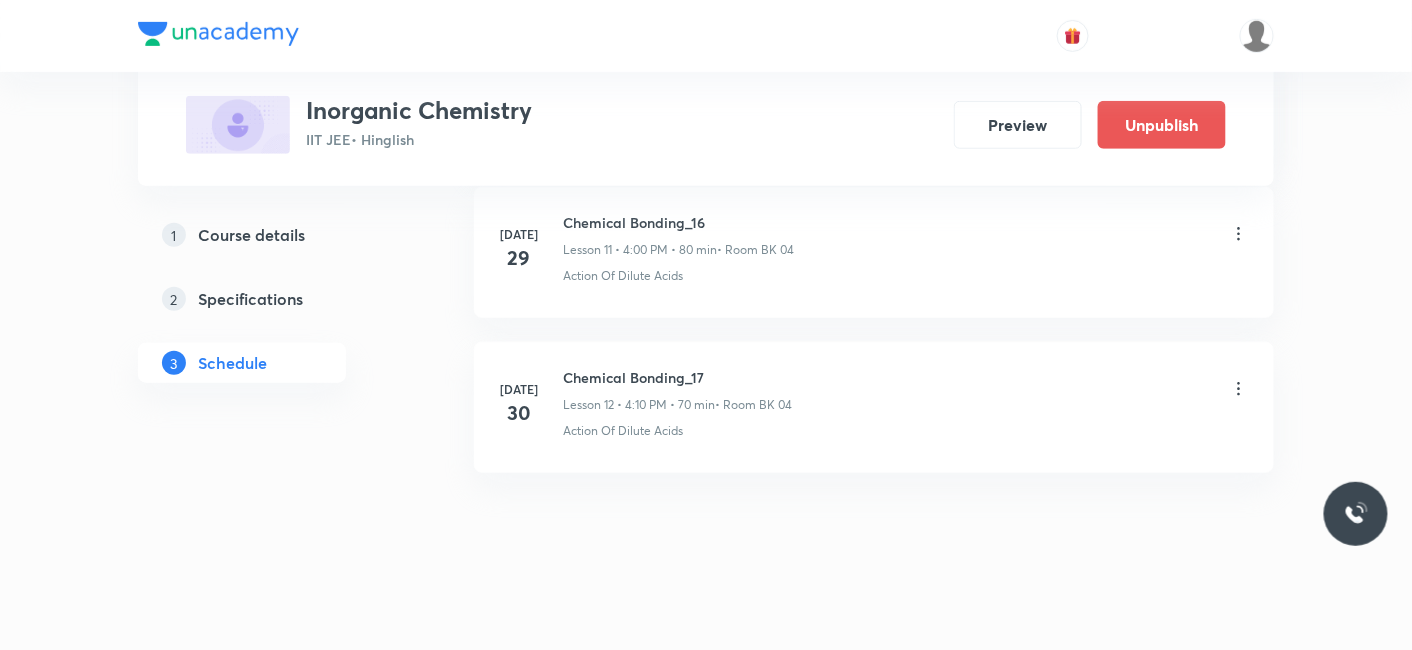 click on "Schedule 12  classes Session  13 Live class Session title 0/99 ​ Schedule for Jul 30, 2025, 4:11 PM ​ Duration (in minutes) ​   Session type Online Offline Room Select centre room Sub-concepts Select concepts that wil be covered in this session Add Cancel Jul 11 Chemical Bonding_6 Lesson 1 • 4:00 PM • 80 min  • Room BK 08 Action Of Dilute Acids Jul 12 Chemical Bonding_7 Lesson 2 • 4:09 PM • 72 min  • Room BK 04 Action Of Dilute Acids Jul 15 Chemical Bonding_8 Lesson 3 • 4:00 PM • 80 min  • Room BK 04 Action Of Dilute Acids Jul 17 Chemical Bonding_9 Lesson 4 • 5:30 PM • 80 min  • Room BK 04 Action Of Dilute Acids Jul 18 Chemical Bonding_10 Lesson 5 • 4:00 PM • 80 min  • Room BK 04 Action Of Dilute Acids Jul 19 Chemical Bonding_11 Lesson 6 • 4:00 PM • 80 min  • Room BK 04 Action Of Dilute Acids Jul 22 Chemical Bonding_12 Lesson 7 • 4:00 PM • 80 min  • Room BK 04 Action Of Dilute Acids Jul 24 Chemical Bonding_13 Lesson 8 • 5:30 PM • 80 min Jul 25 Jul 26" at bounding box center [874, -920] 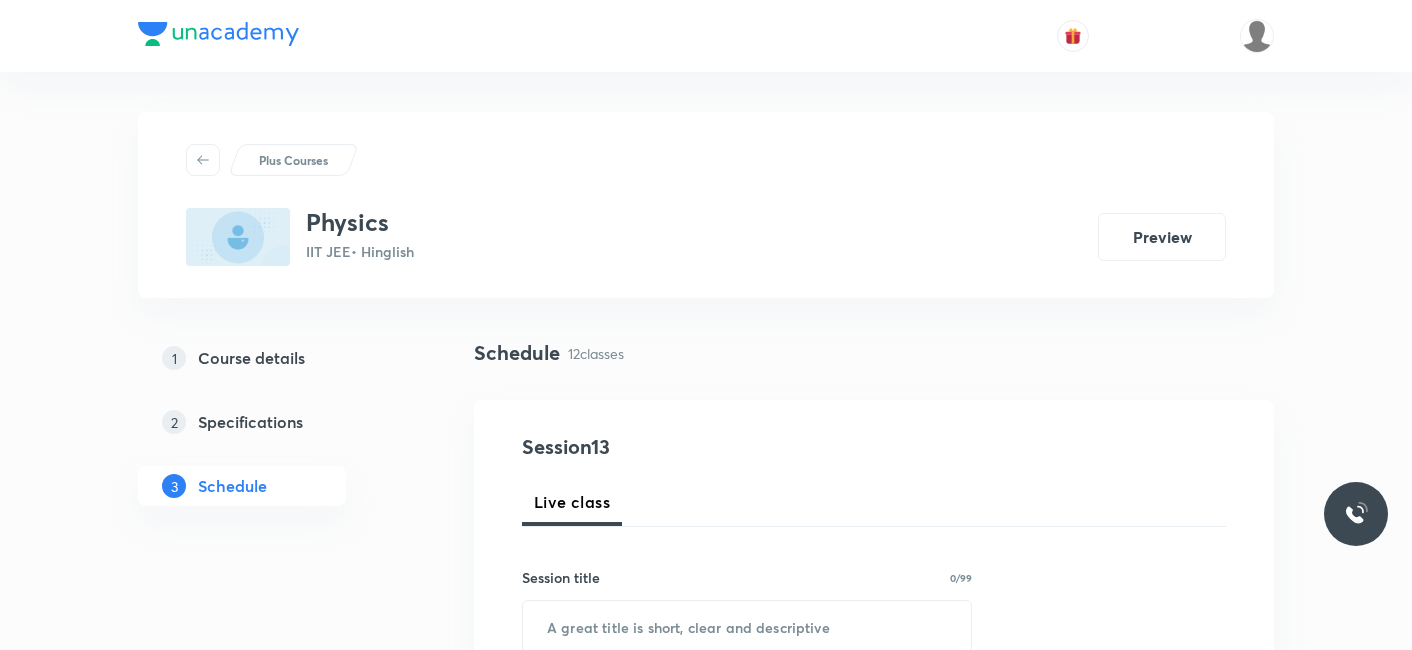 scroll, scrollTop: 0, scrollLeft: 0, axis: both 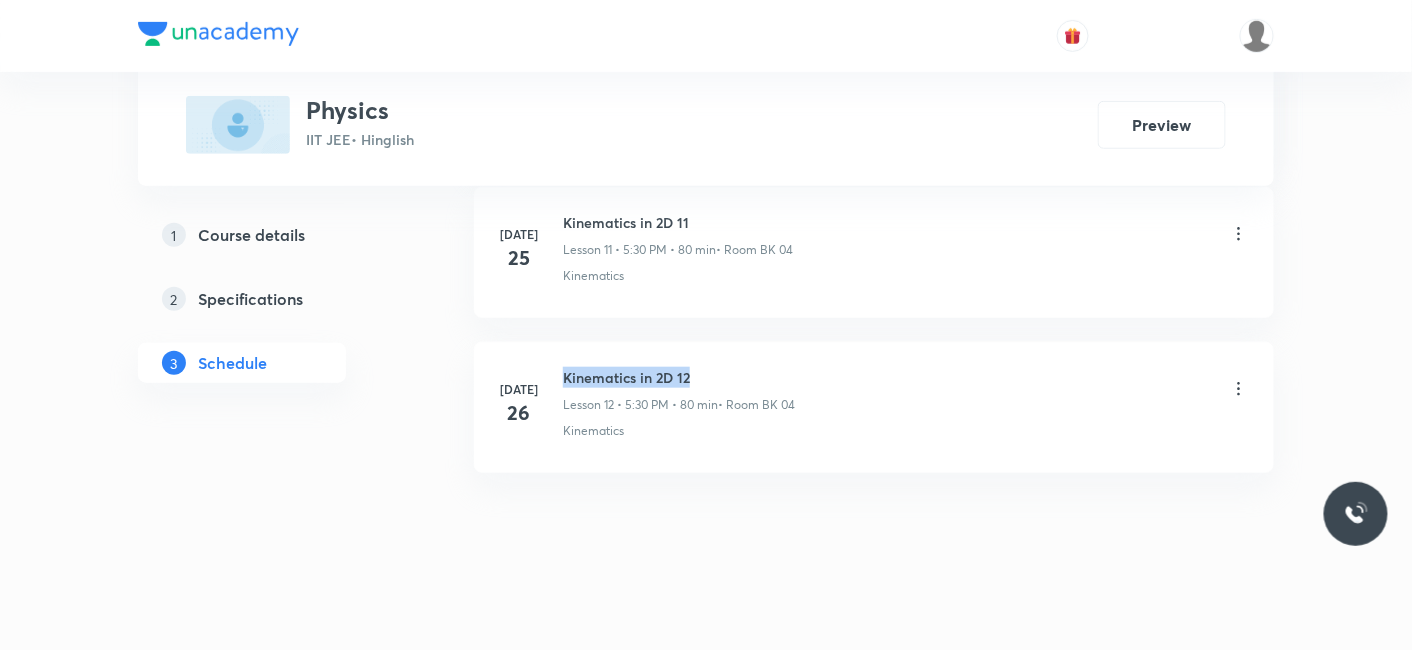 drag, startPoint x: 565, startPoint y: 364, endPoint x: 703, endPoint y: 367, distance: 138.03261 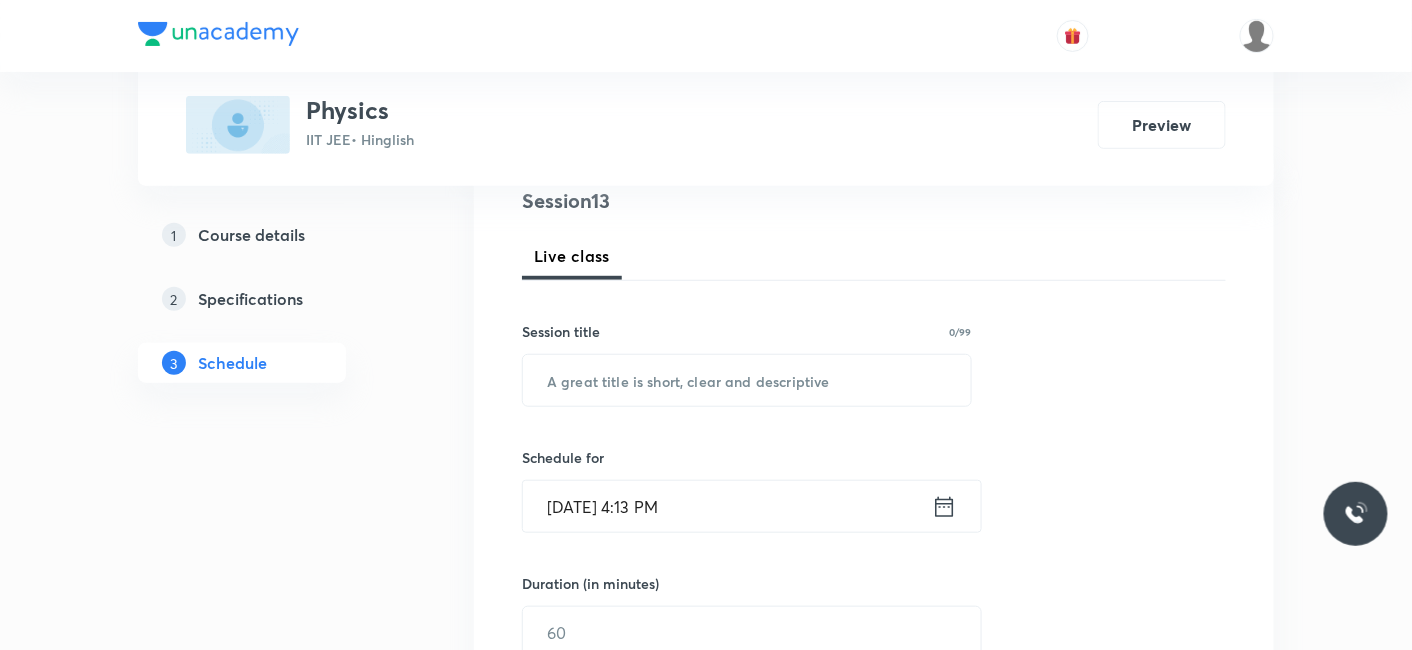 scroll, scrollTop: 249, scrollLeft: 0, axis: vertical 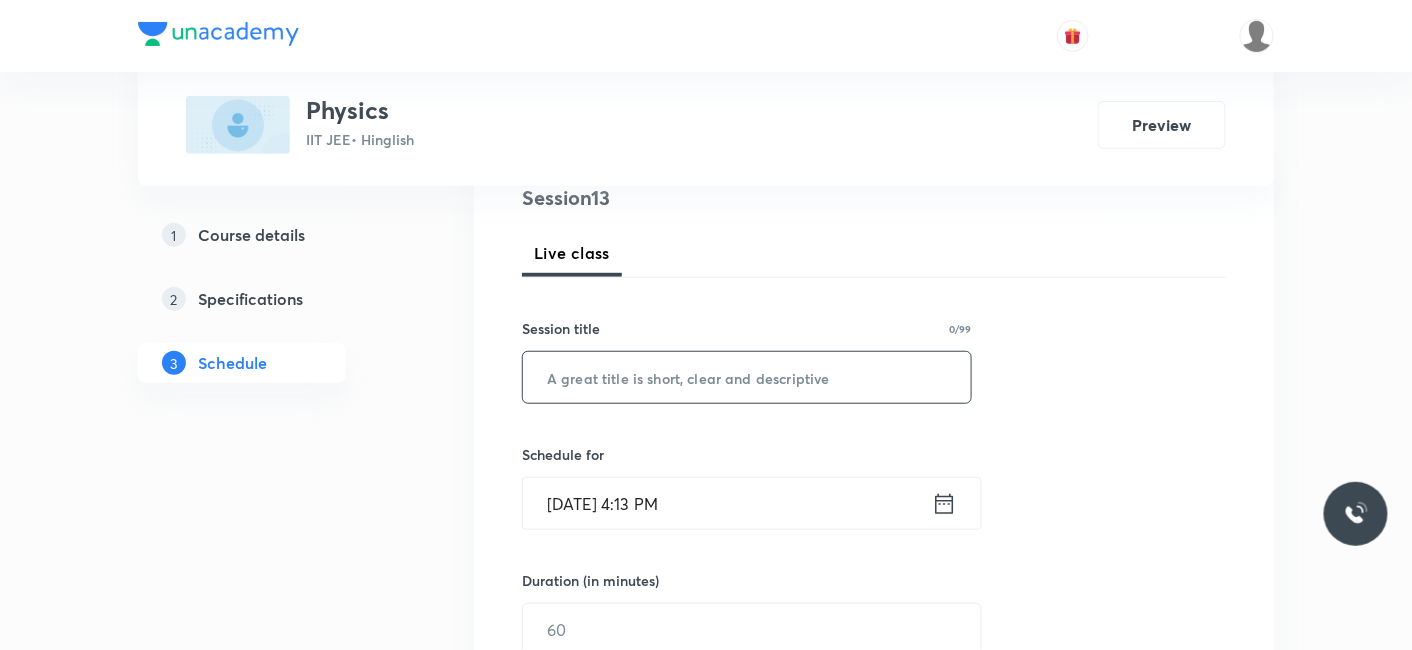 click at bounding box center (747, 377) 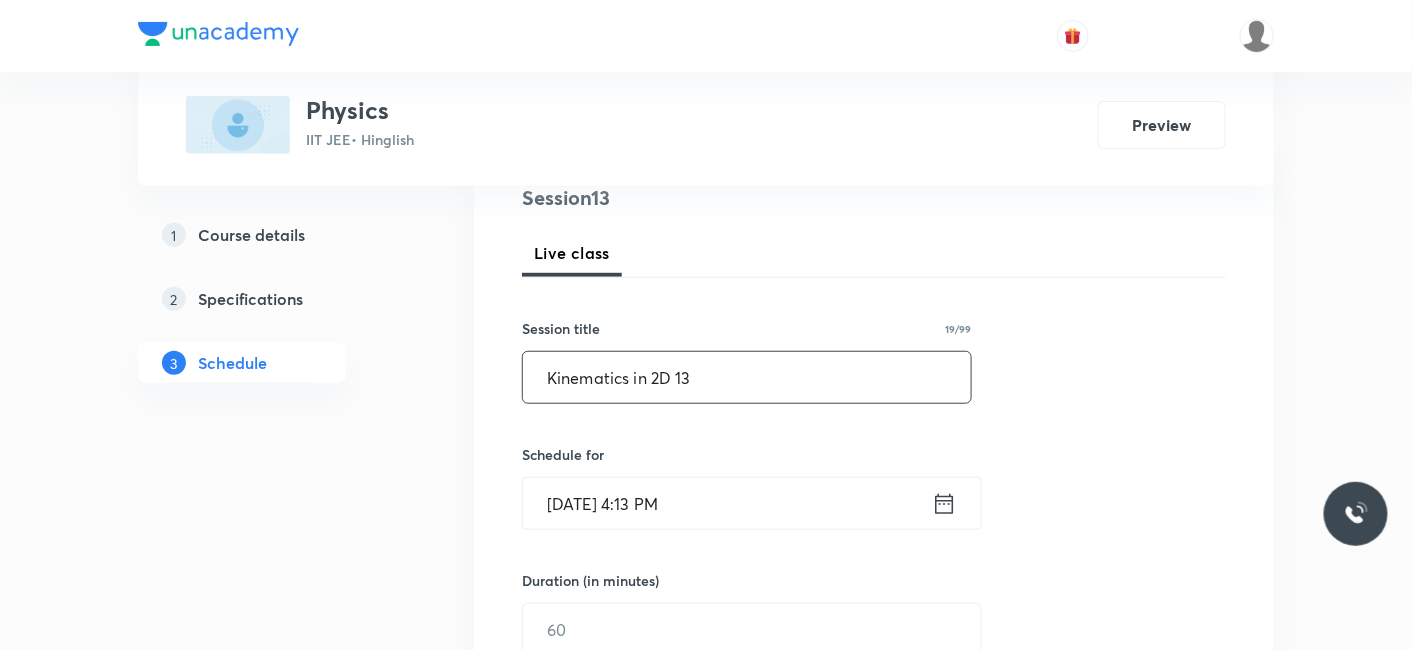 type on "Kinematics in 2D 13" 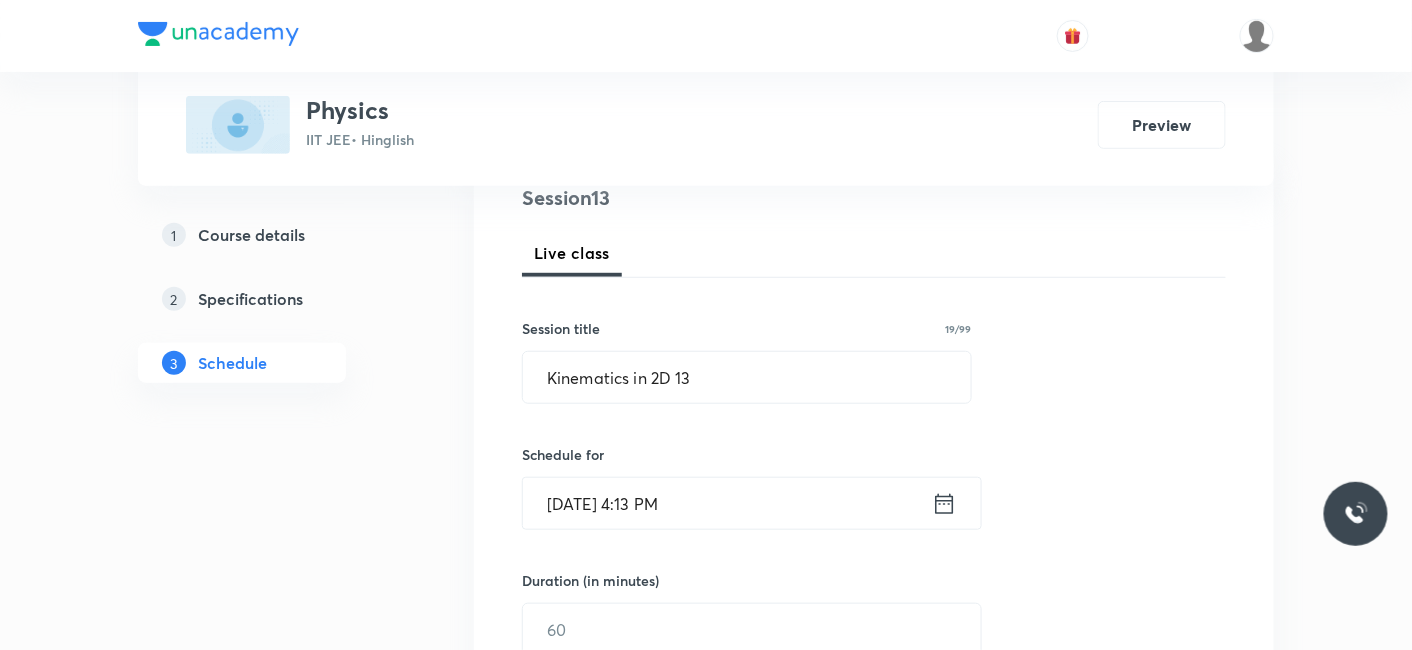 click 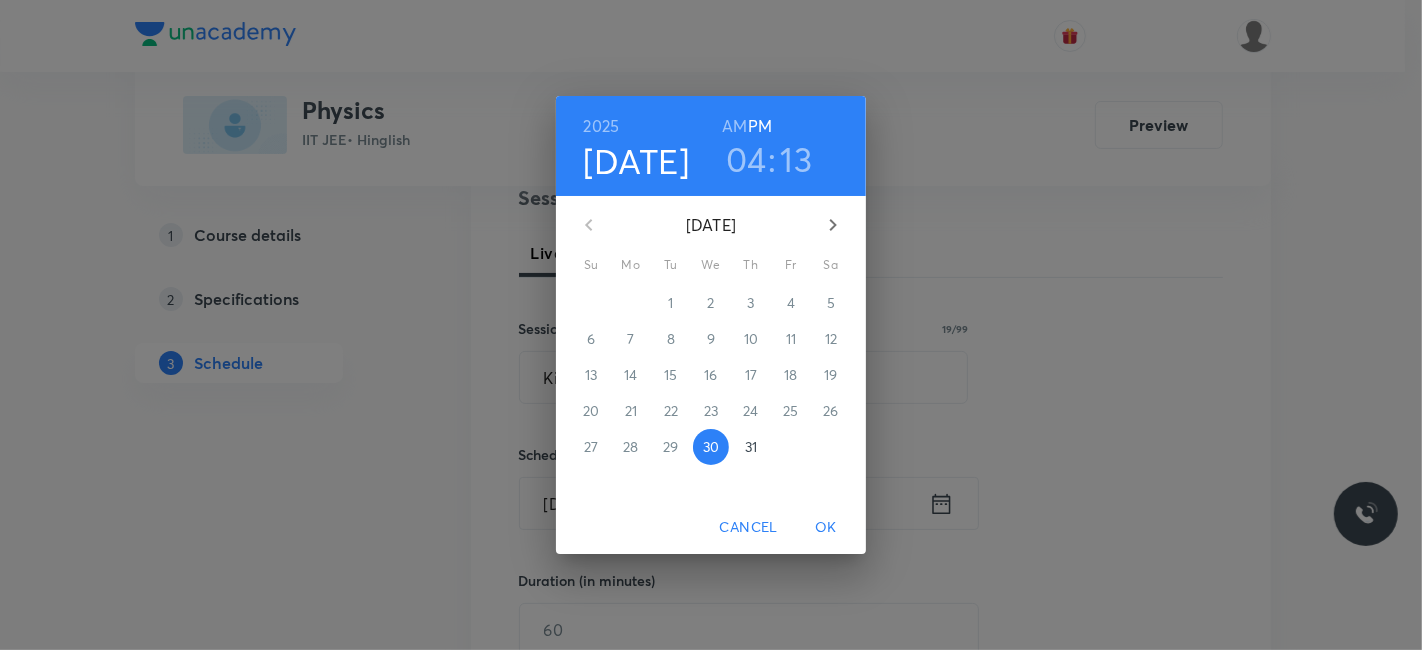 click on "04" at bounding box center (746, 159) 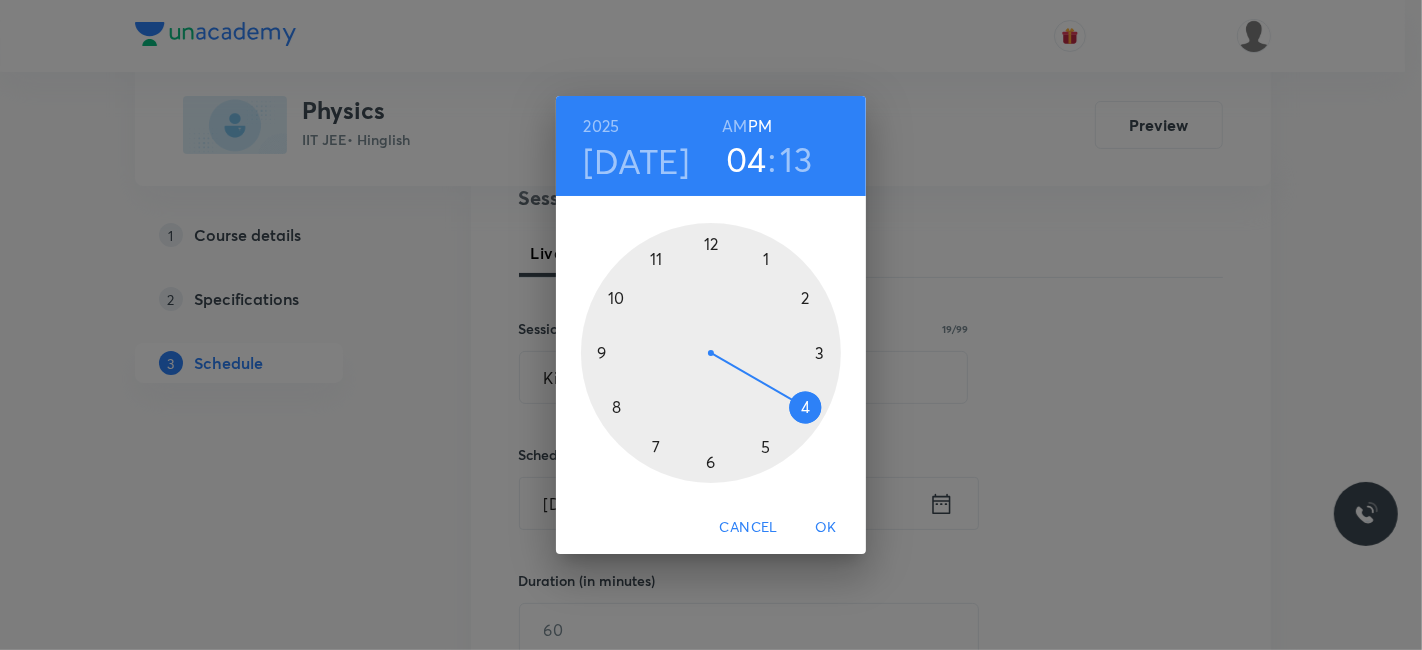 click at bounding box center (711, 353) 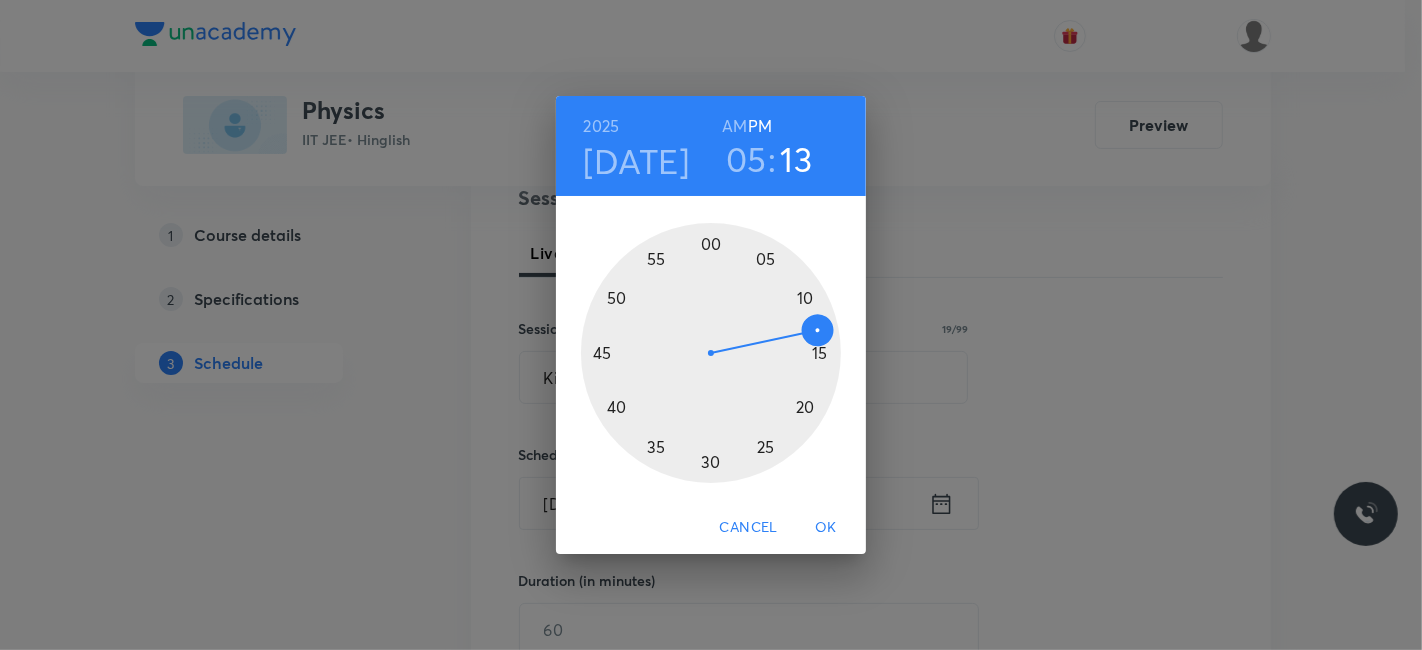 click on "13" at bounding box center (797, 159) 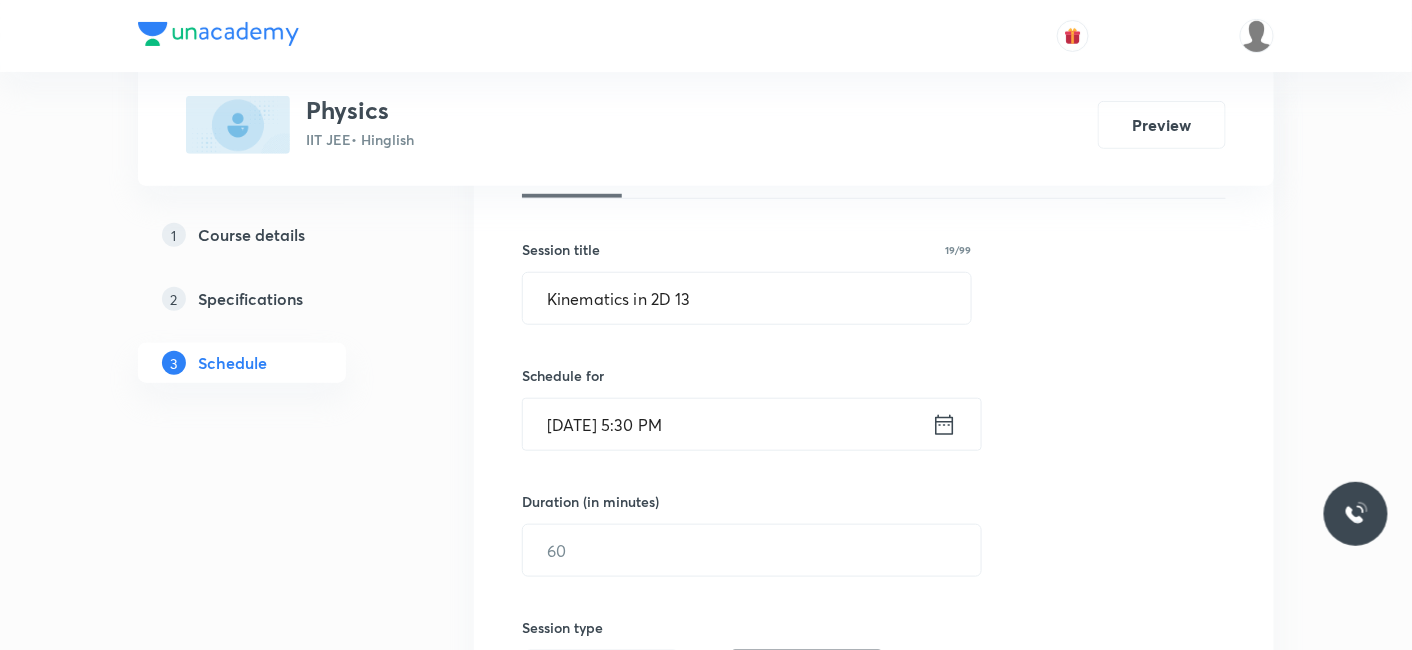 scroll, scrollTop: 360, scrollLeft: 0, axis: vertical 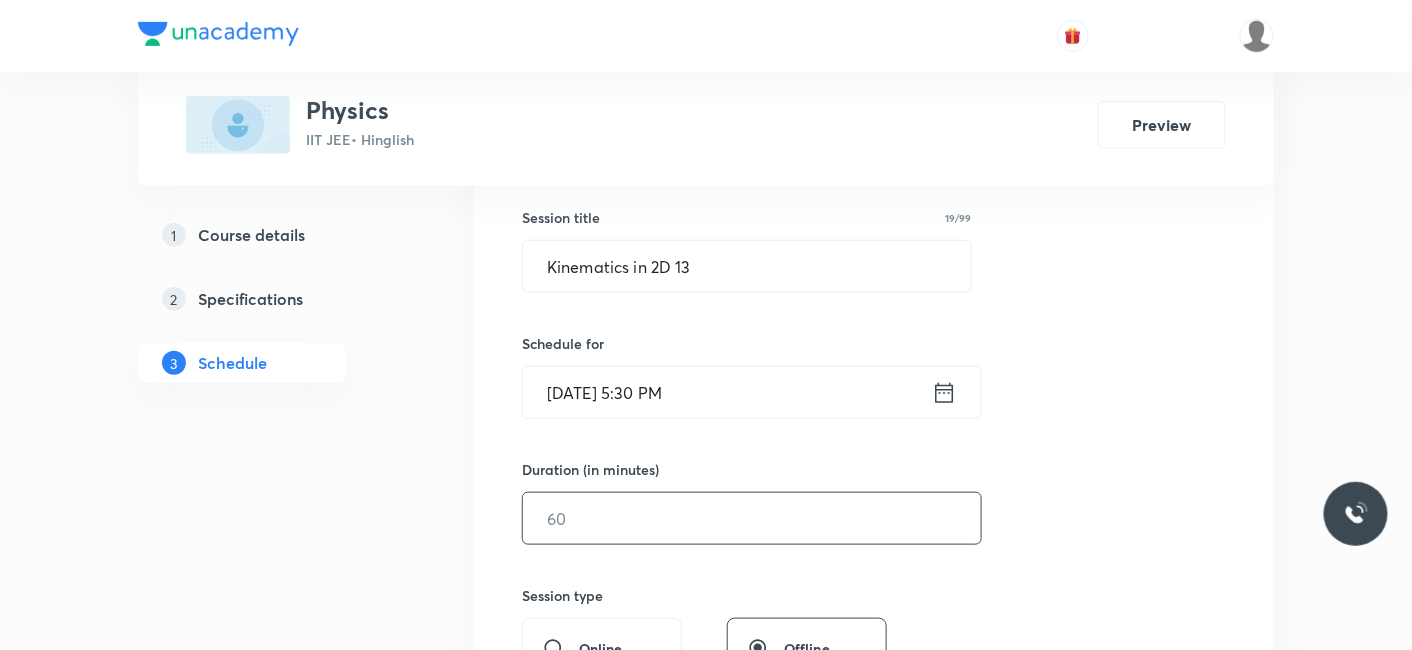 click at bounding box center [752, 518] 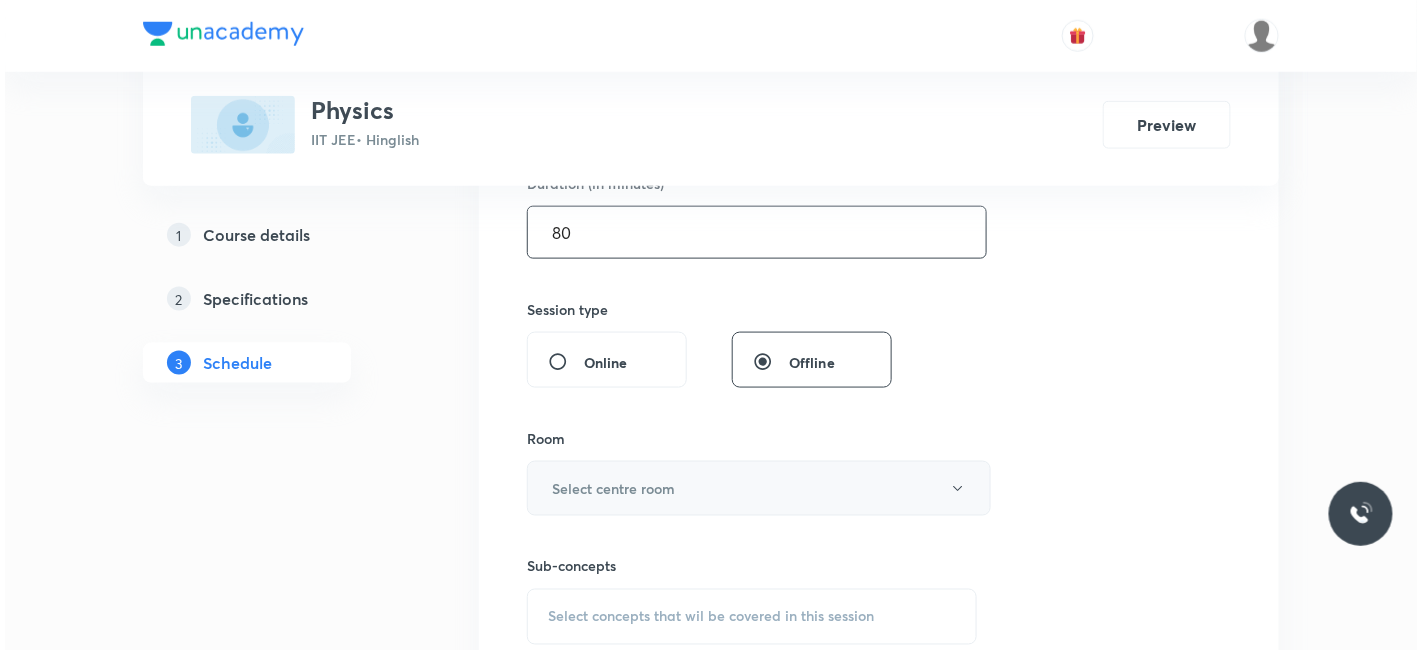 scroll, scrollTop: 694, scrollLeft: 0, axis: vertical 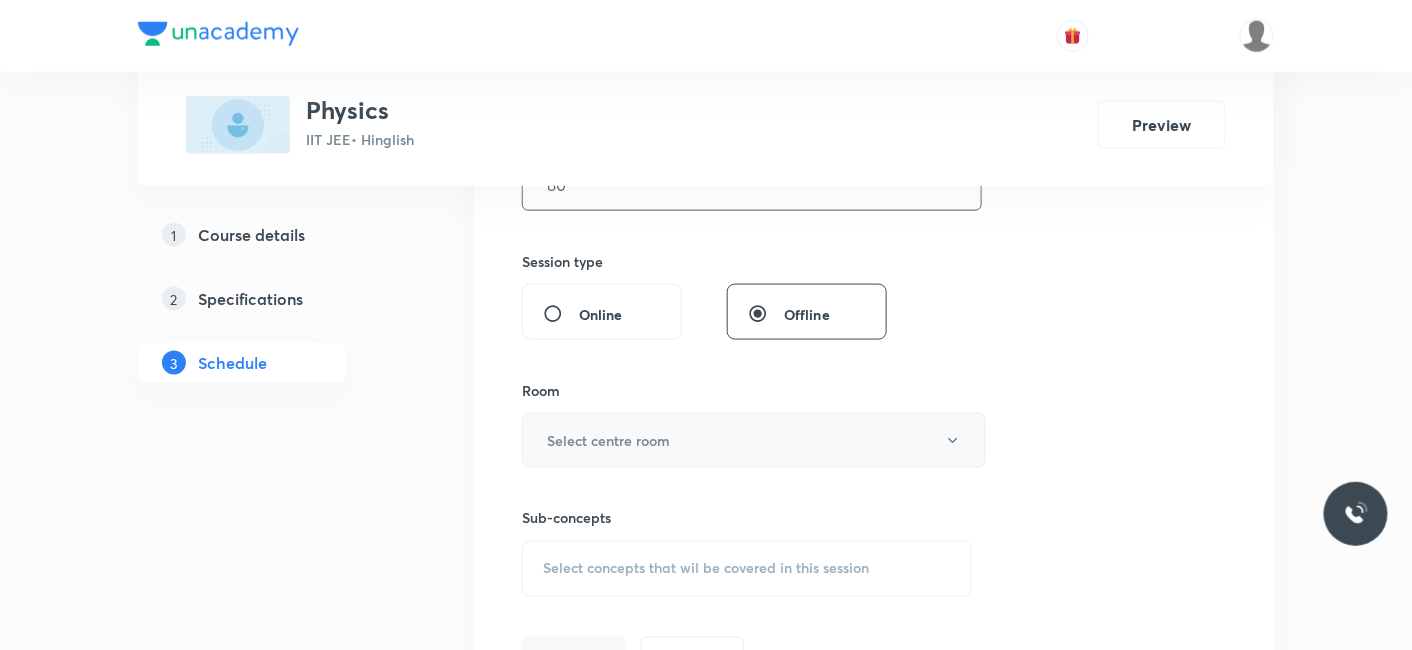 type on "80" 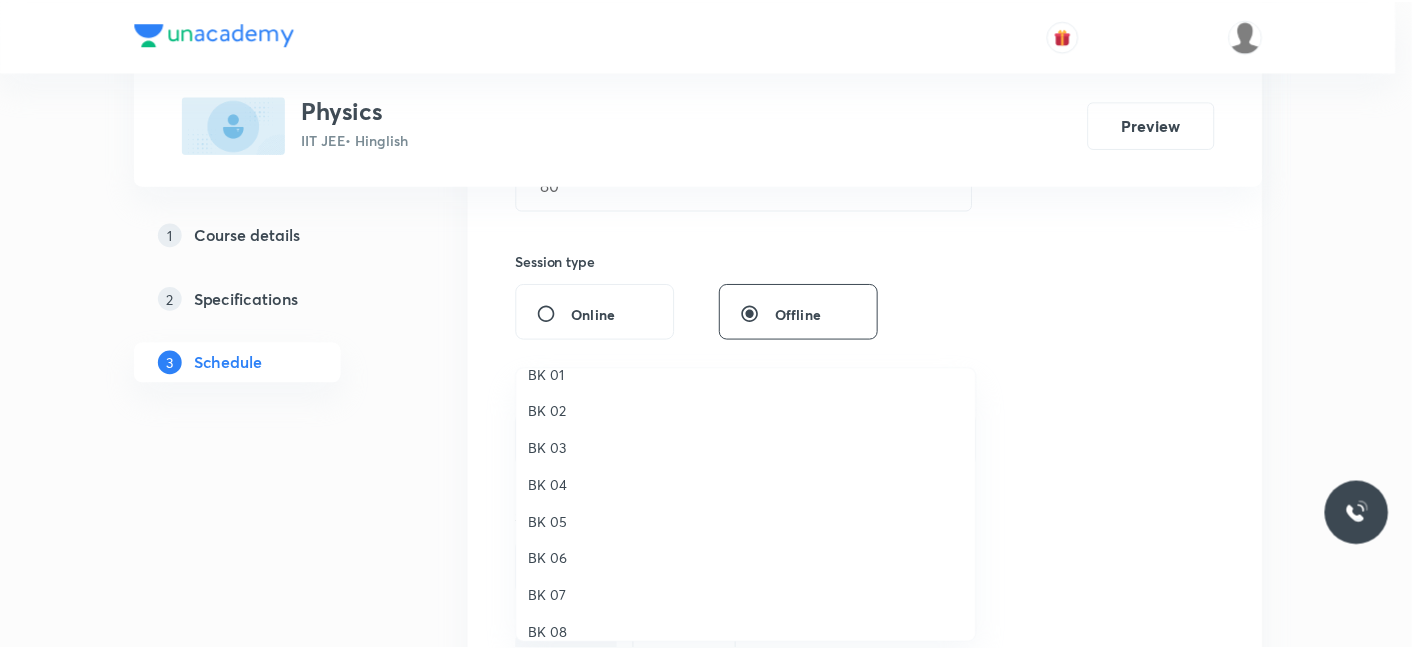scroll, scrollTop: 37, scrollLeft: 0, axis: vertical 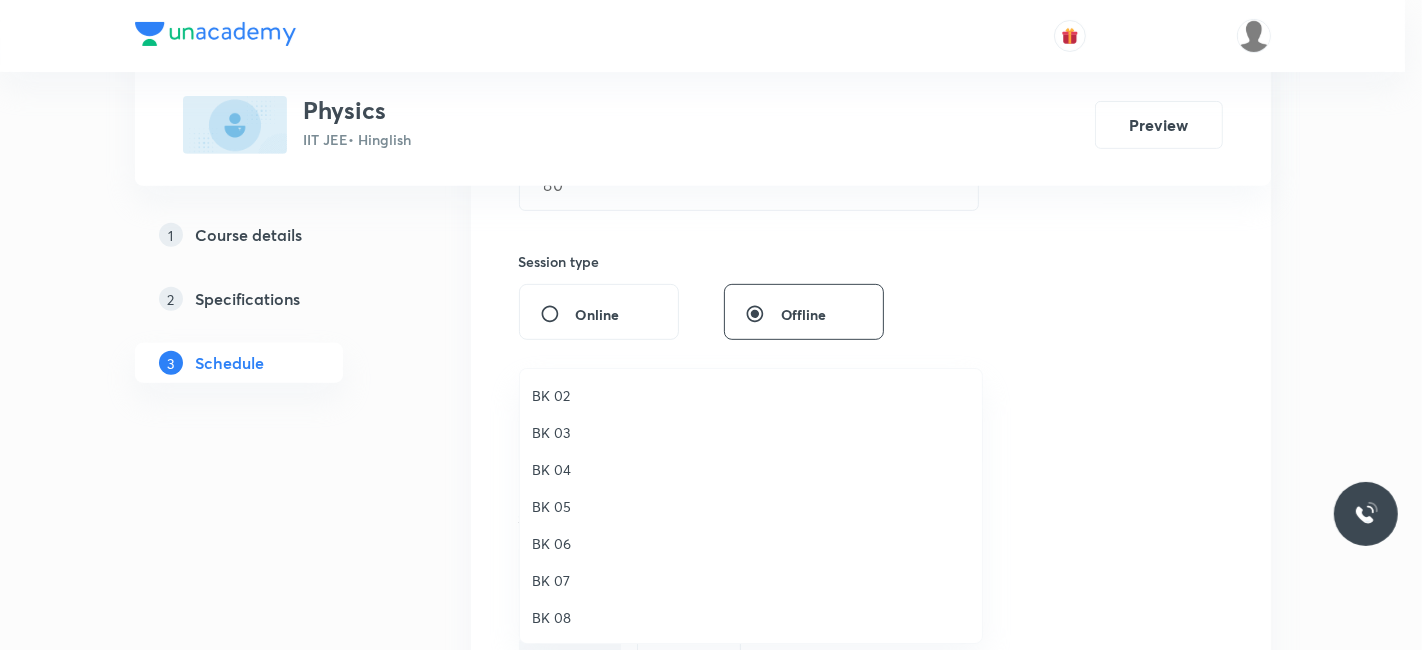 click on "BK 04" at bounding box center (751, 469) 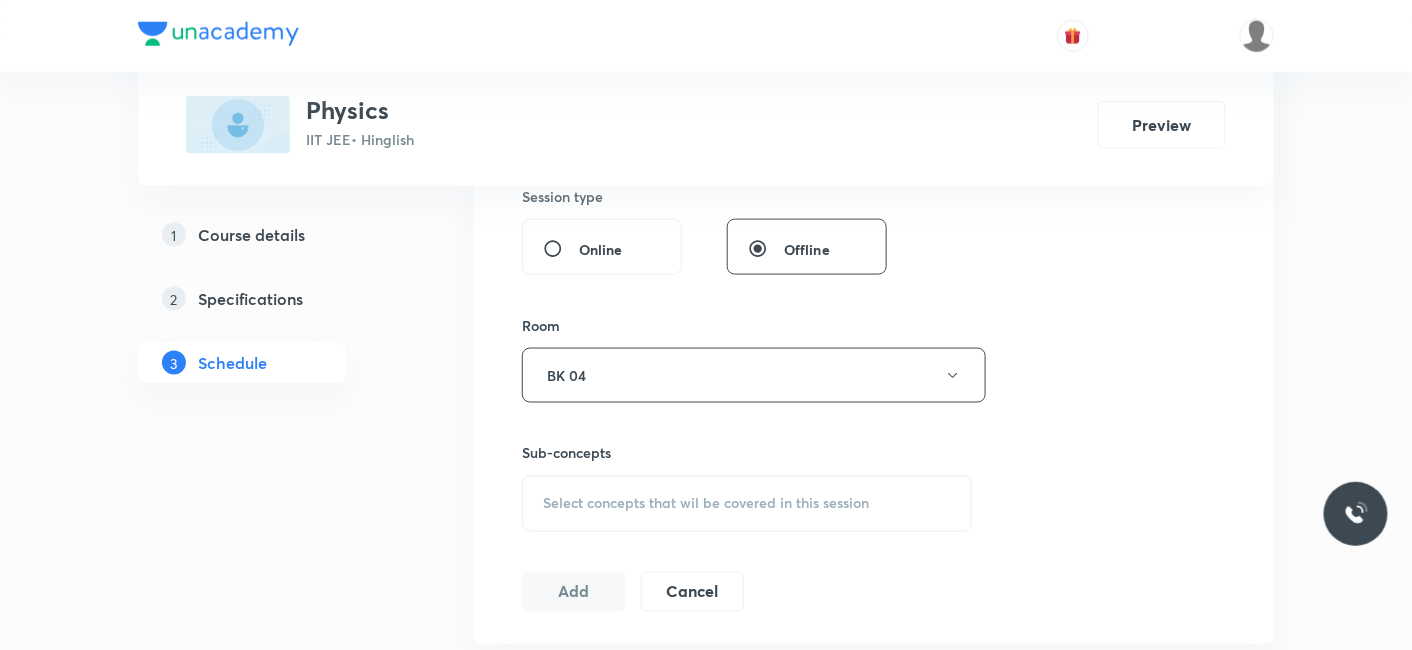 scroll, scrollTop: 916, scrollLeft: 0, axis: vertical 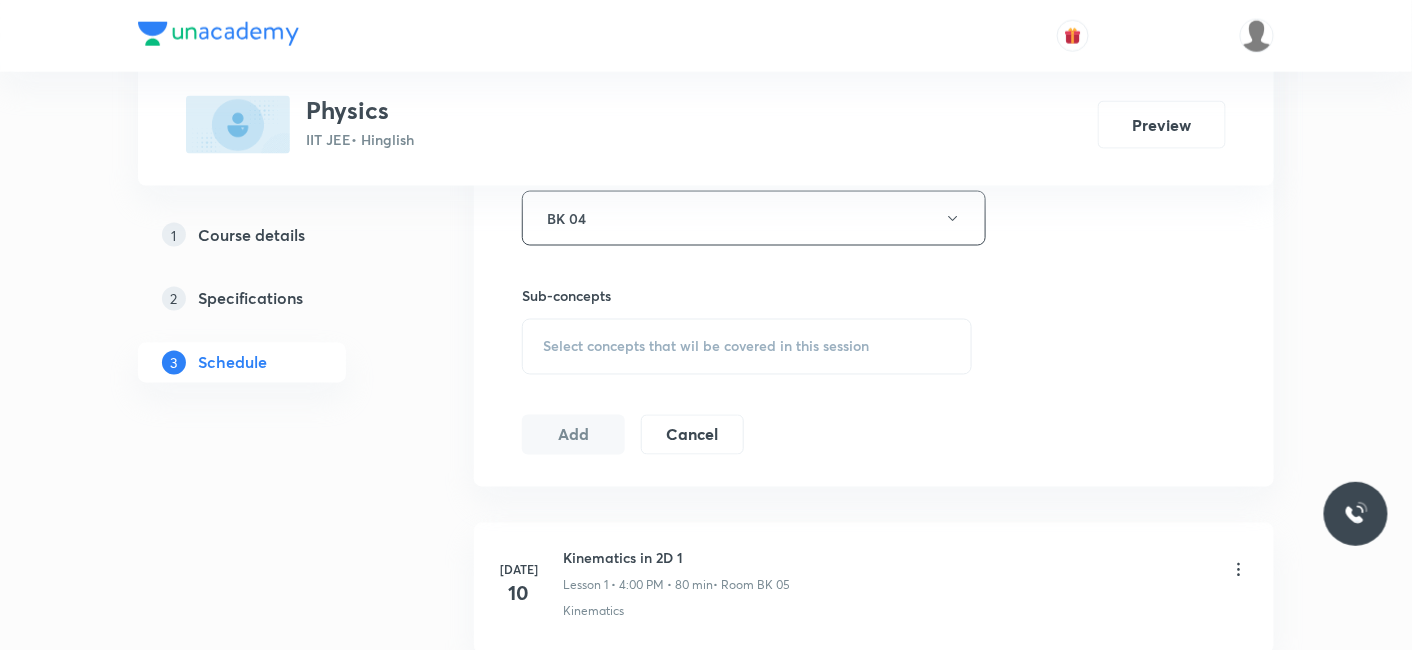 click on "Sub-concepts Select concepts that wil be covered in this session" at bounding box center (747, 330) 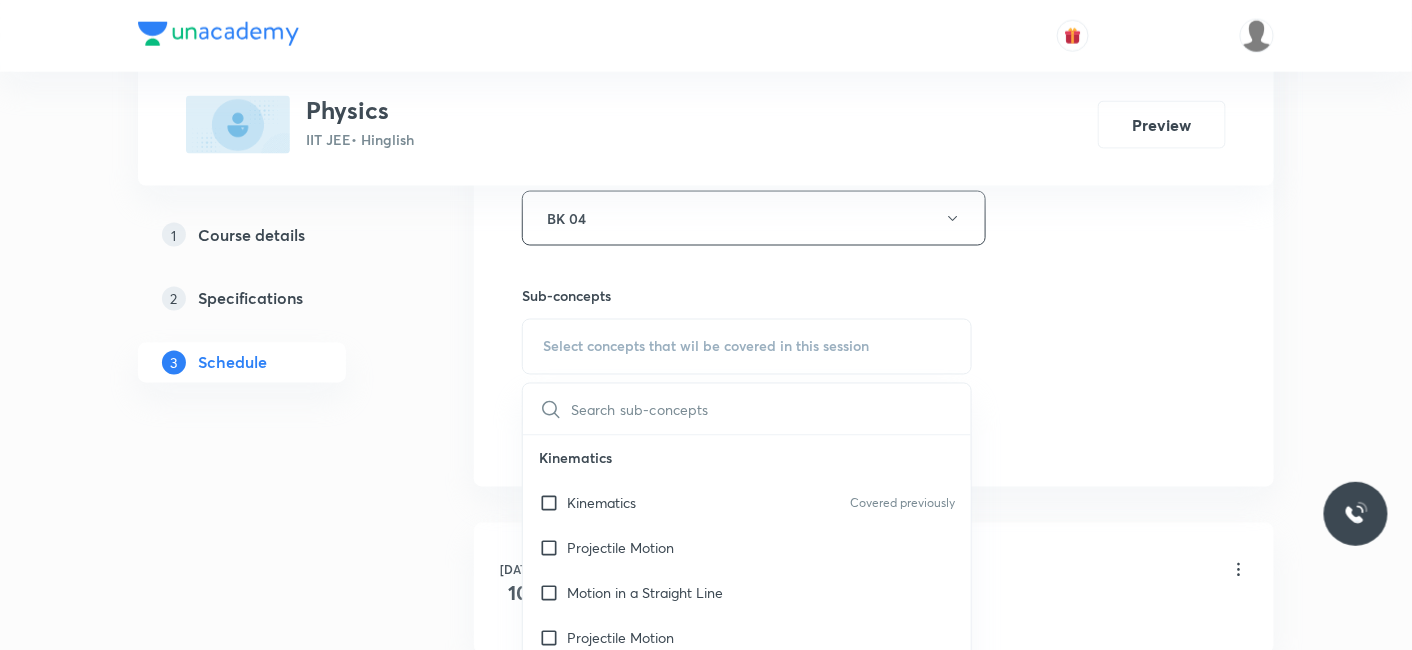 click on "Kinematics" at bounding box center (601, 503) 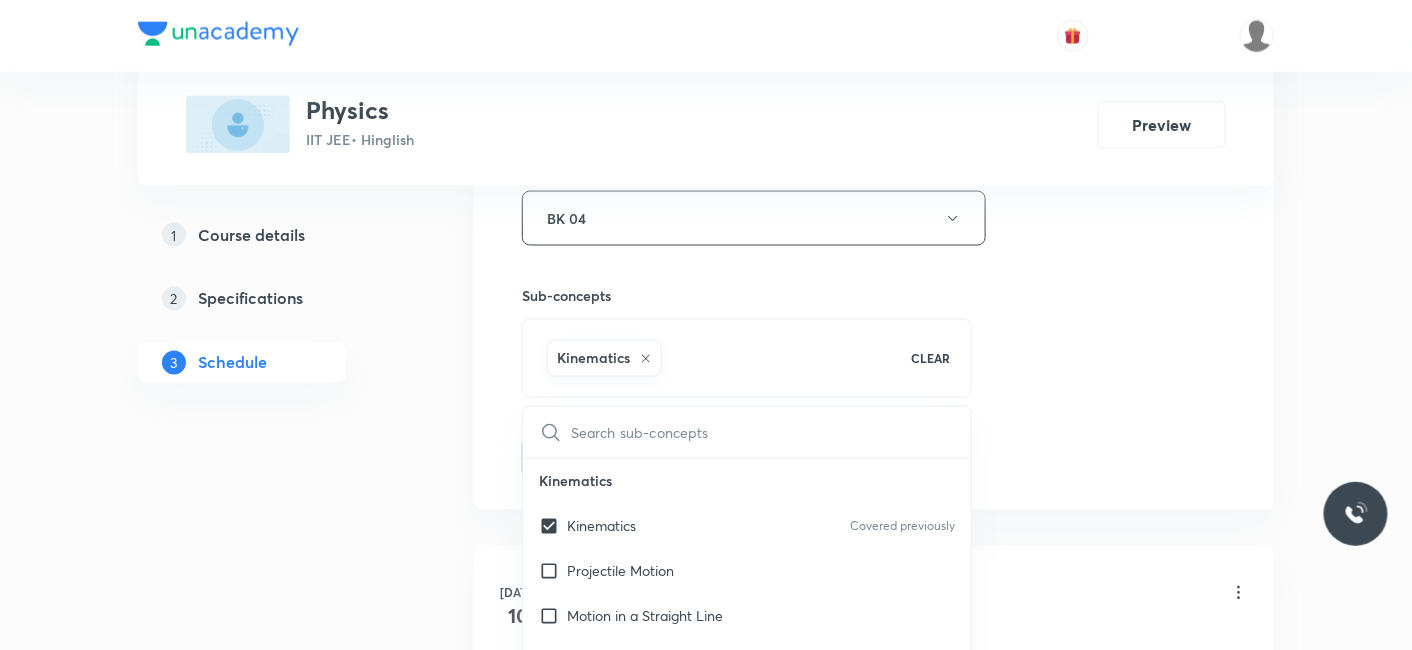 drag, startPoint x: 301, startPoint y: 463, endPoint x: 330, endPoint y: 463, distance: 29 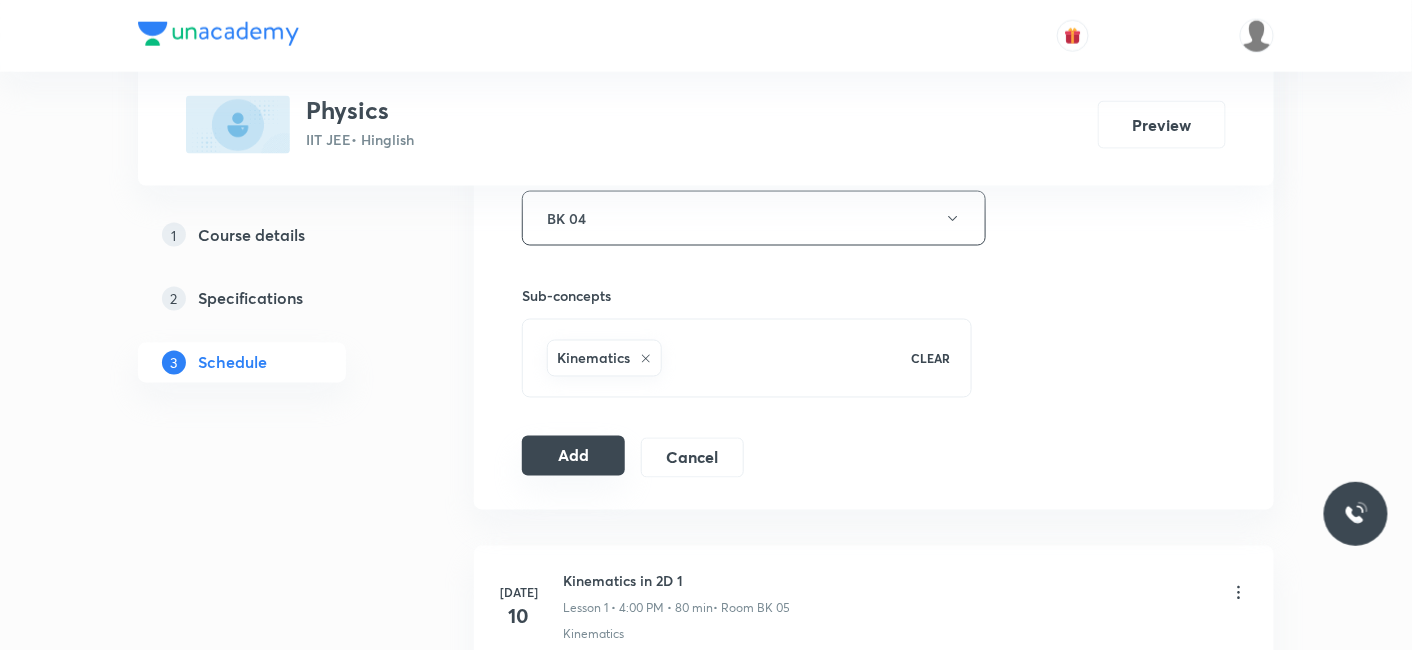 click on "Add" at bounding box center [573, 456] 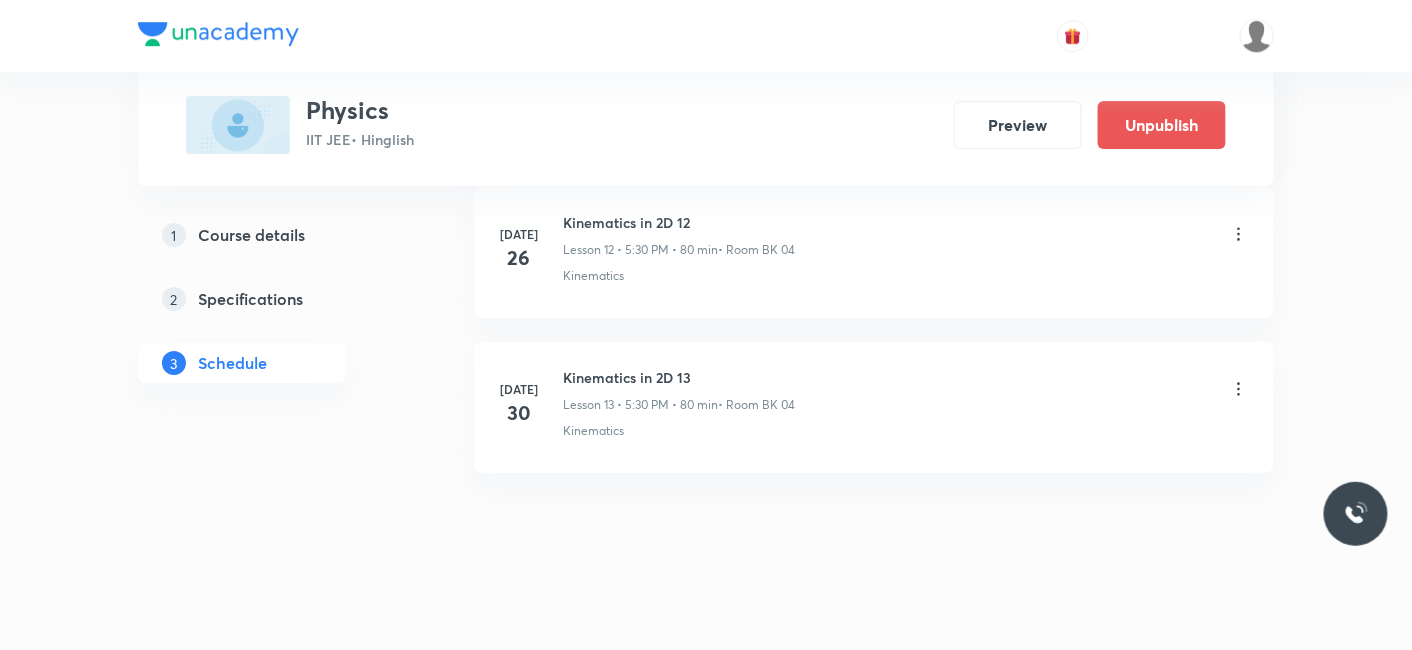 scroll, scrollTop: 2041, scrollLeft: 0, axis: vertical 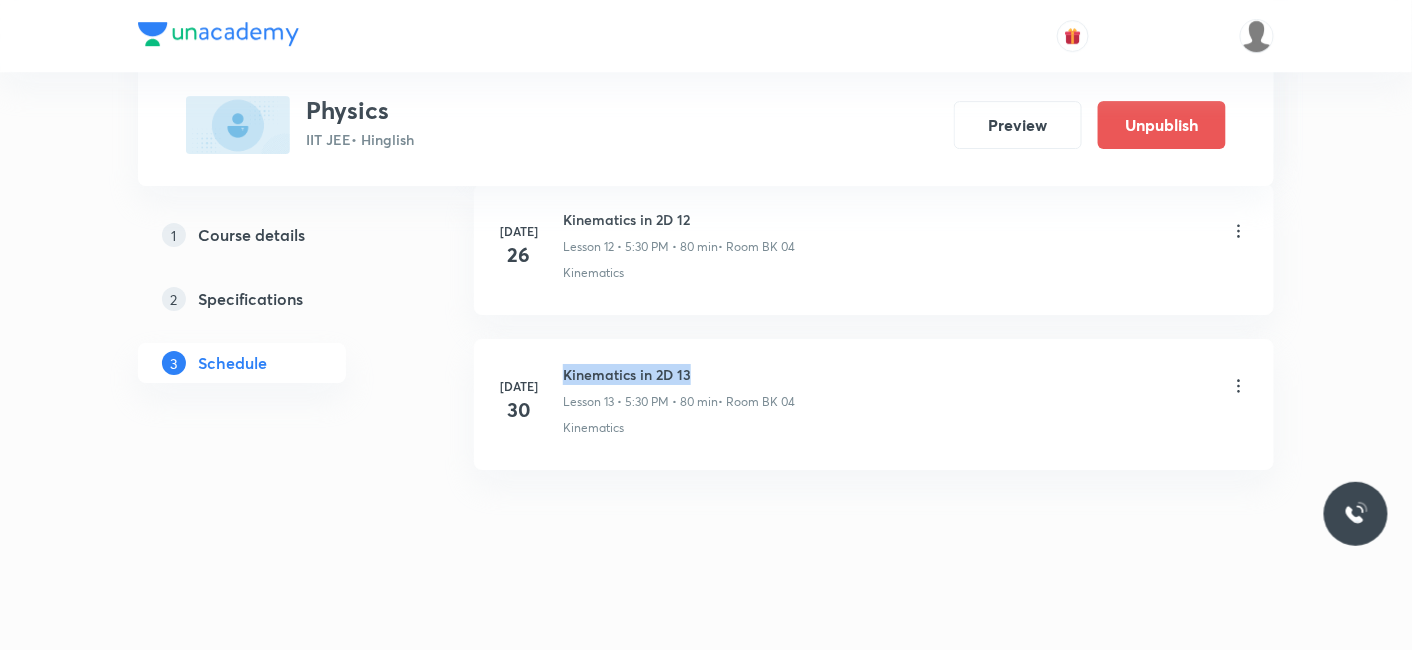 drag, startPoint x: 565, startPoint y: 364, endPoint x: 760, endPoint y: 365, distance: 195.00256 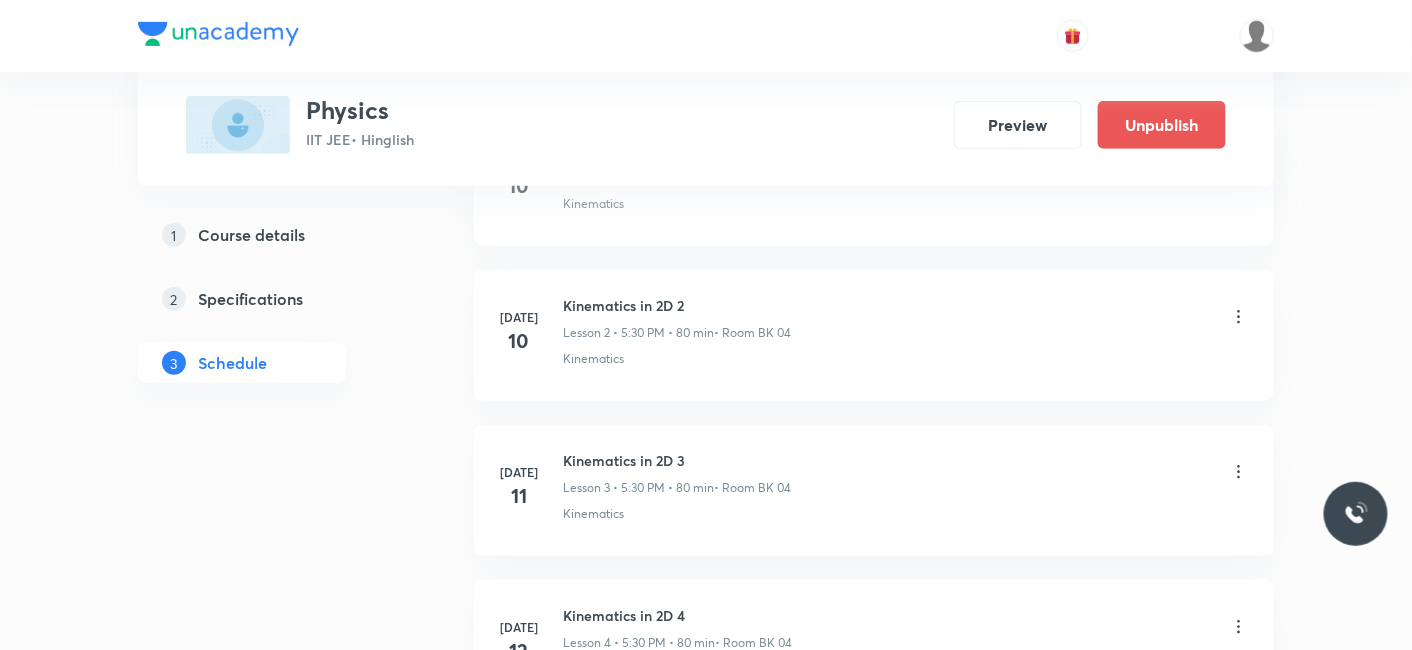scroll, scrollTop: 137, scrollLeft: 0, axis: vertical 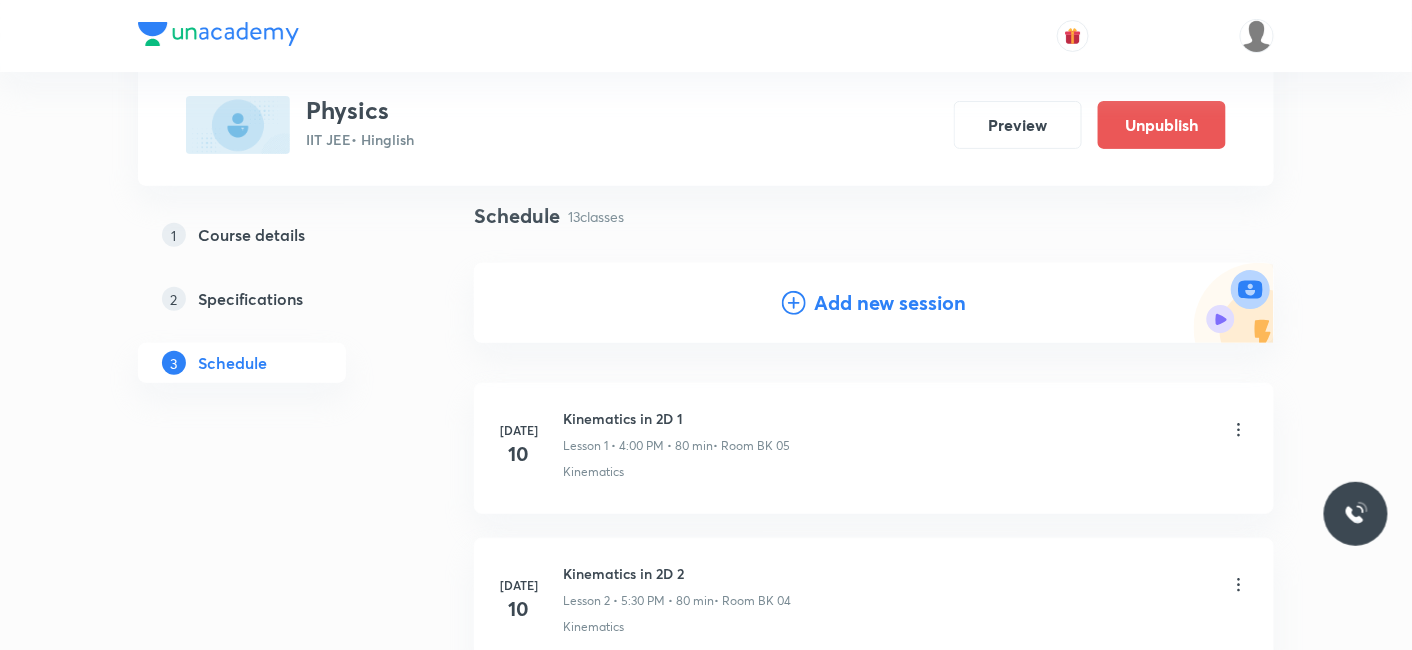 click on "Add new session" at bounding box center [890, 303] 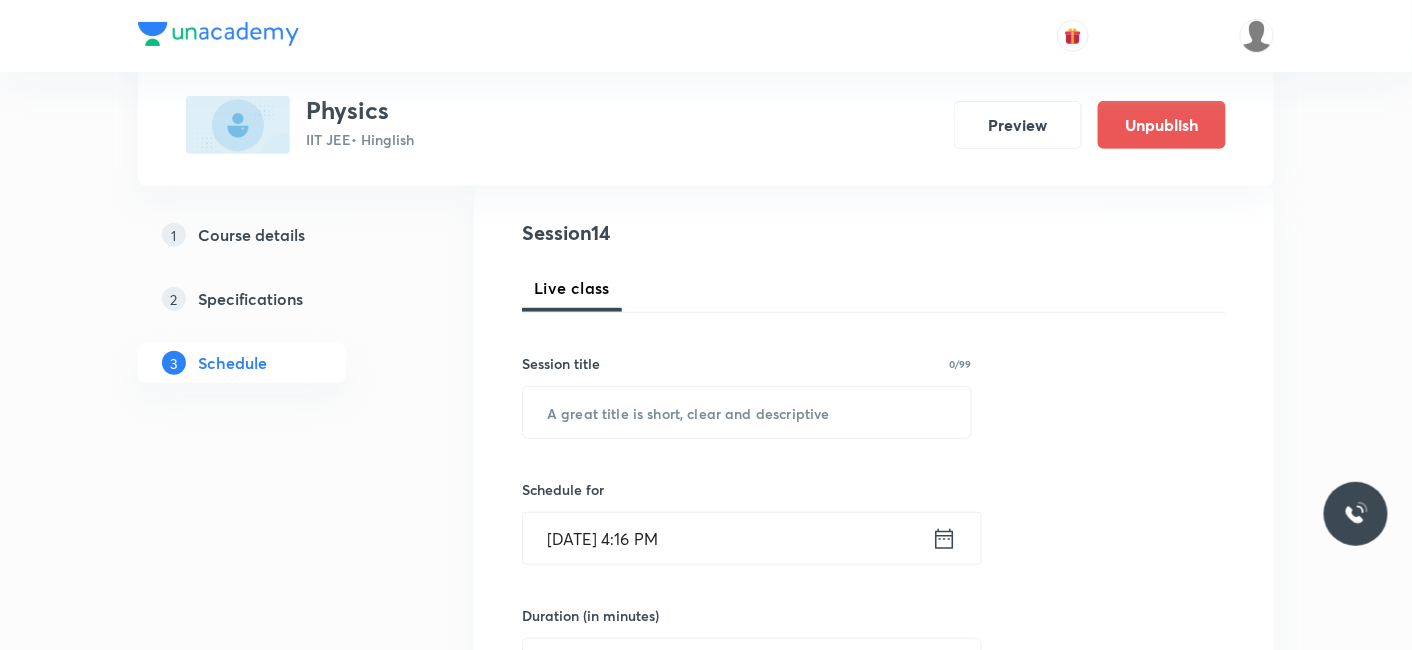 scroll, scrollTop: 248, scrollLeft: 0, axis: vertical 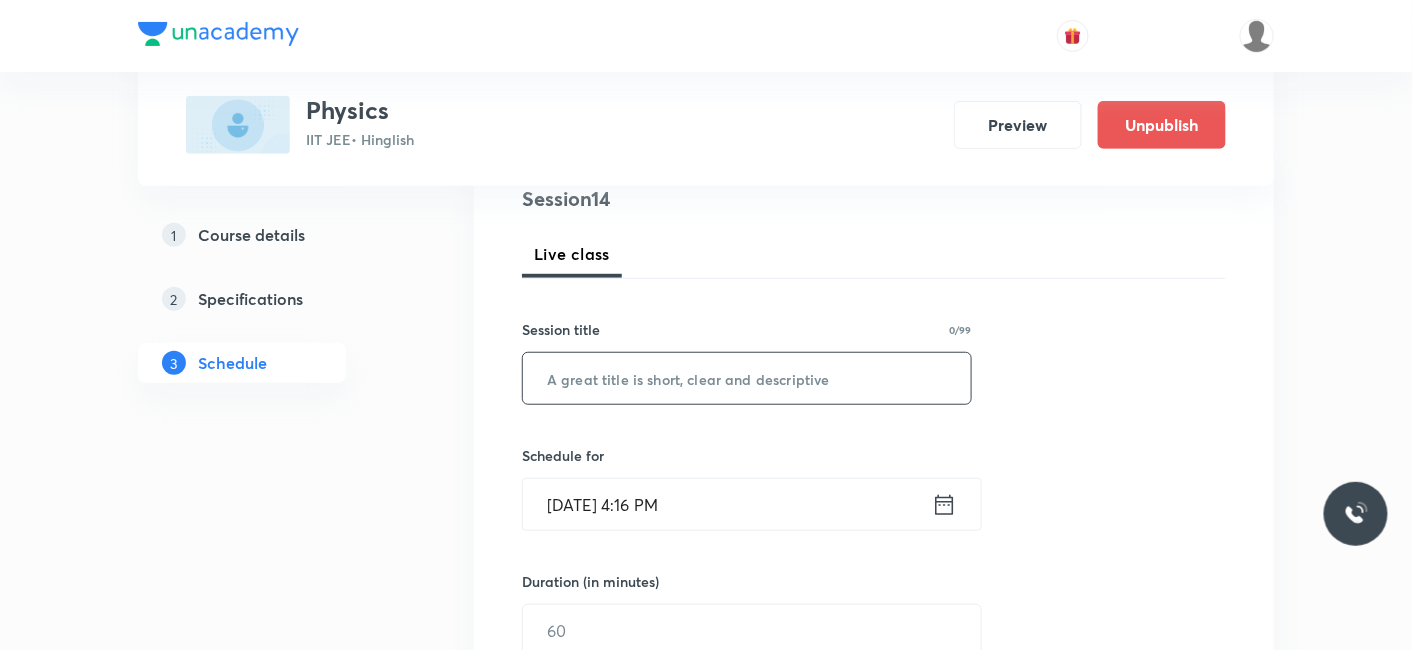 click at bounding box center (747, 378) 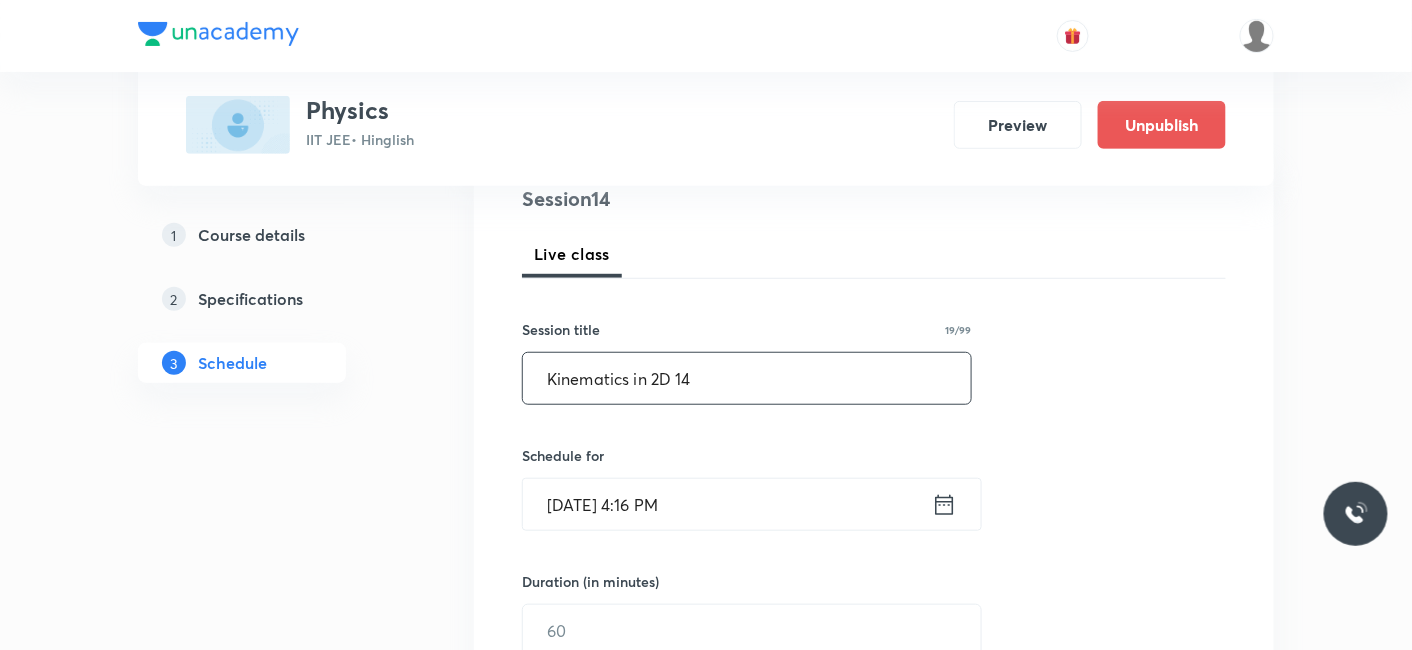 type on "Kinematics in 2D 14" 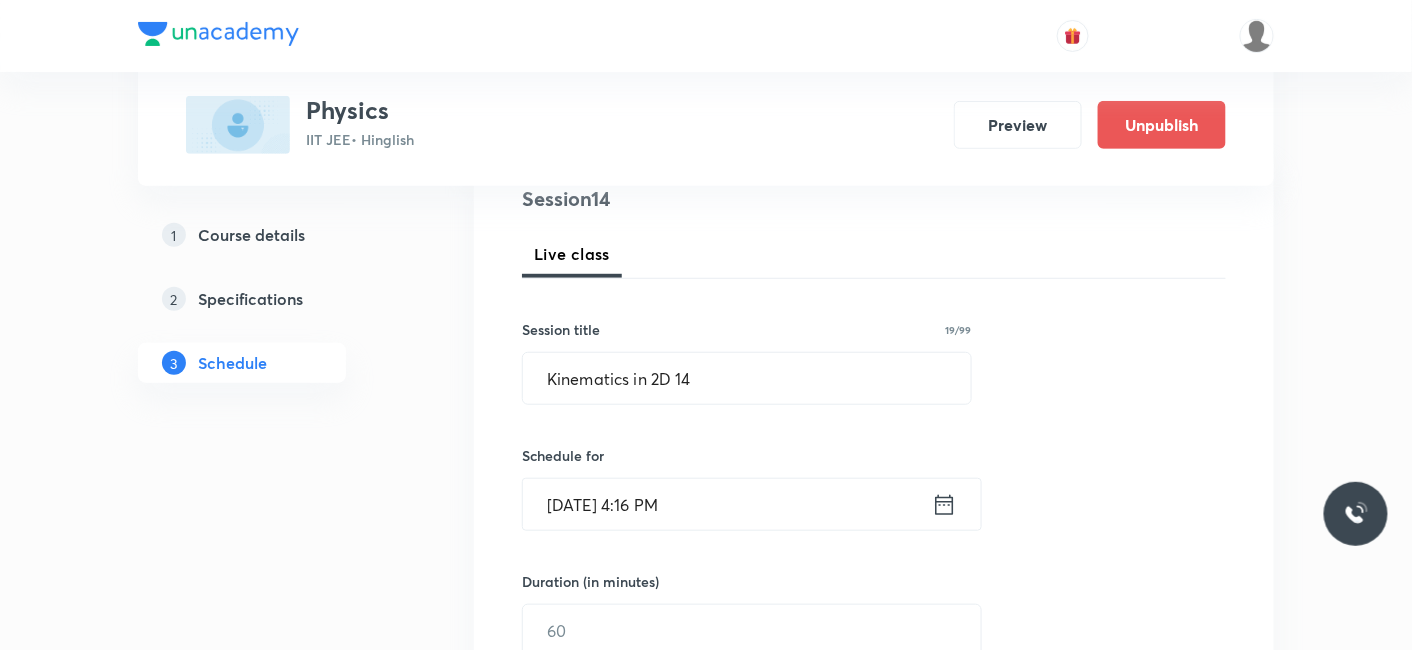 click 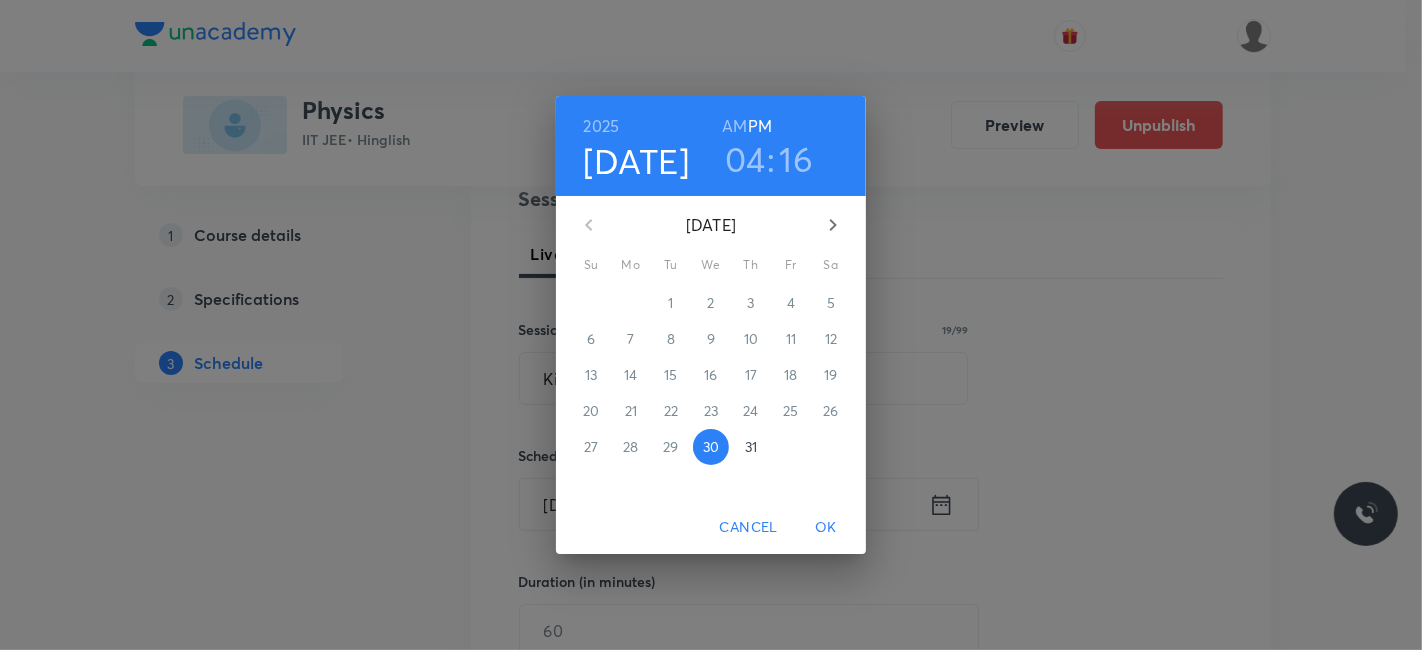 drag, startPoint x: 748, startPoint y: 168, endPoint x: 730, endPoint y: 192, distance: 30 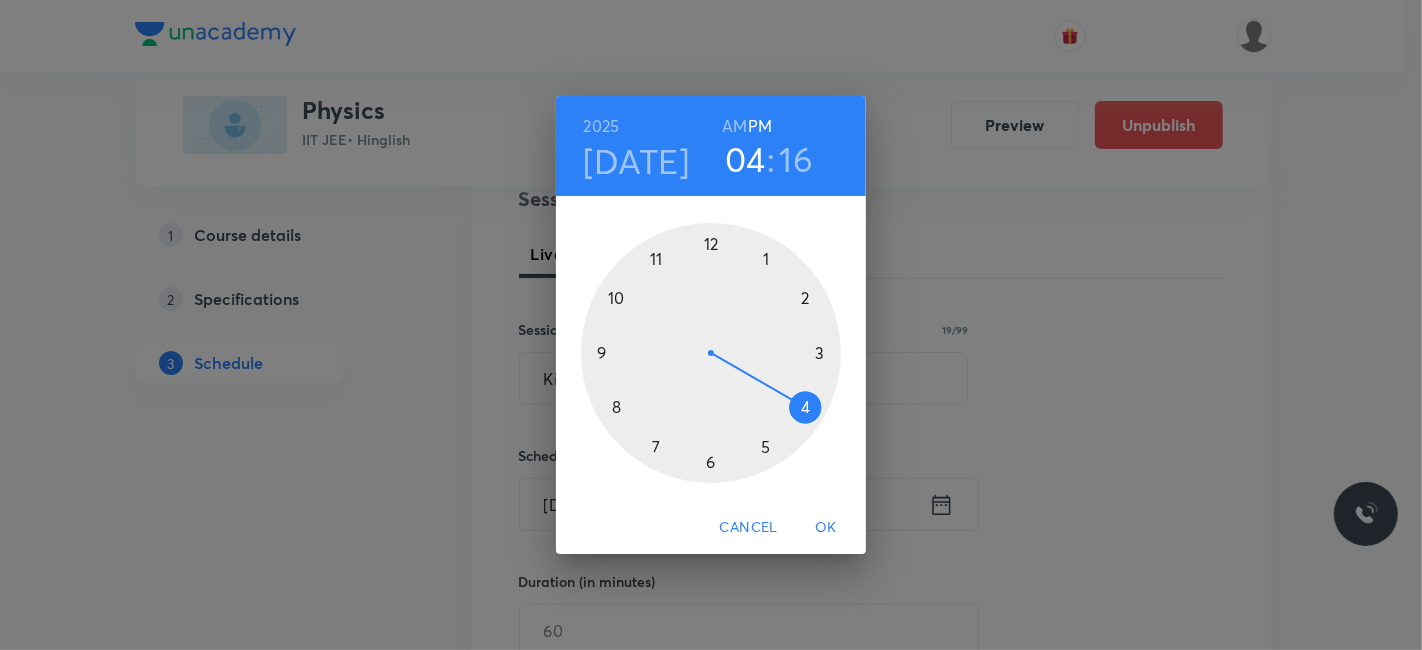 click at bounding box center (711, 353) 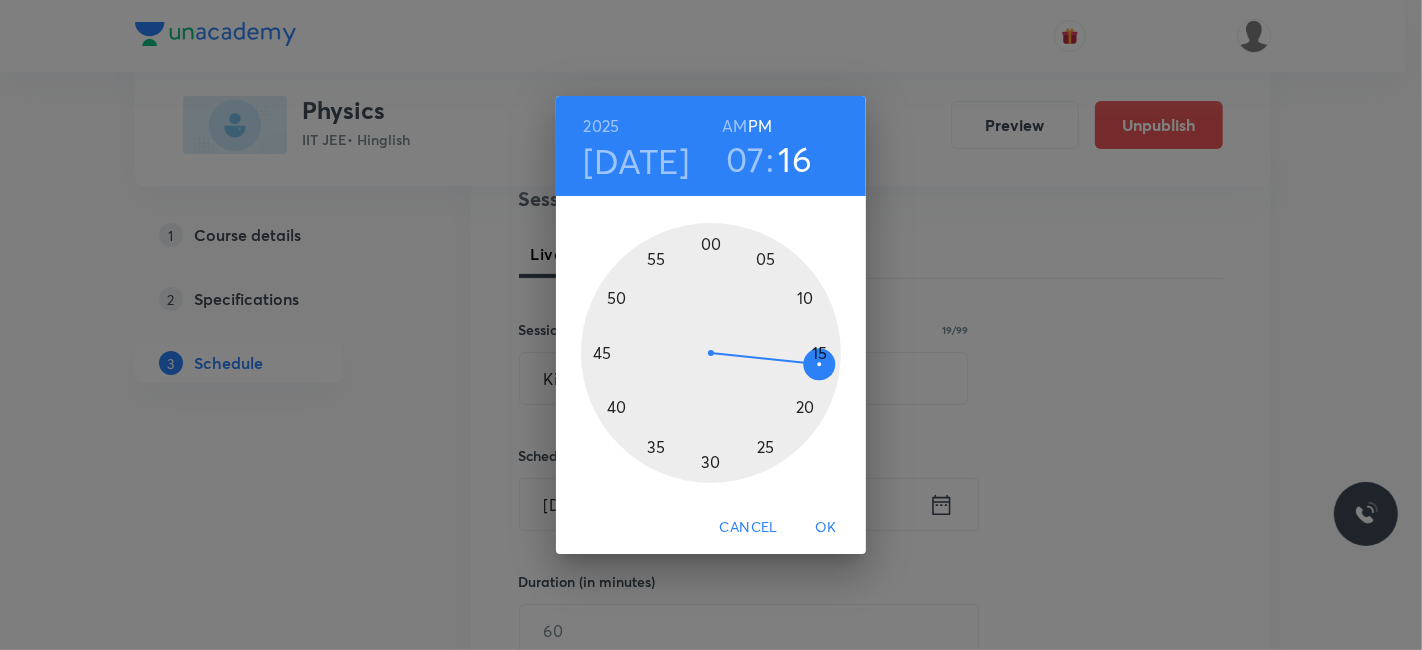 click on "16" at bounding box center (796, 159) 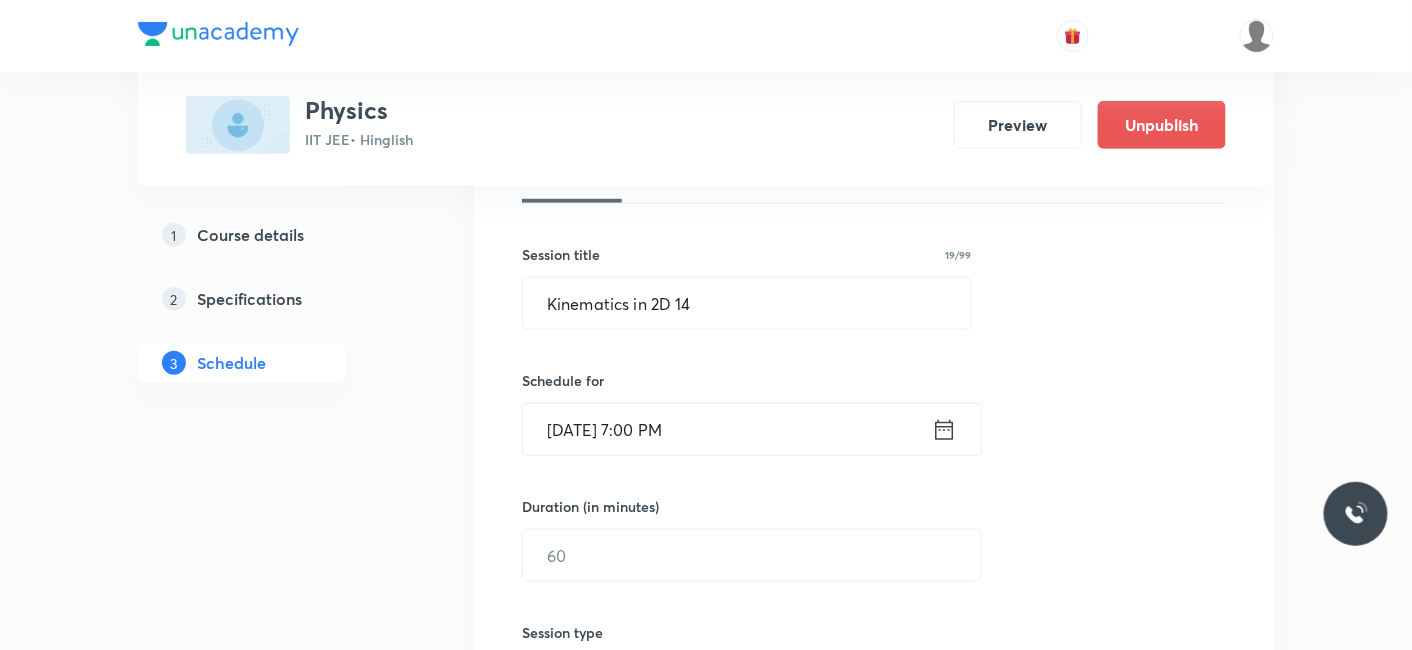 scroll, scrollTop: 471, scrollLeft: 0, axis: vertical 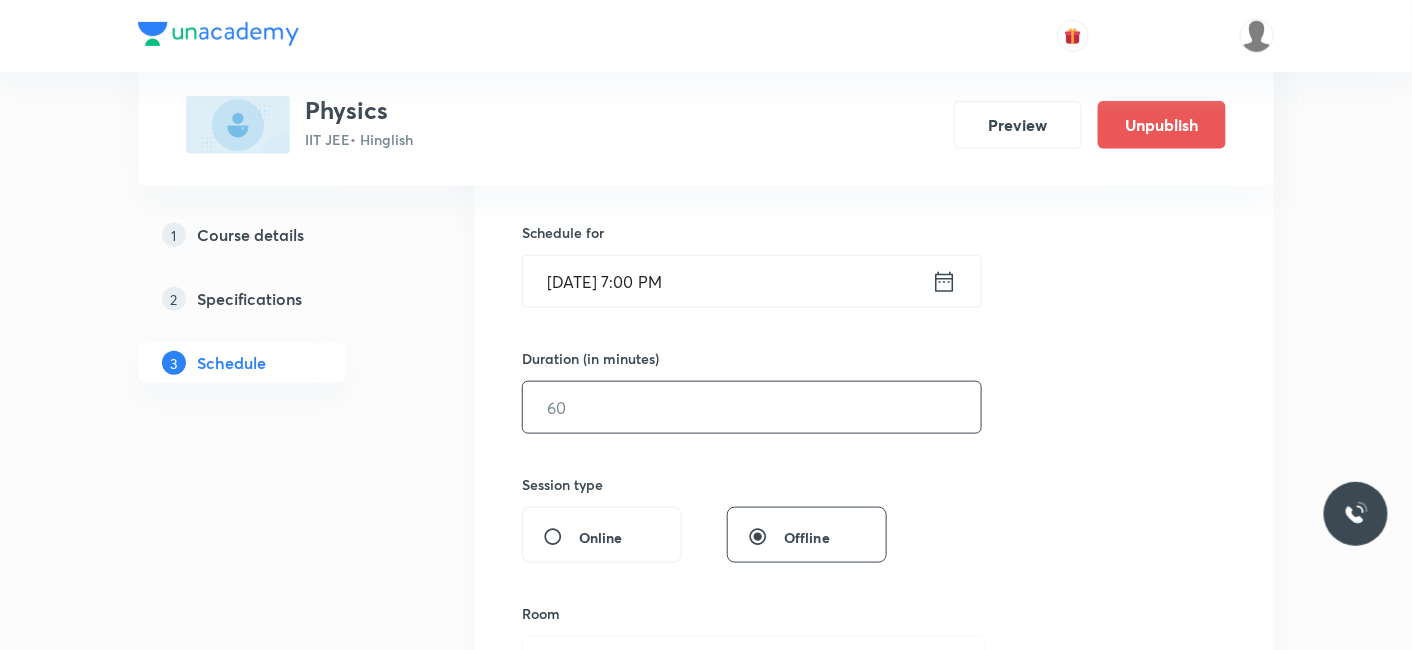 click at bounding box center (752, 407) 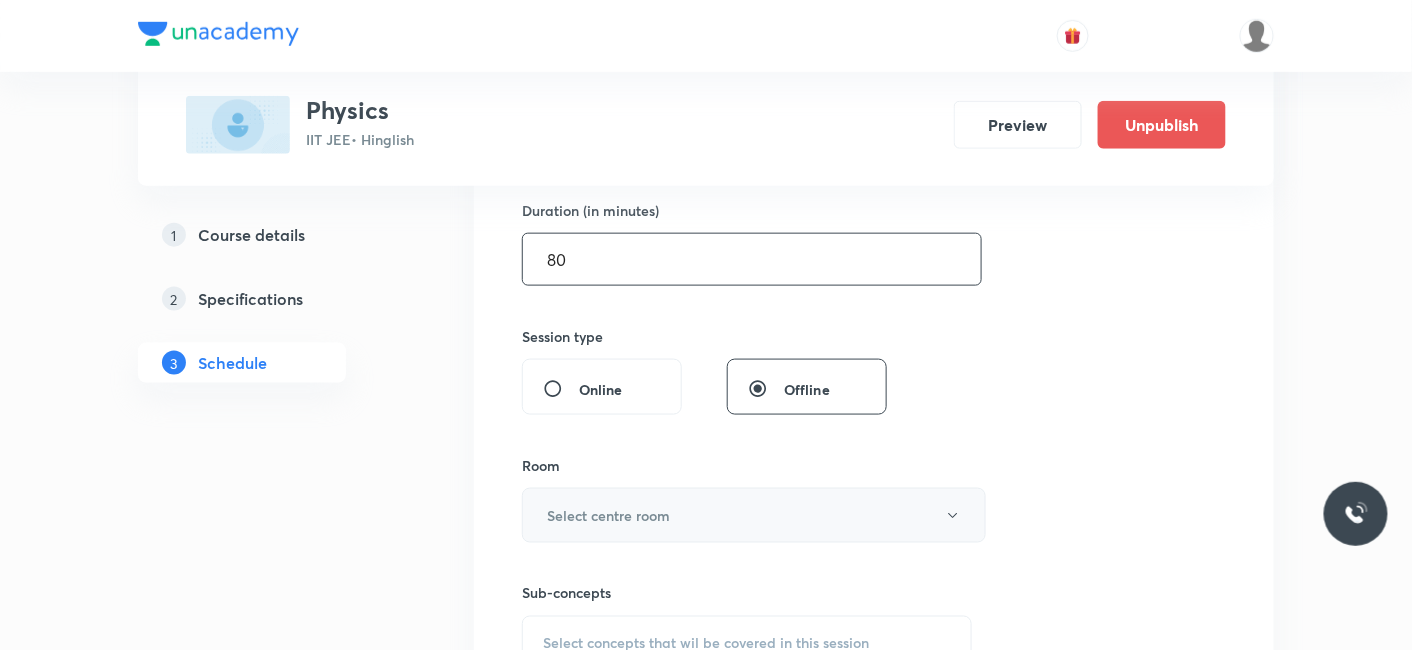 scroll, scrollTop: 693, scrollLeft: 0, axis: vertical 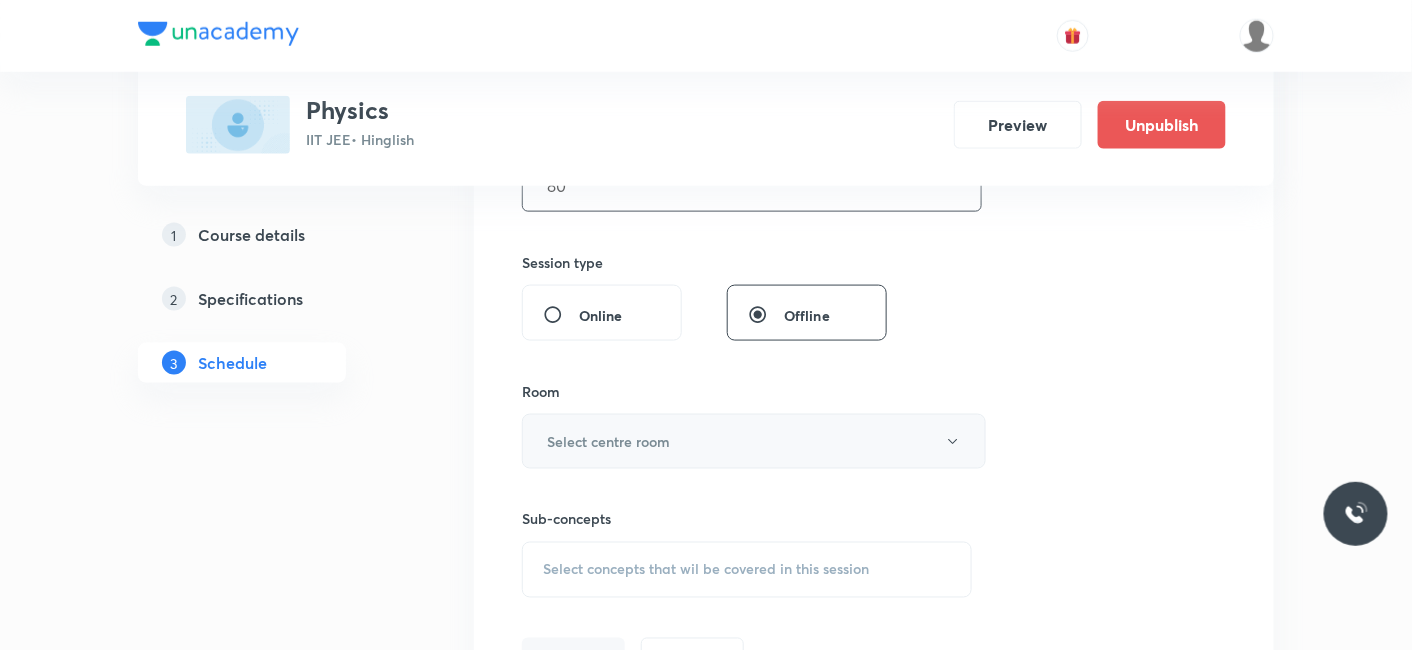 type on "80" 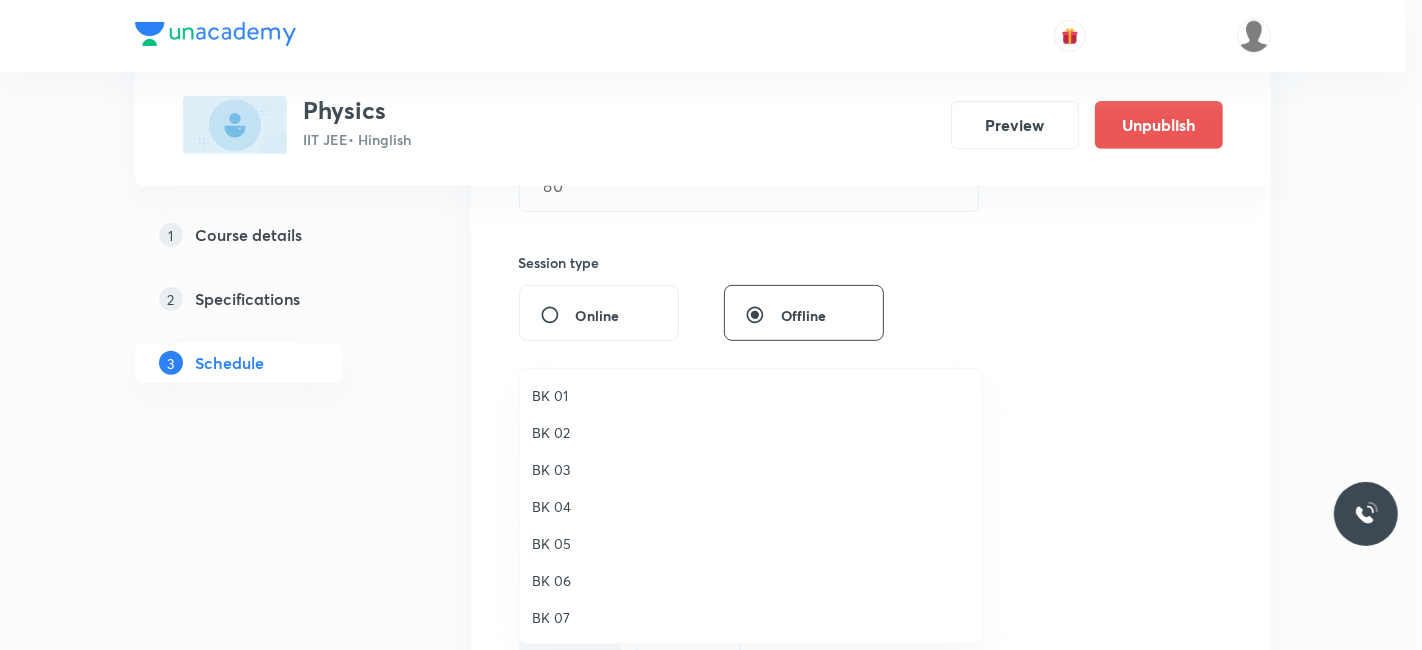 click on "BK 04" at bounding box center (751, 506) 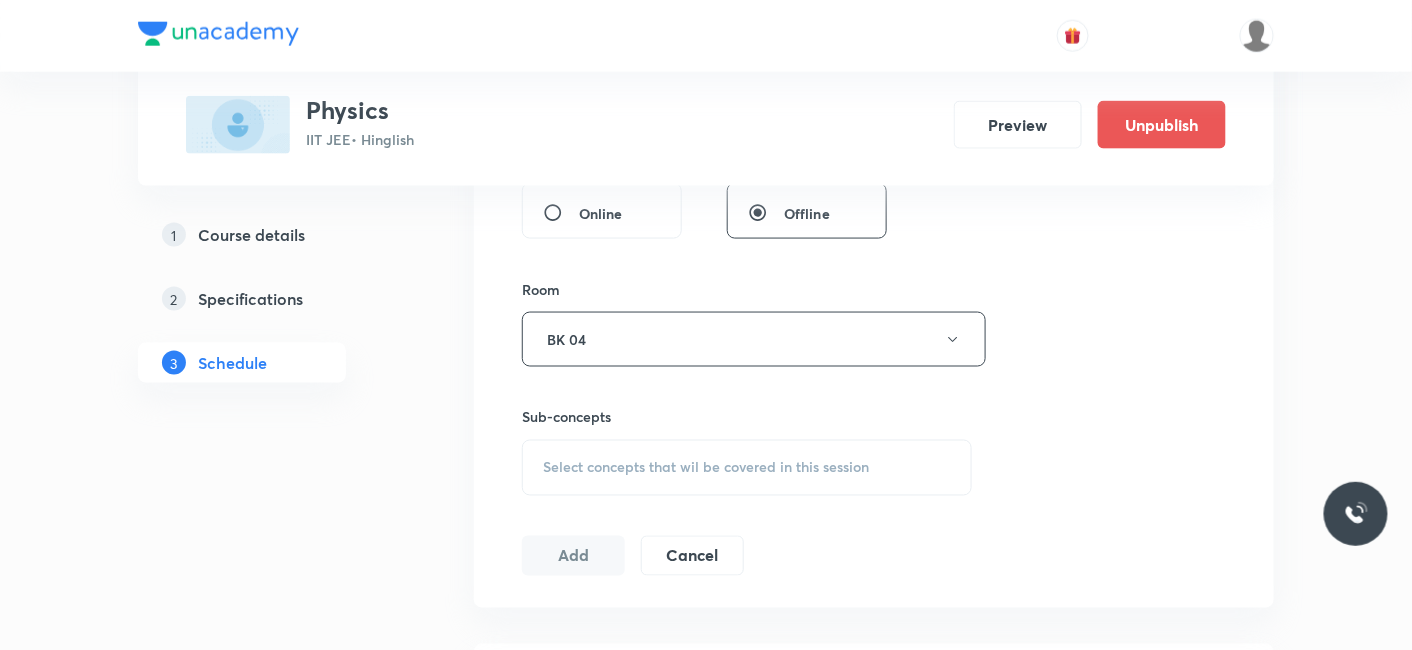 scroll, scrollTop: 915, scrollLeft: 0, axis: vertical 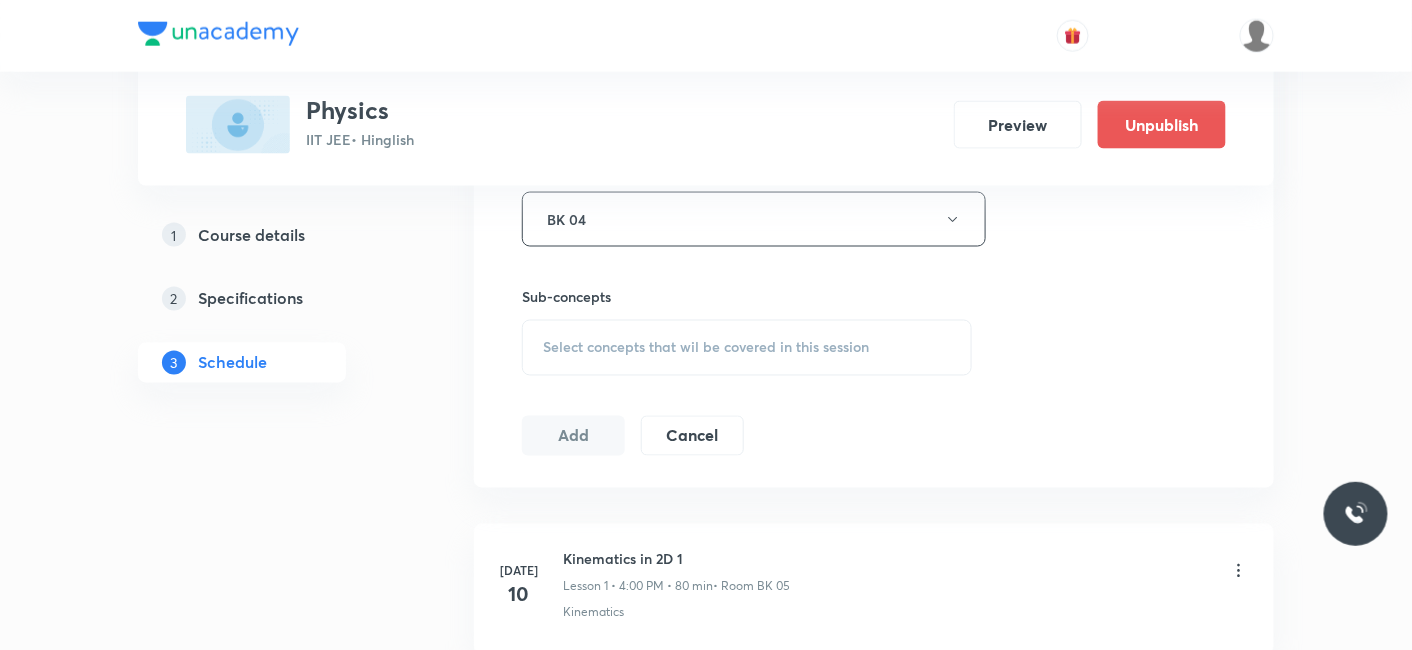 click on "Select concepts that wil be covered in this session" at bounding box center [706, 348] 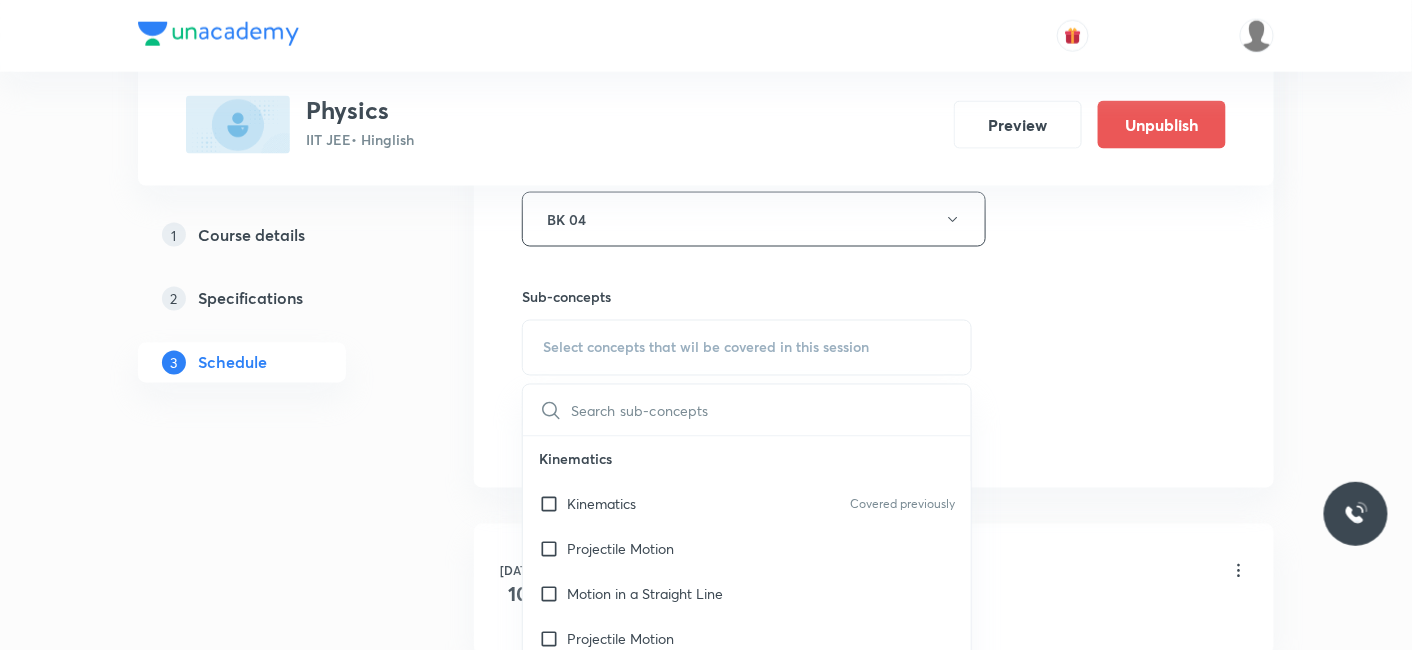 scroll, scrollTop: 111, scrollLeft: 0, axis: vertical 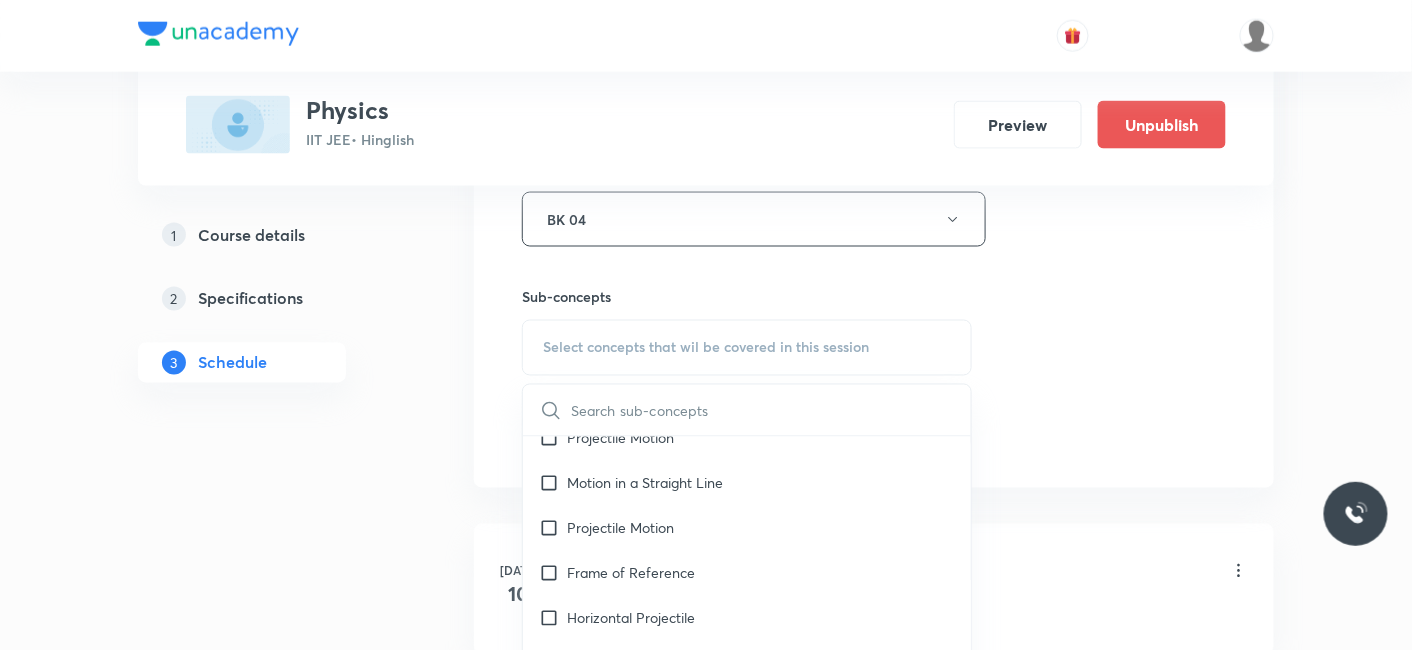 drag, startPoint x: 619, startPoint y: 478, endPoint x: 462, endPoint y: 458, distance: 158.26875 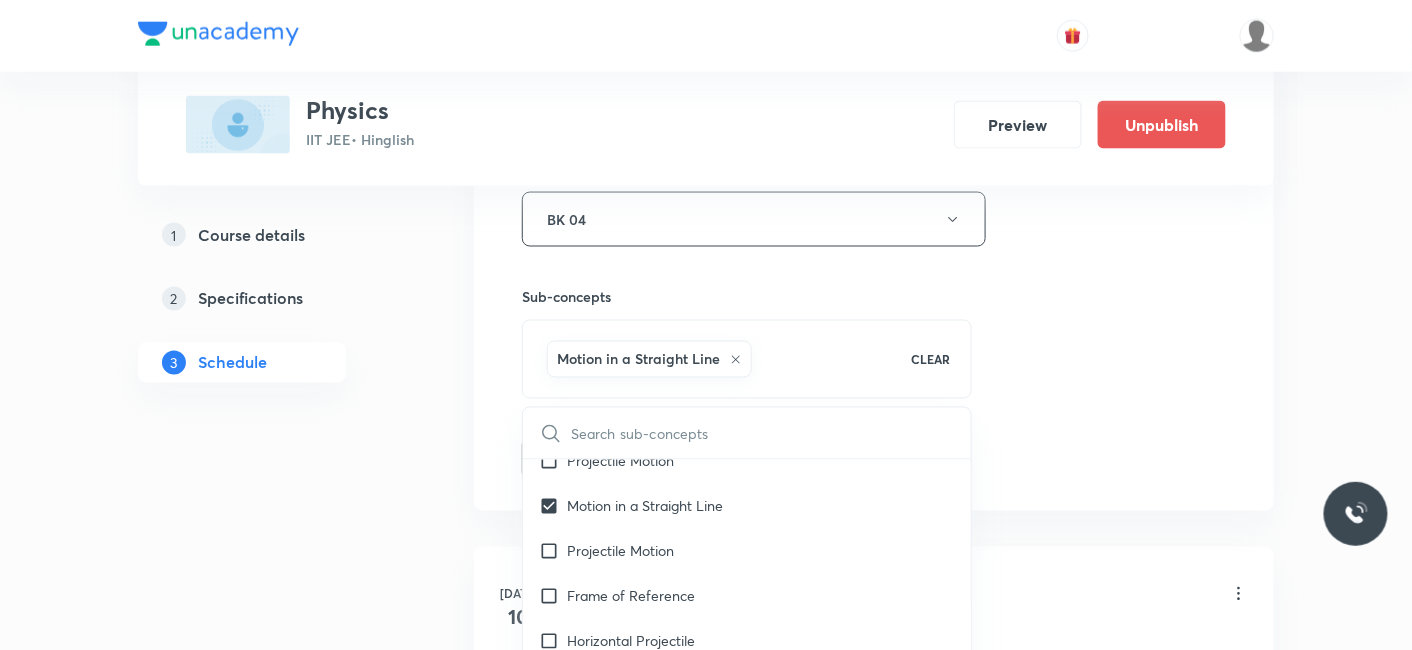 click on "Plus Courses Physics IIT JEE  • Hinglish Preview Unpublish 1 Course details 2 Specifications 3 Schedule Schedule 13  classes Session  14 Live class Session title 19/99 Kinematics in 2D 14 ​ Schedule for Jul 30, 2025, 7:00 PM ​ Duration (in minutes) 80 ​   Session type Online Offline Room BK 04 Sub-concepts Motion in a Straight Line CLEAR ​ Kinematics Kinematics Covered previously Projectile Motion Motion in a Straight Line Projectile Motion Frame of Reference   Horizontal Projectile Trajectory  Minimum Velocity & angle to hit a Given Point   Relative Motion Displacement and Distance  Velocity and Speed  Acceleration  Motion in a Straight Line  One- Dimensional Motion in a Vertical Line  Motion Upon an Inclined Plane  Relative Motion in One dimension Graphs in Motion in One Dimension Relative Motion Motion in a Plane Position Vector, Velocity, and Acceleration Straight Line Motion and Equation of Motion Straight Line Motion (Graphical Method) Variable Acceleration Motion under Gravity Rain Man Cases" at bounding box center (706, 943) 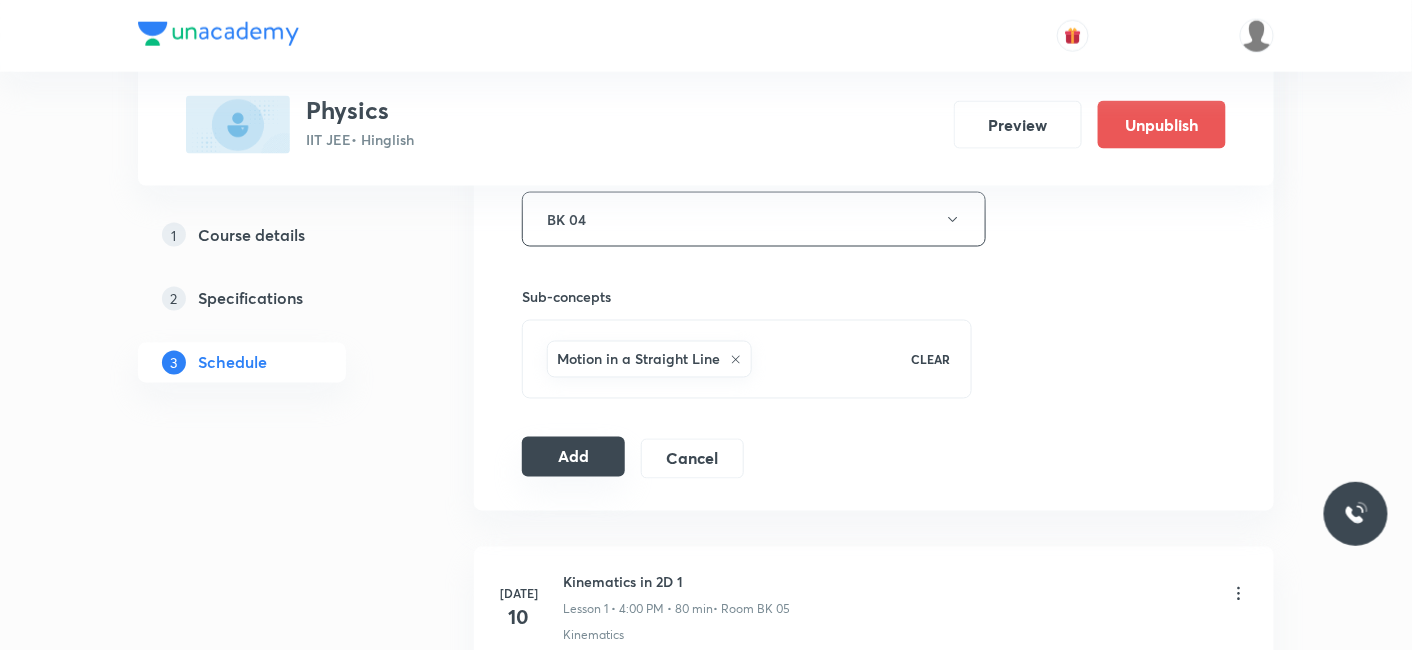 click on "Add" at bounding box center (573, 457) 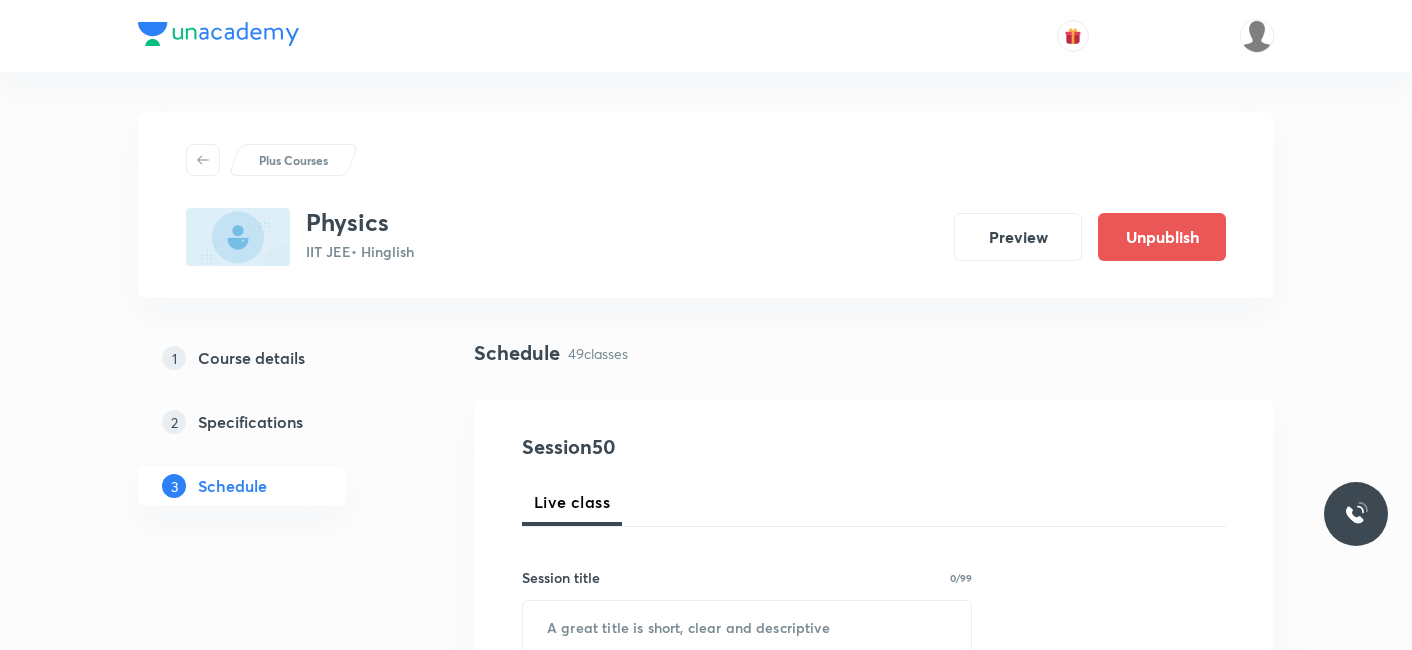 scroll, scrollTop: 333, scrollLeft: 0, axis: vertical 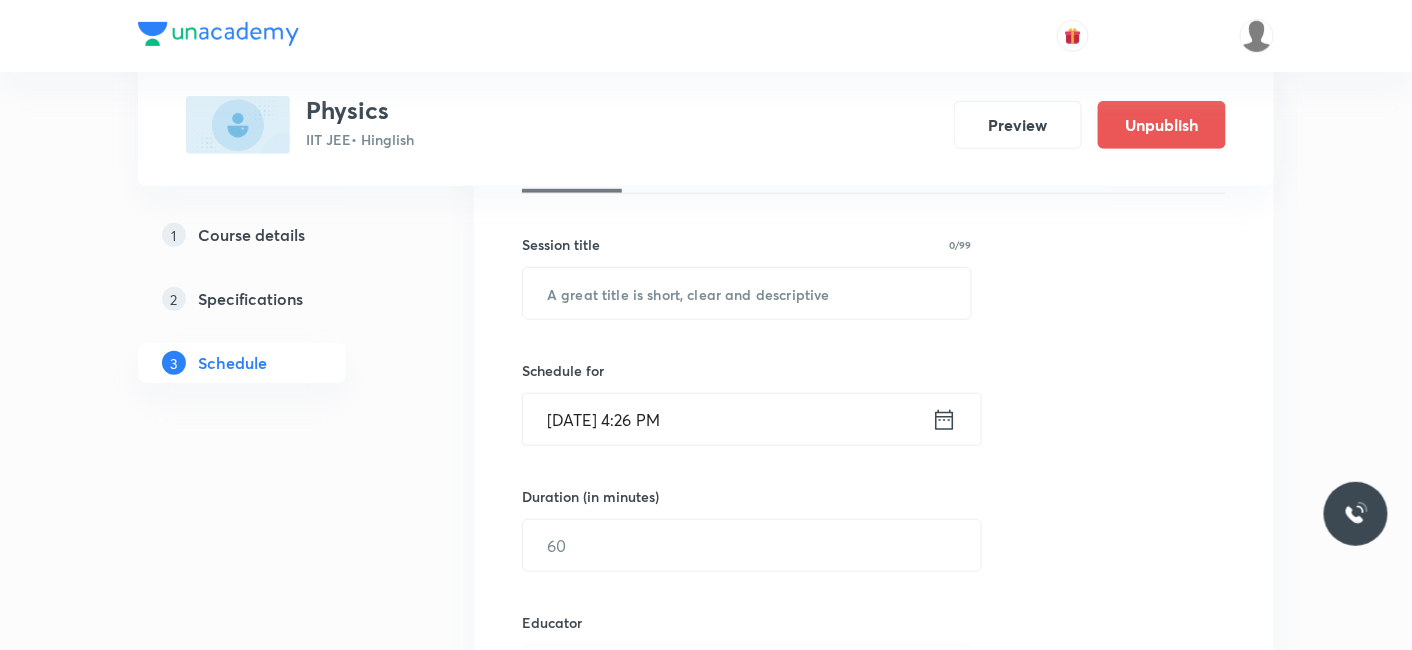 drag, startPoint x: 1419, startPoint y: 49, endPoint x: 1398, endPoint y: 387, distance: 338.65173 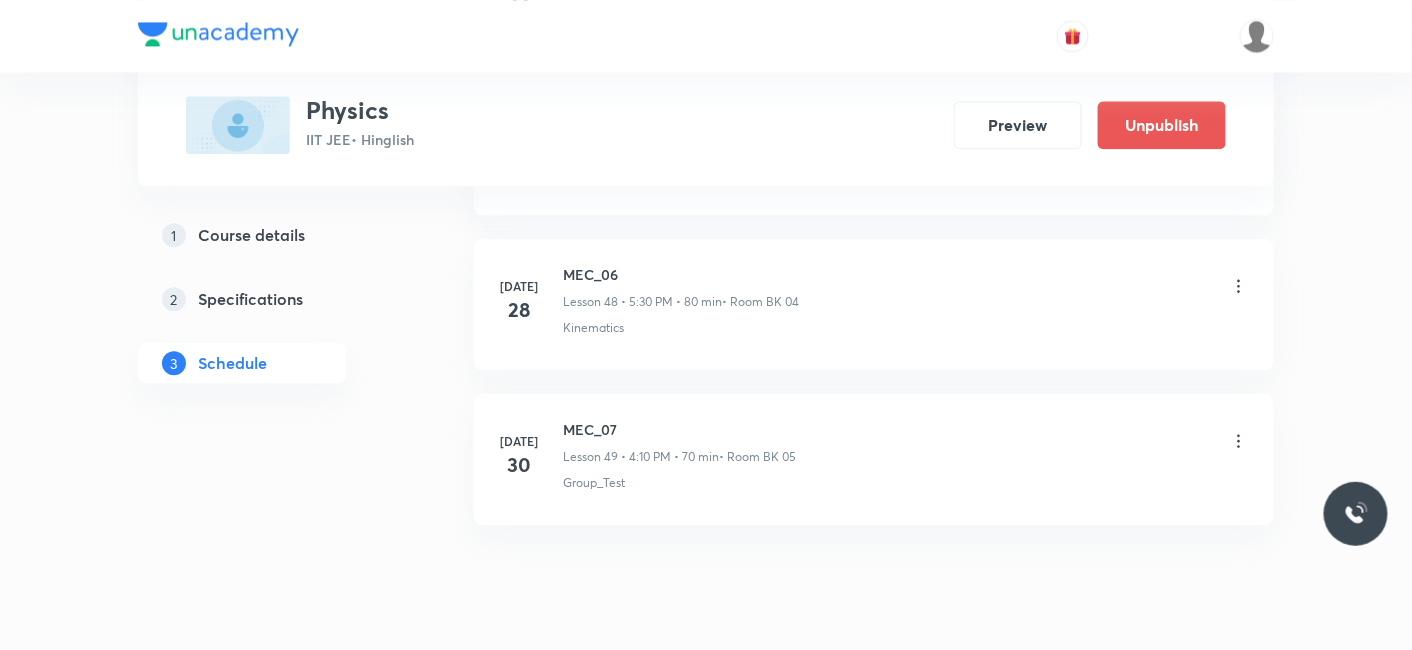 scroll, scrollTop: 8645, scrollLeft: 0, axis: vertical 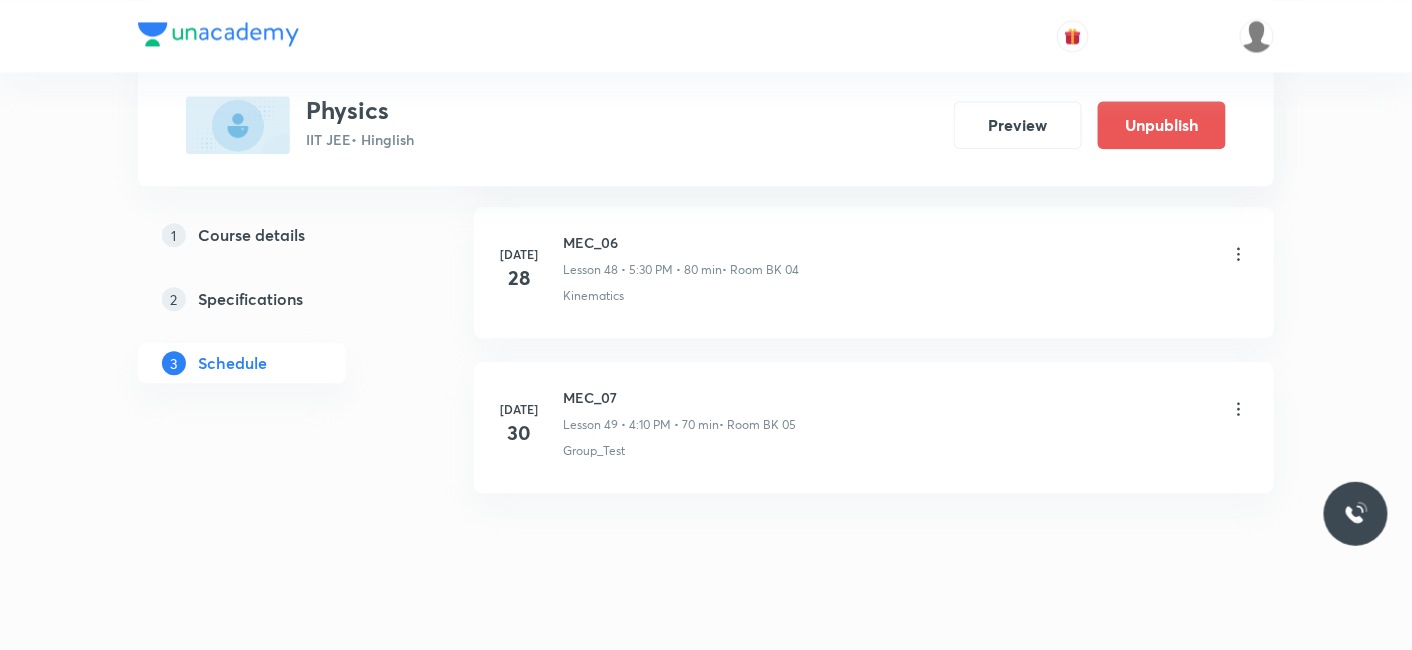 click on "MEC_07" at bounding box center [679, 397] 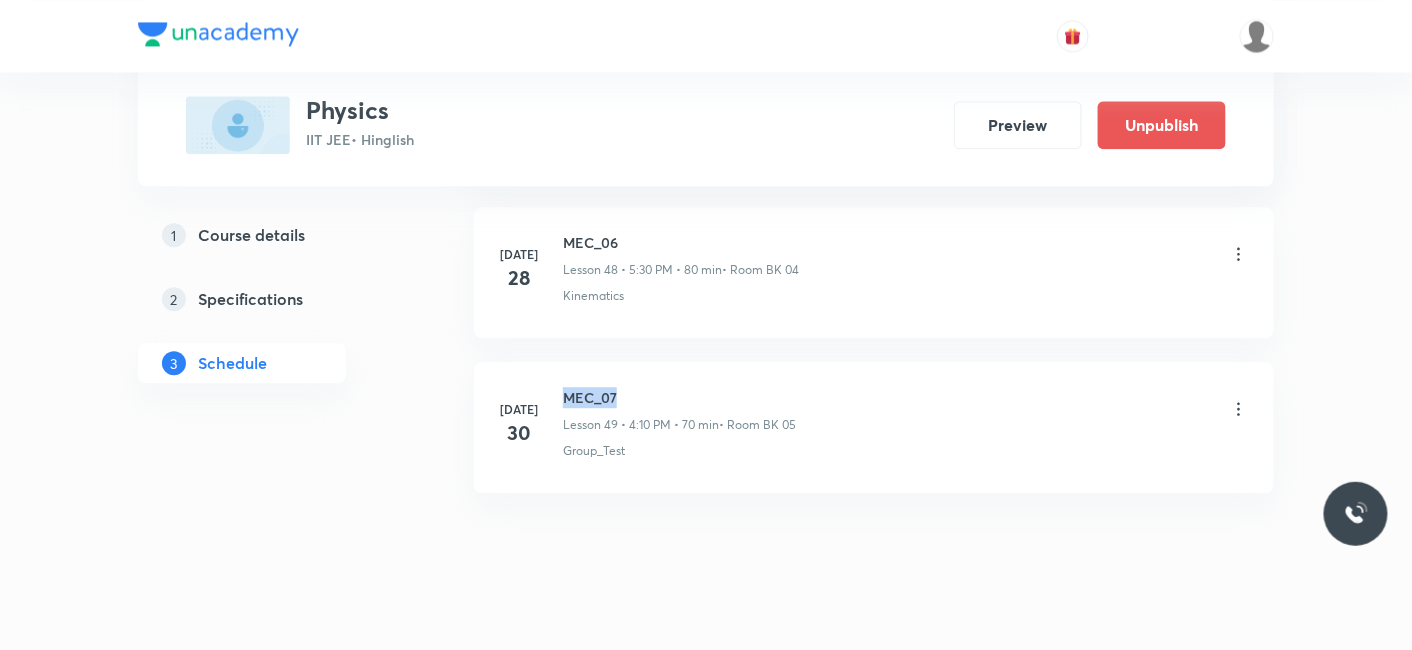 click on "[DATE] MEC_07 Lesson 49 • 4:10 PM • 70 min  • Room BK 05 Group_Test" at bounding box center [874, 423] 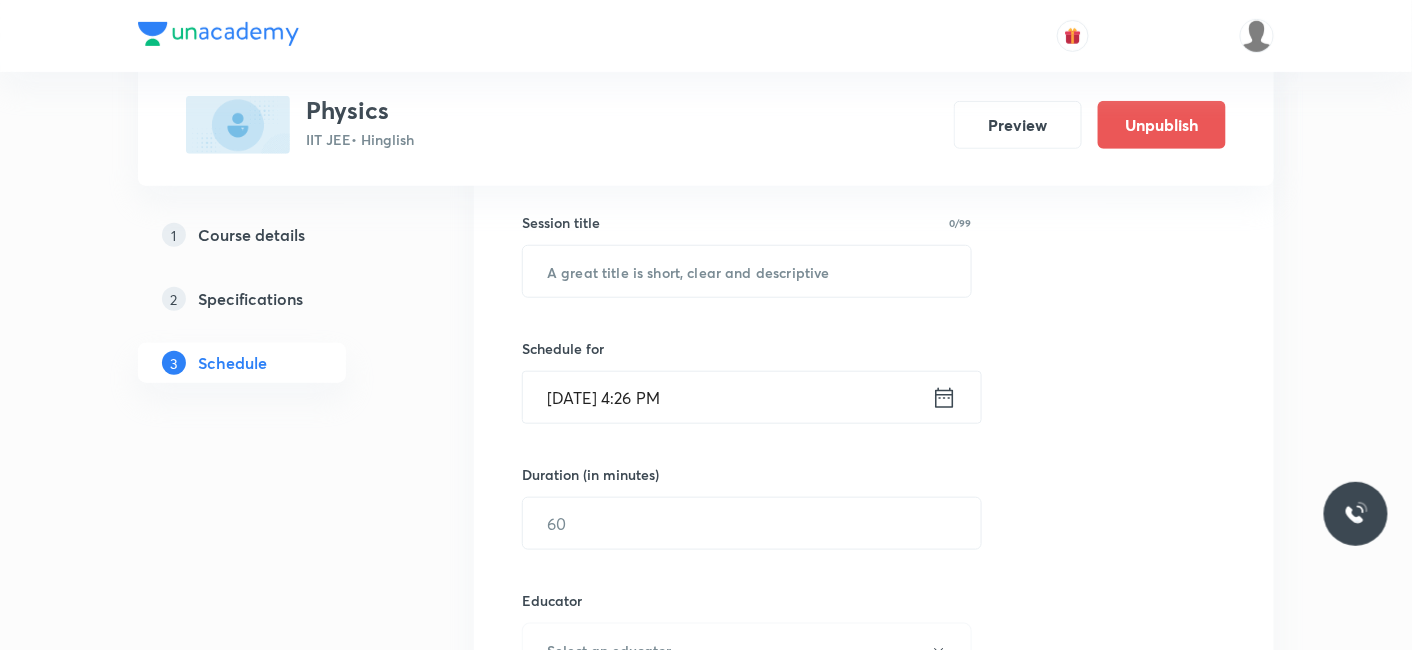 scroll, scrollTop: 253, scrollLeft: 0, axis: vertical 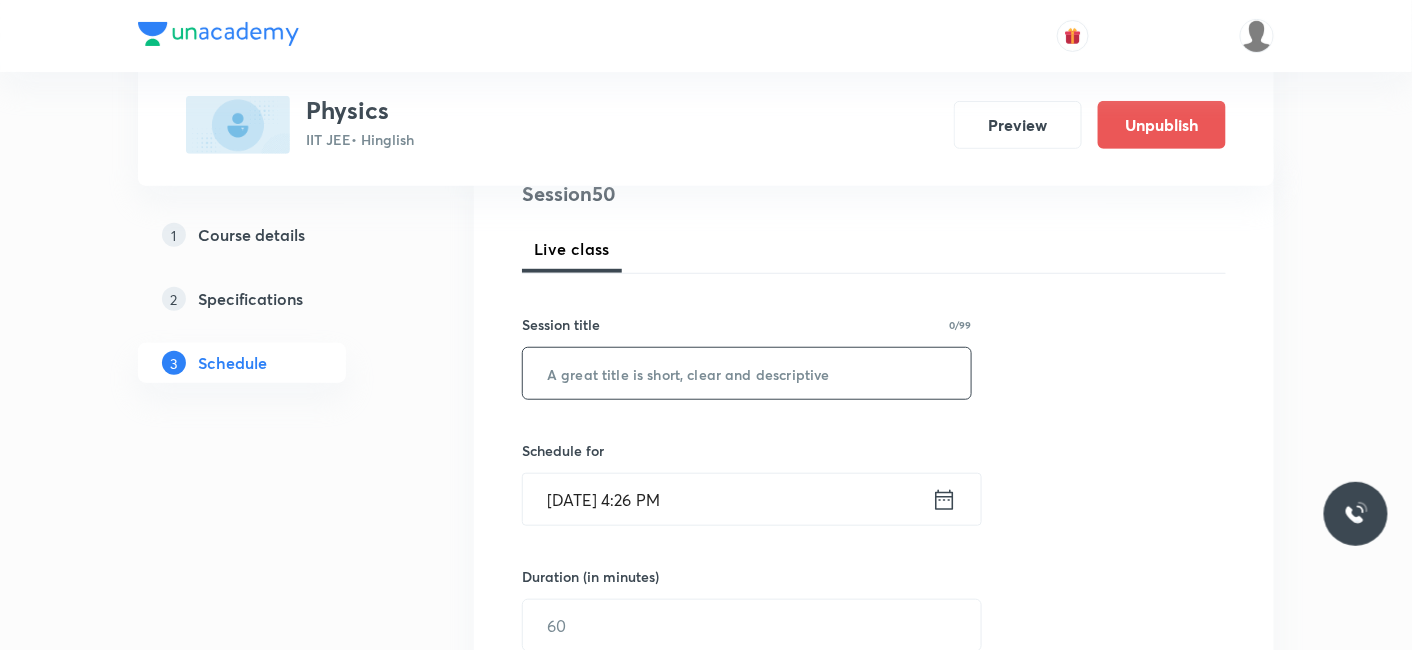 click at bounding box center [747, 373] 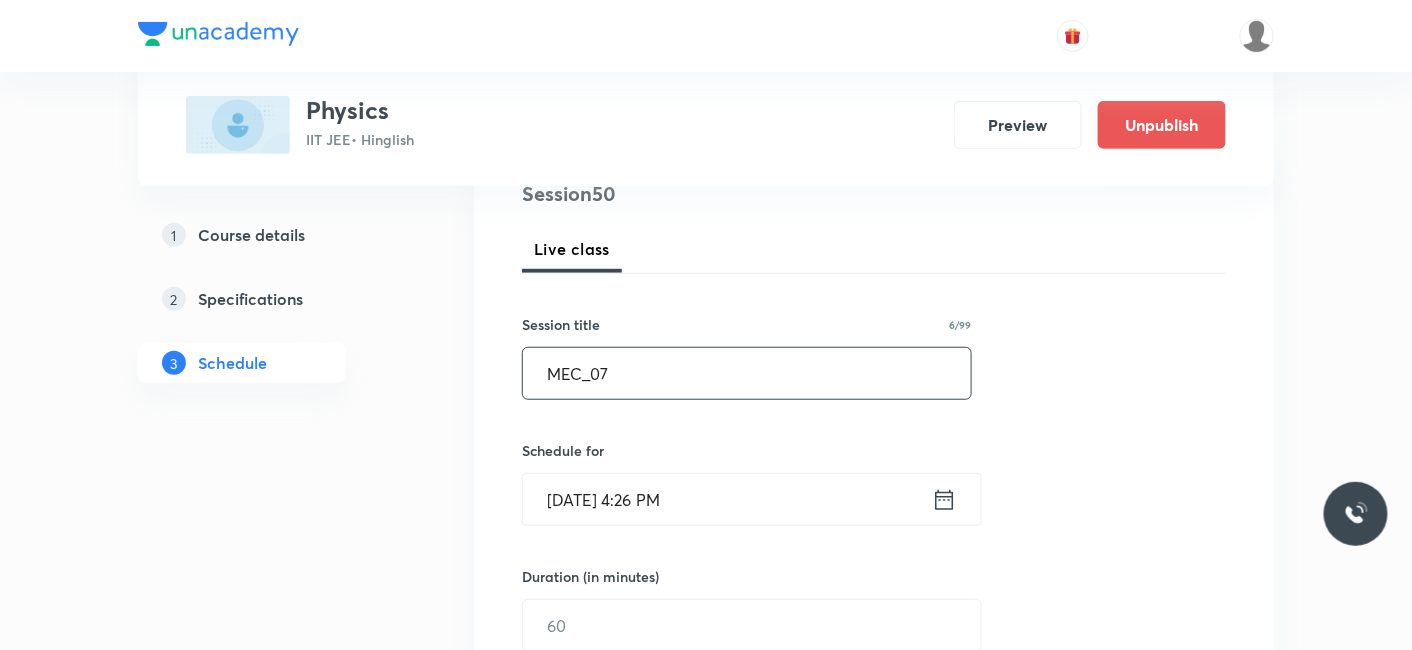 drag, startPoint x: 633, startPoint y: 355, endPoint x: 663, endPoint y: 374, distance: 35.510563 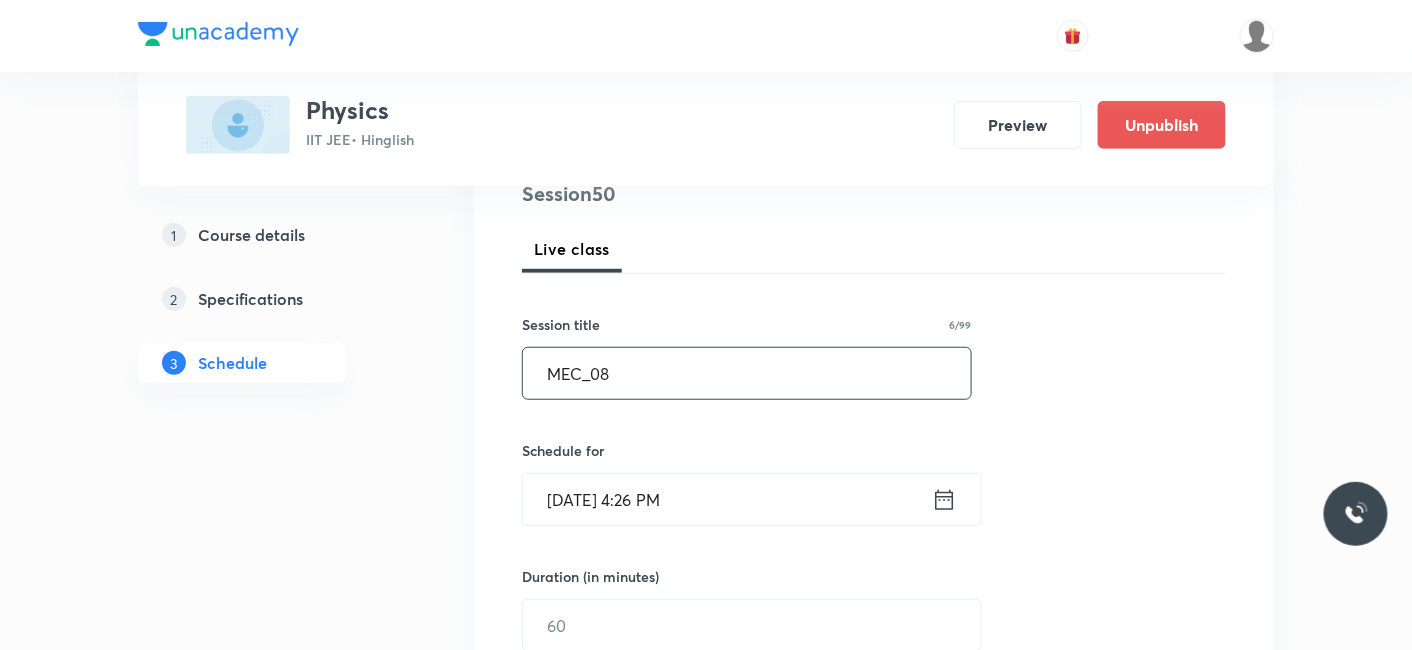 type on "MEC_08" 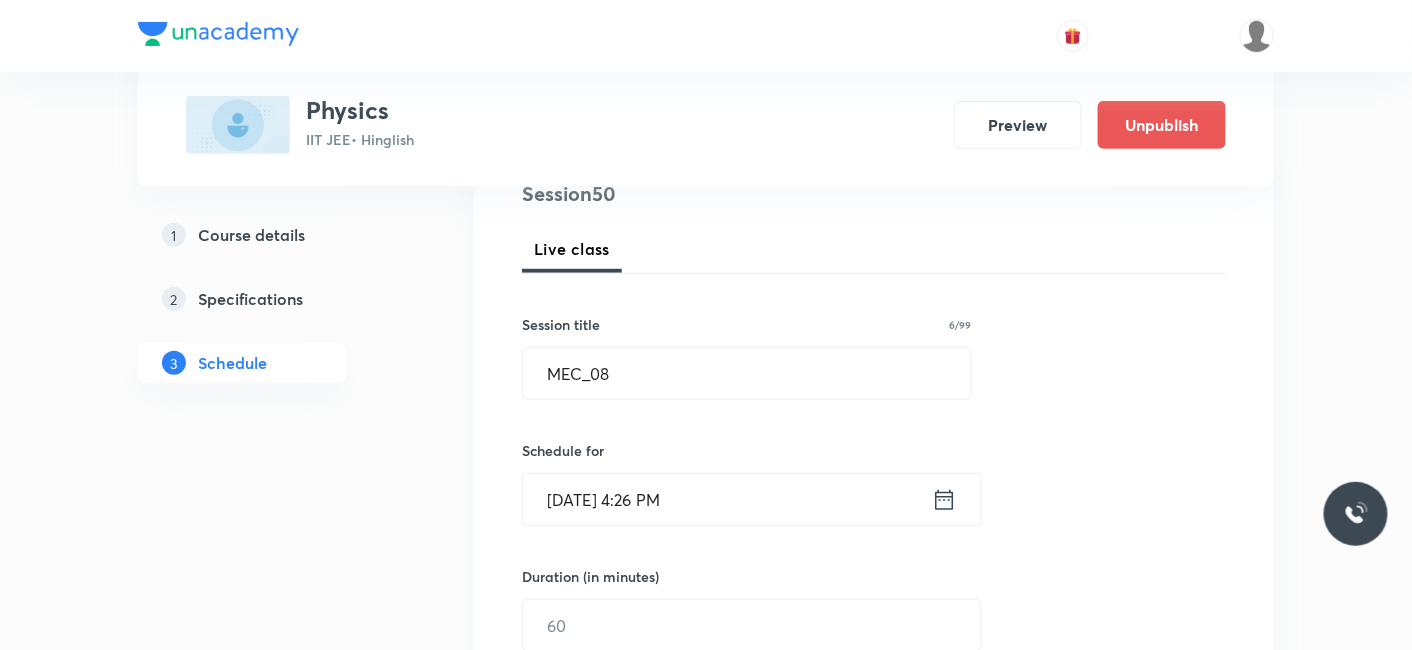 click 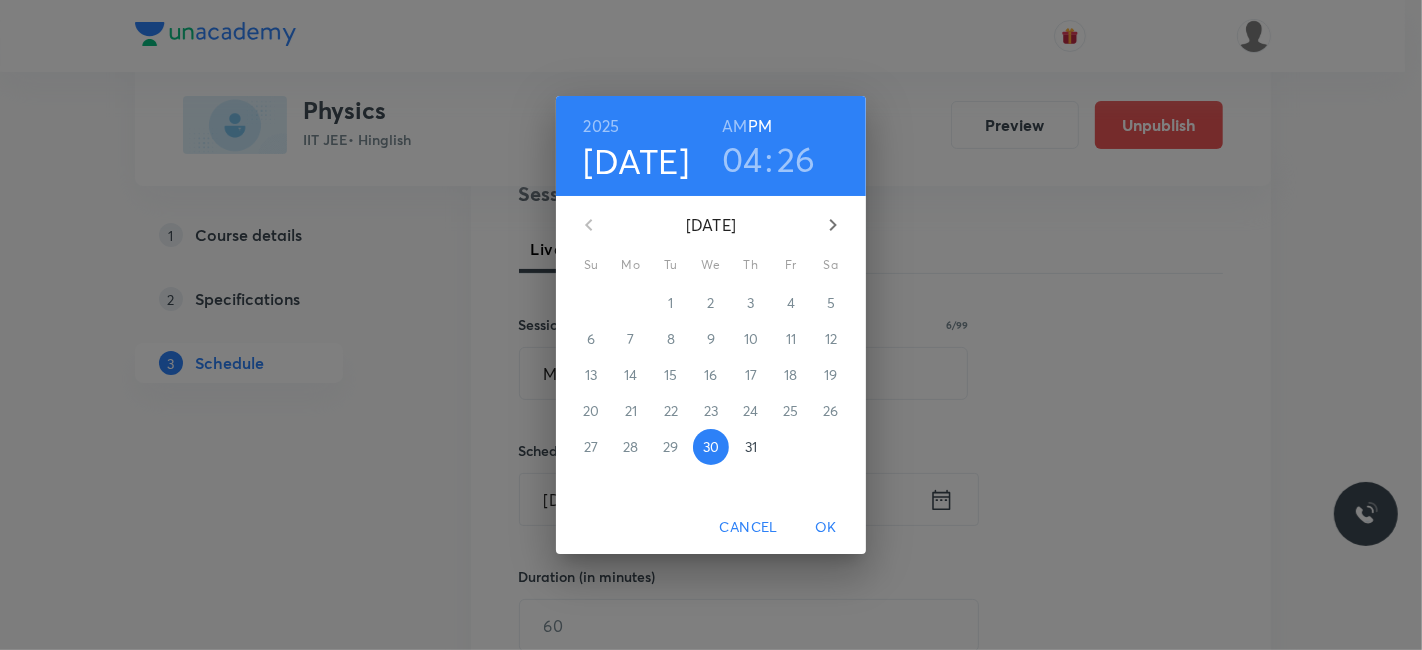 click on "04" at bounding box center (742, 159) 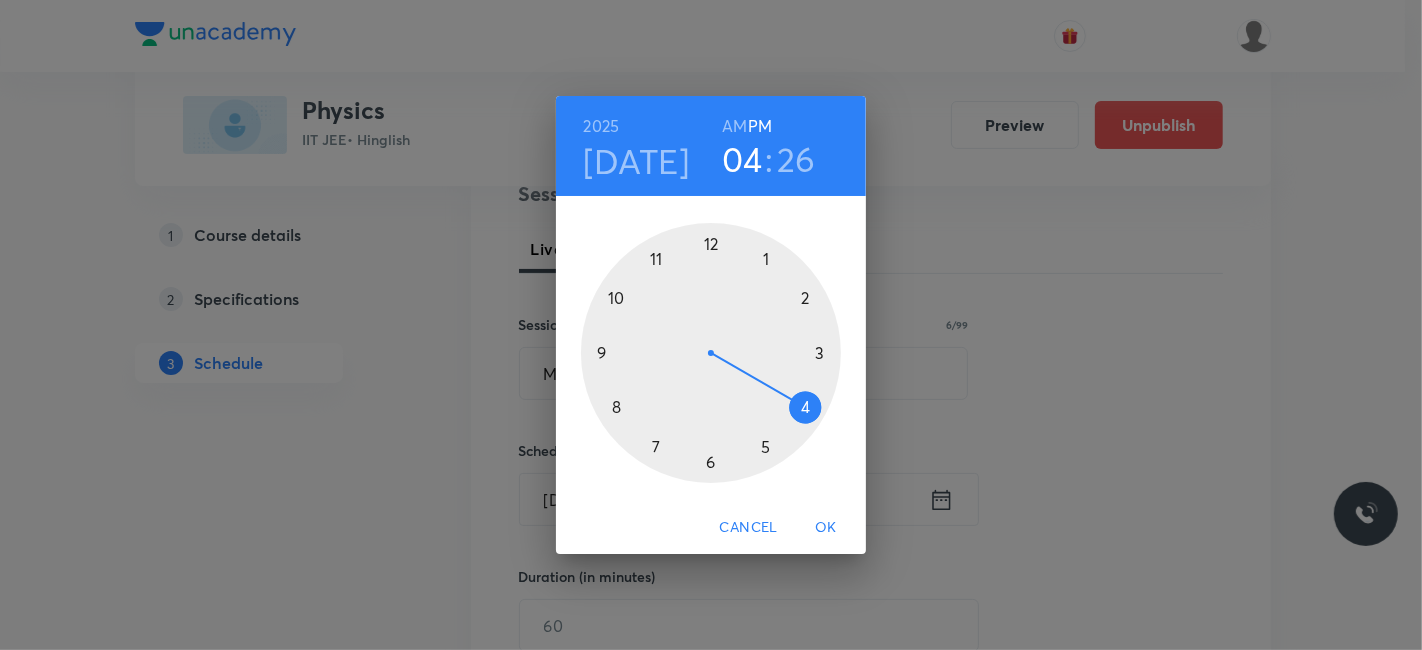 click at bounding box center (711, 353) 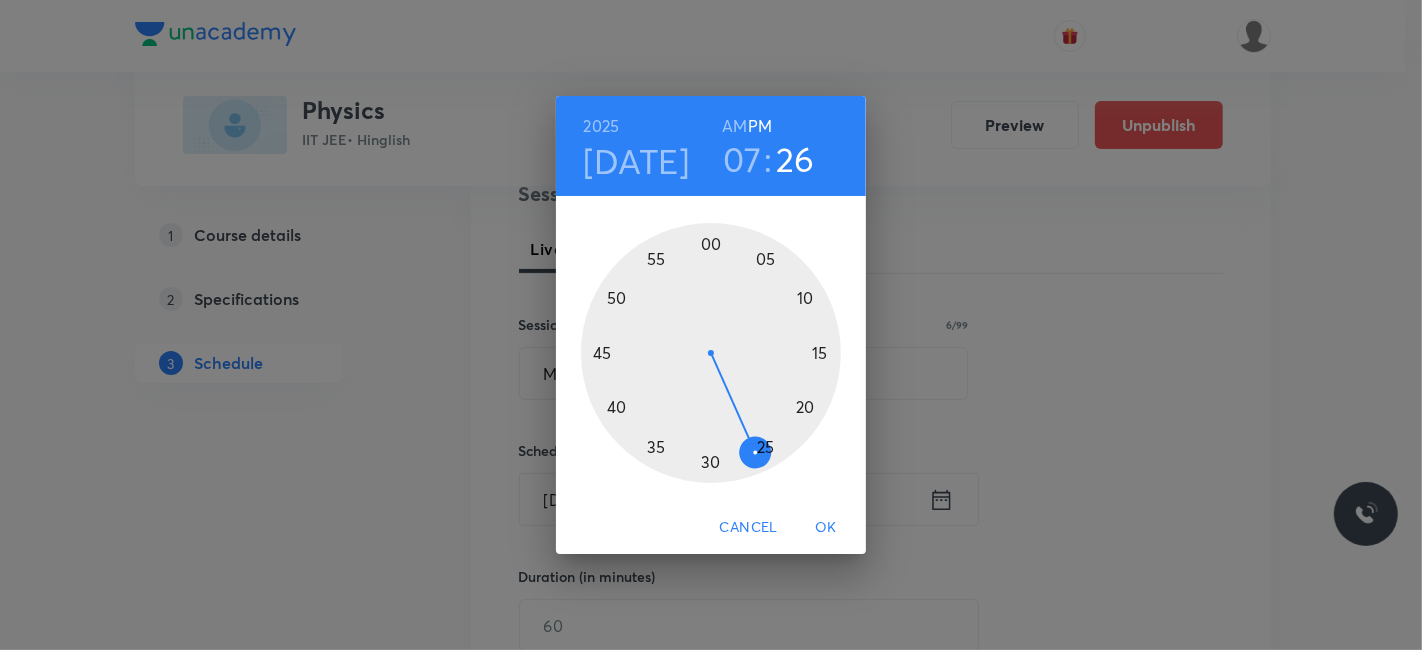 click at bounding box center (711, 353) 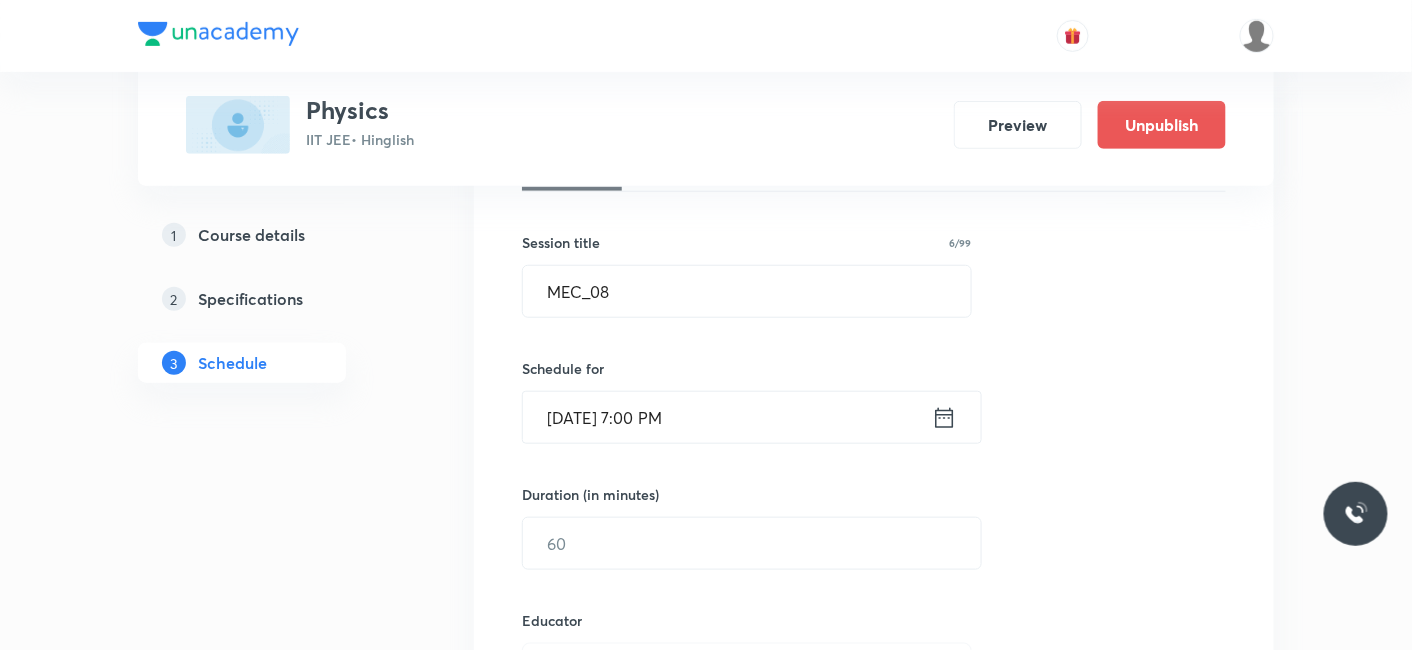 scroll, scrollTop: 364, scrollLeft: 0, axis: vertical 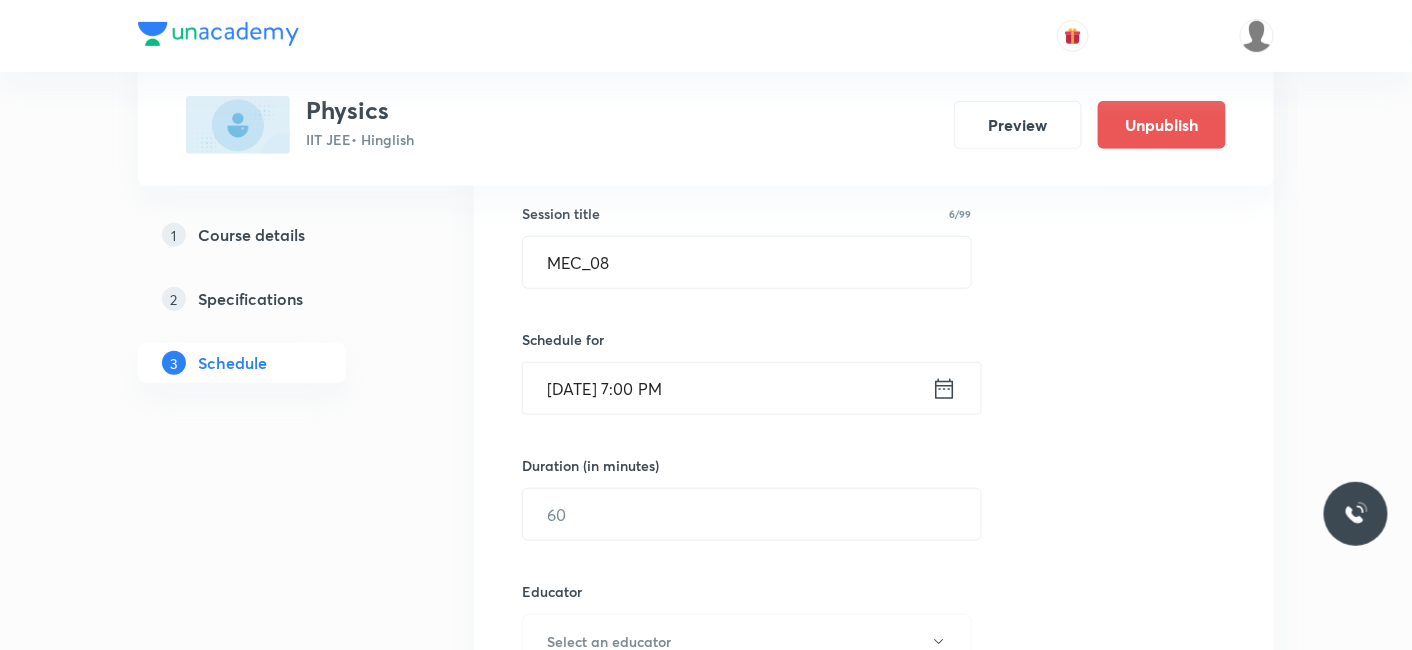 click on "Duration (in minutes)" at bounding box center [704, 465] 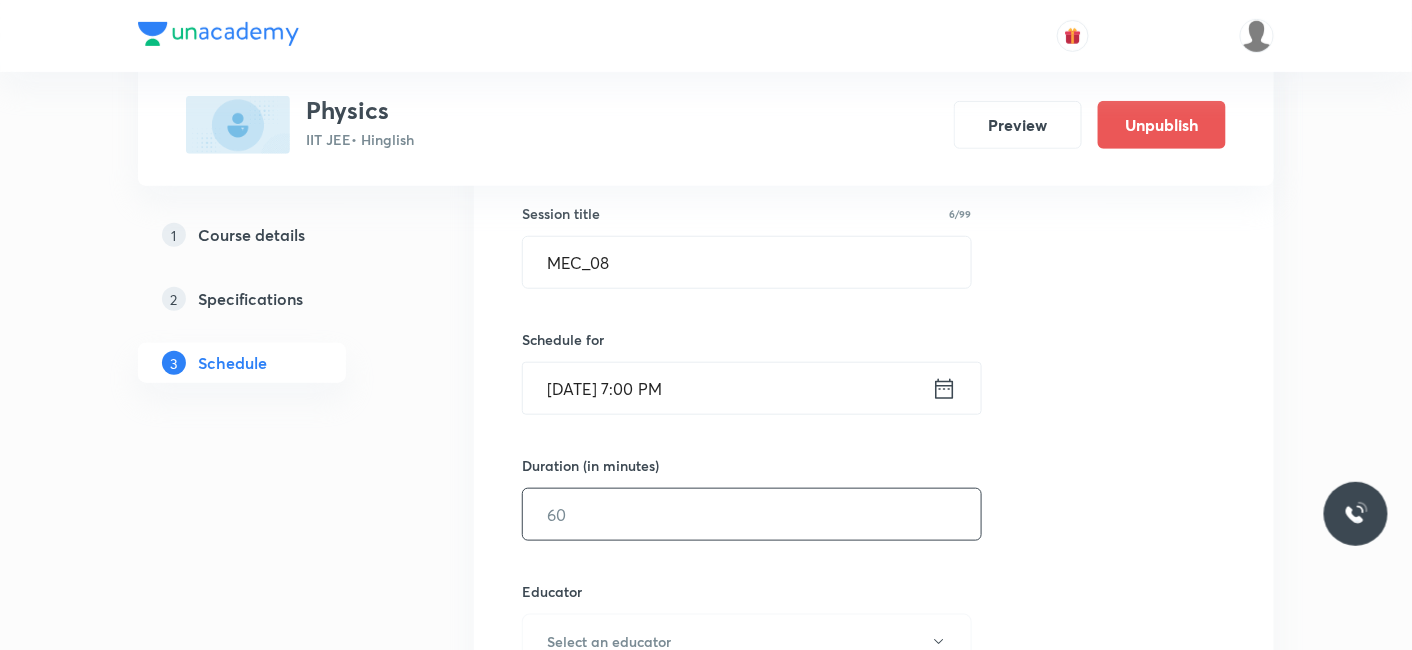 click at bounding box center [752, 514] 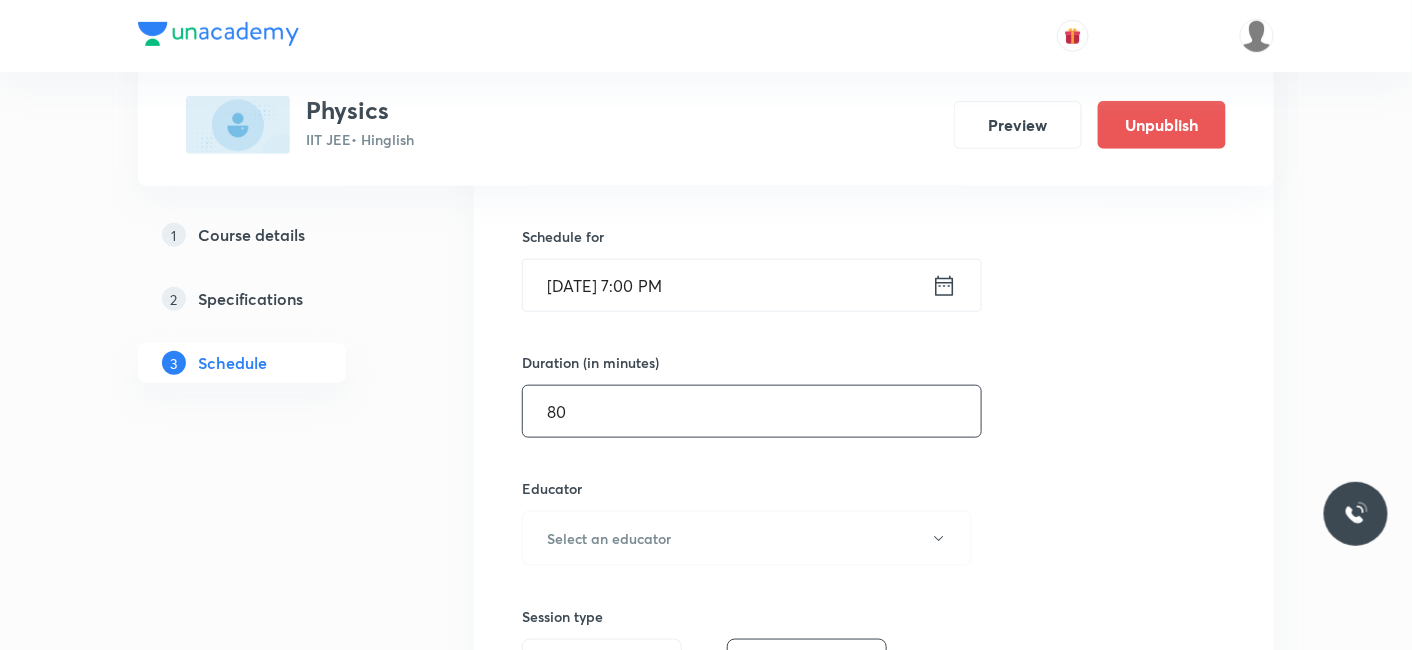 scroll, scrollTop: 697, scrollLeft: 0, axis: vertical 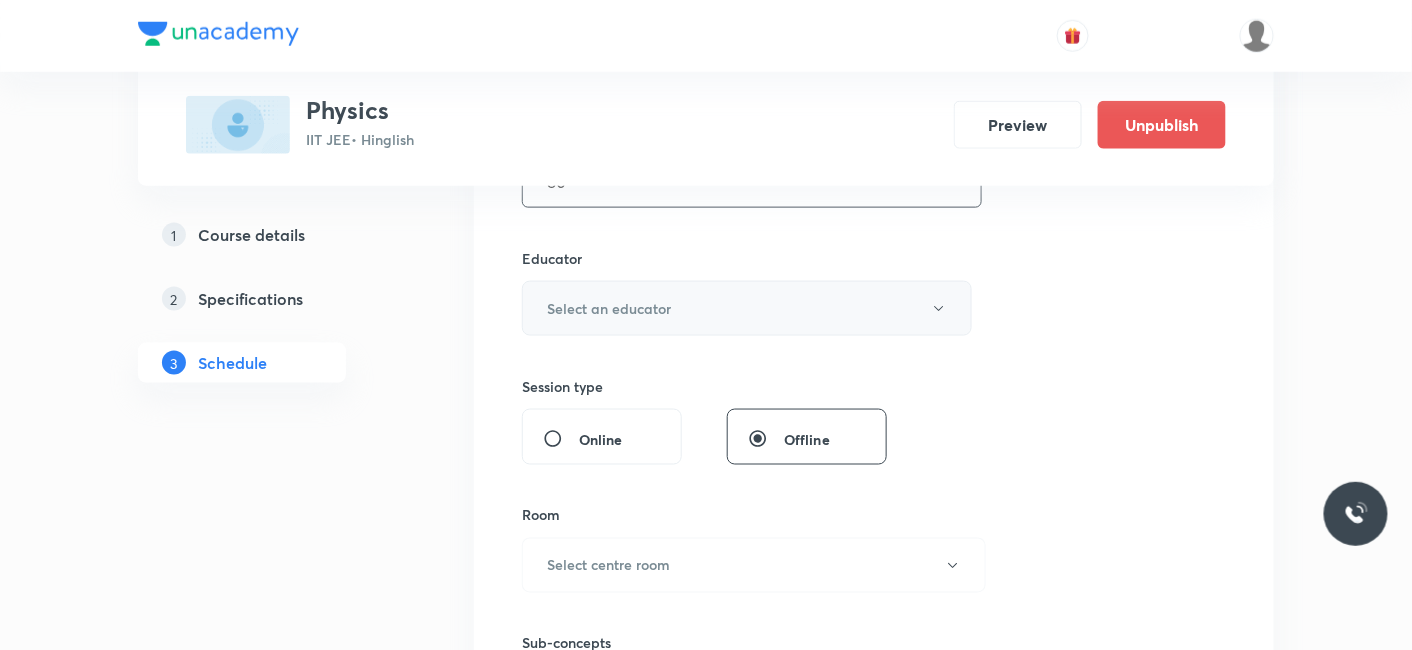 type on "80" 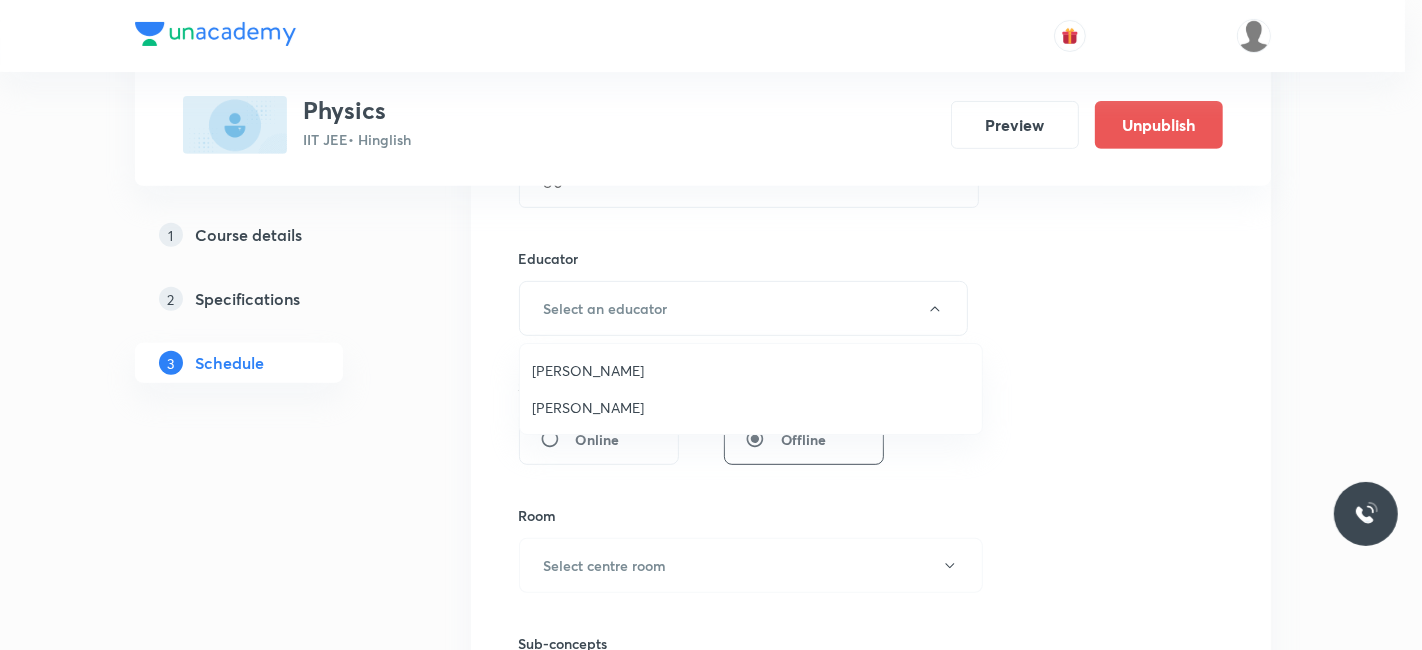 drag, startPoint x: 585, startPoint y: 402, endPoint x: 585, endPoint y: 415, distance: 13 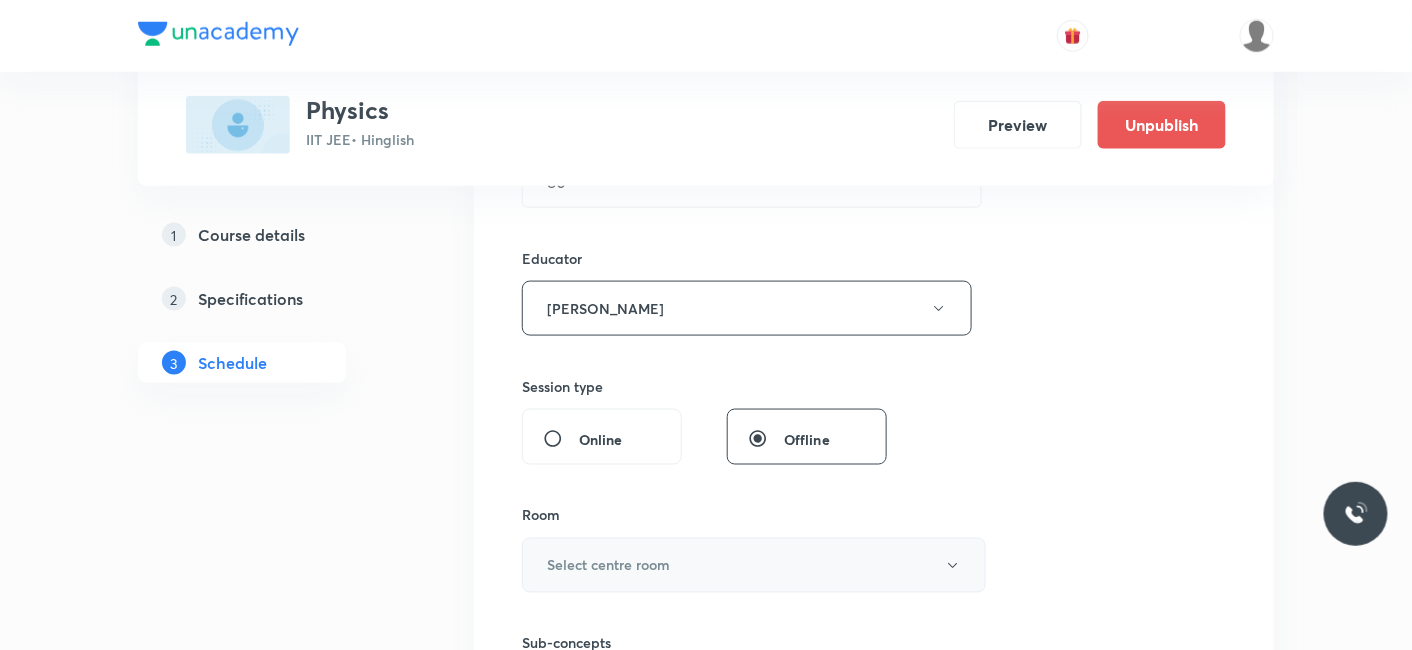 click on "Select centre room" at bounding box center [608, 565] 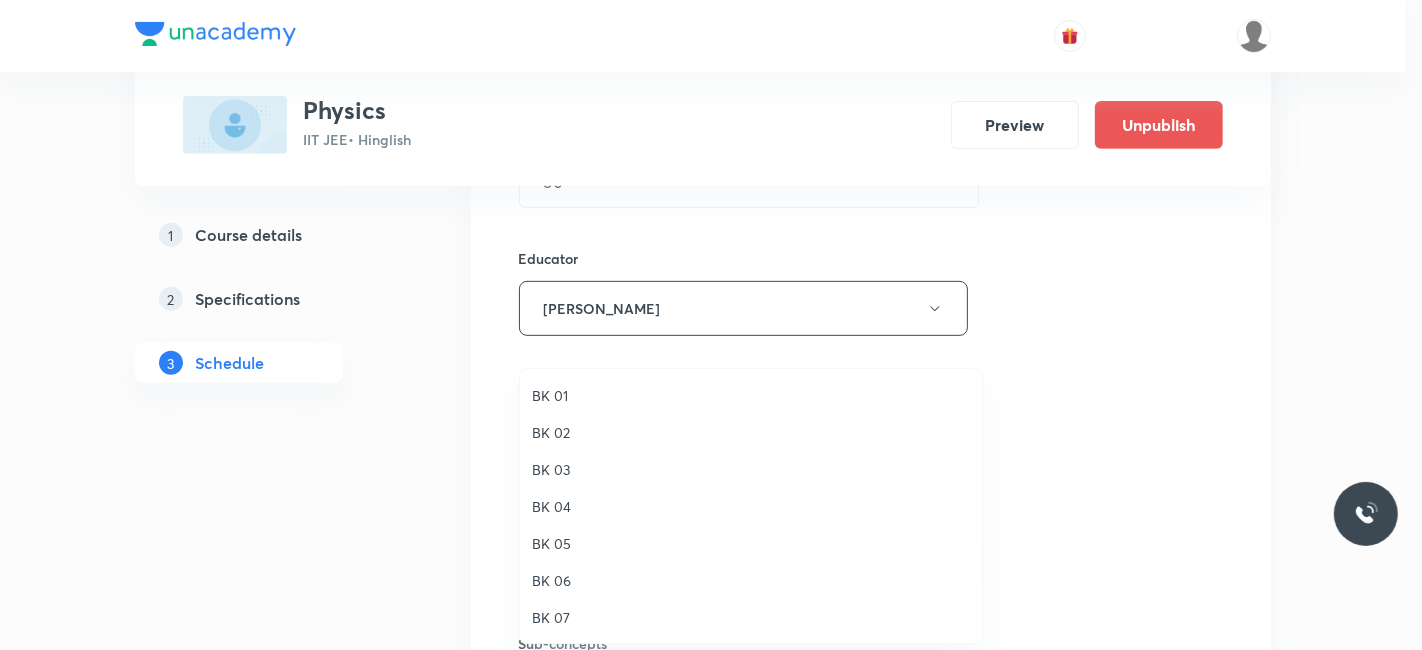 click on "BK 05" at bounding box center [751, 543] 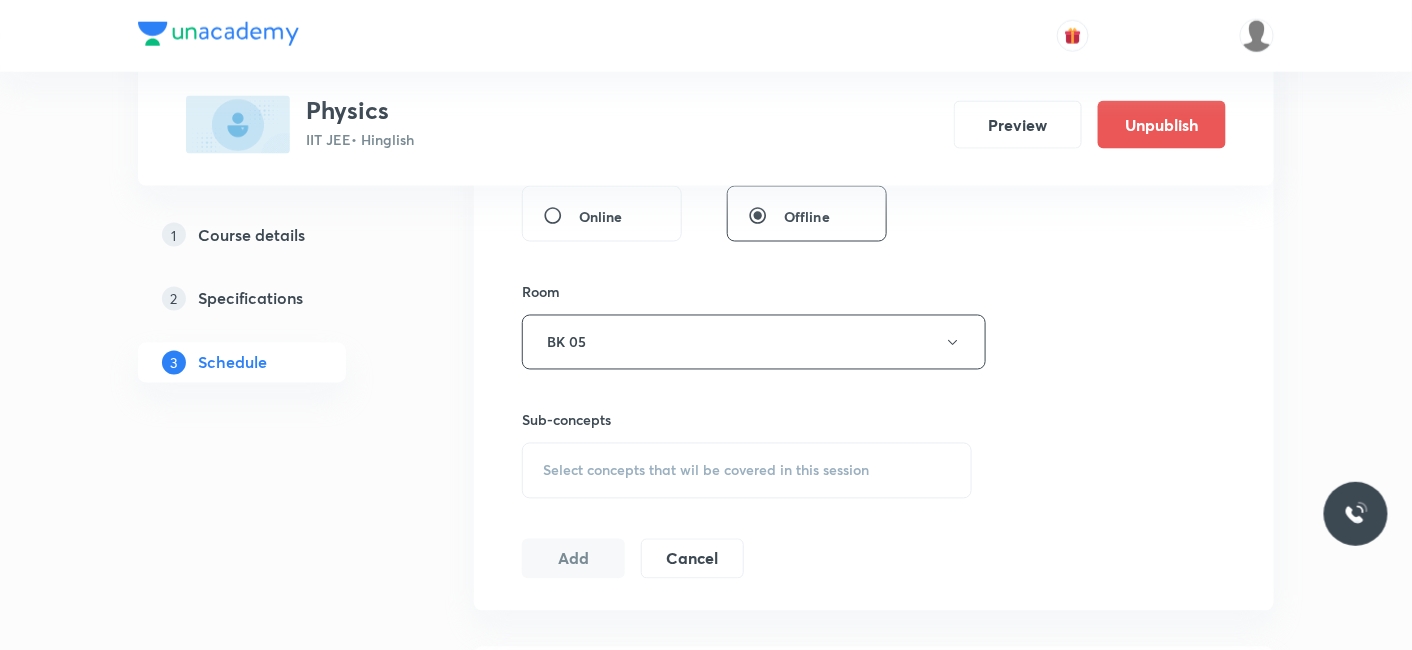 click on "Select concepts that wil be covered in this session" at bounding box center [706, 471] 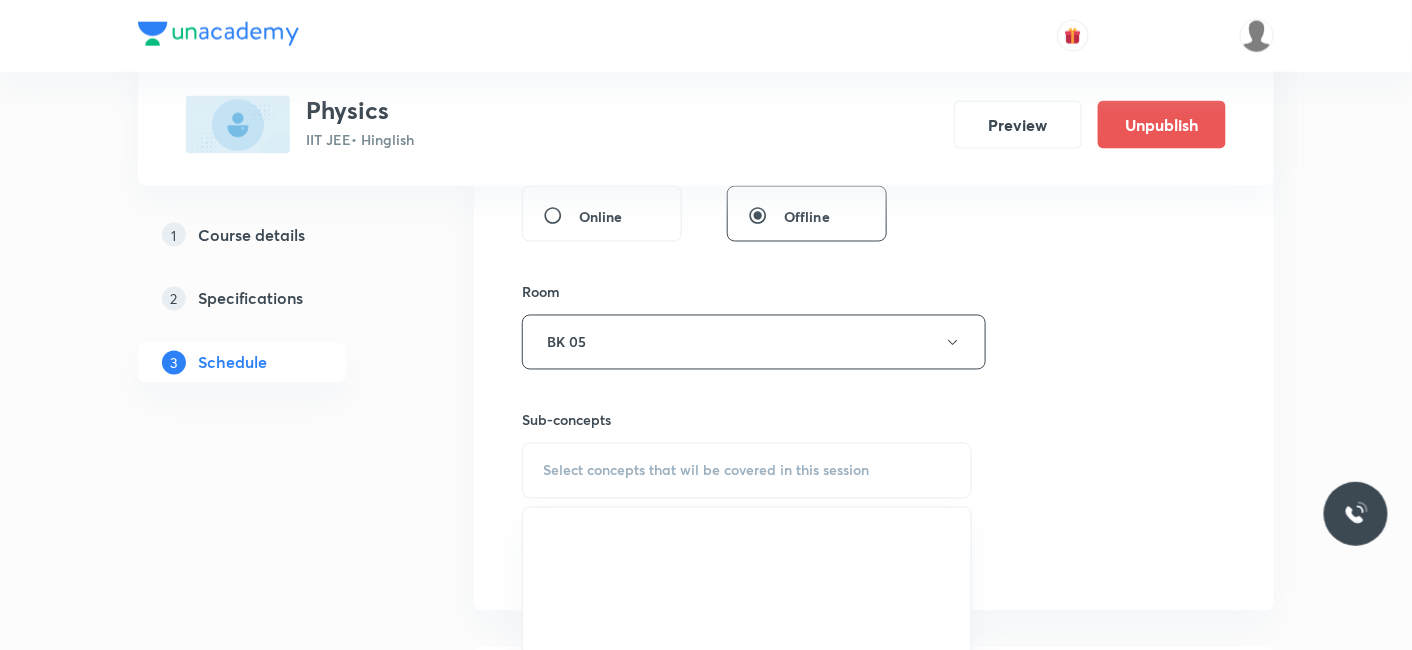 scroll, scrollTop: 1031, scrollLeft: 0, axis: vertical 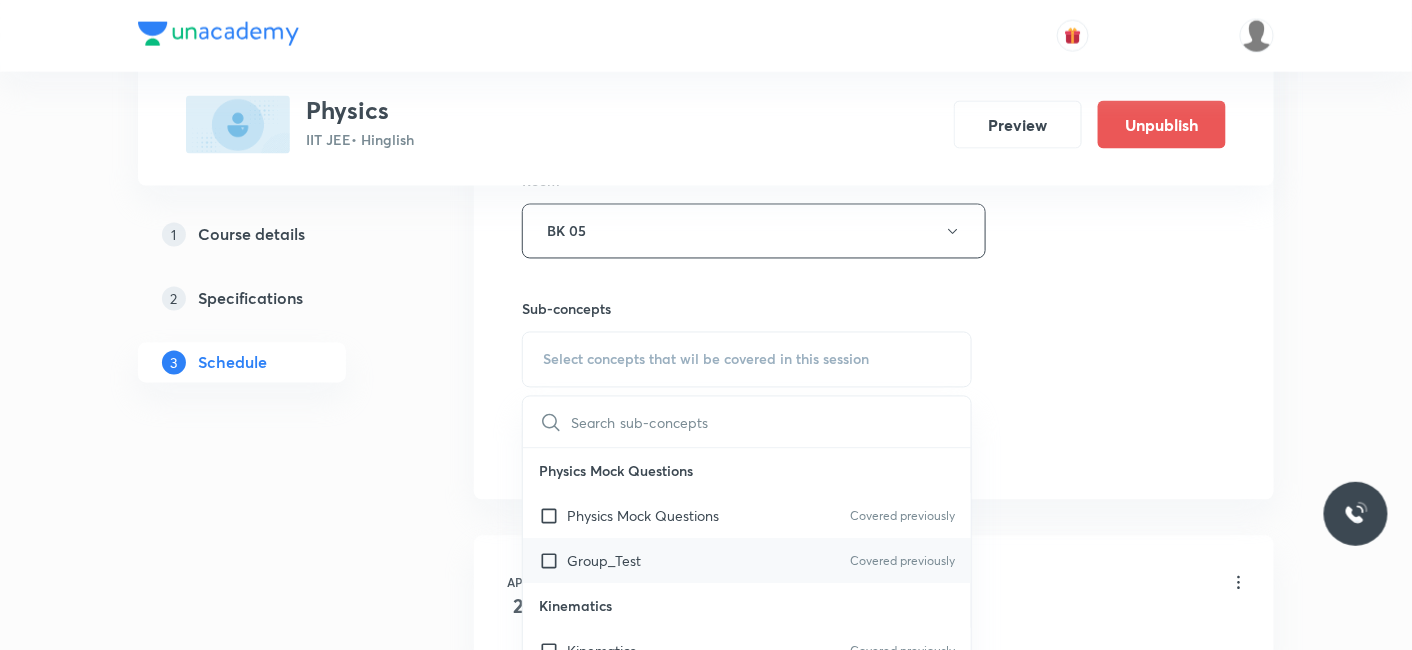 click on "Group_Test" at bounding box center [604, 561] 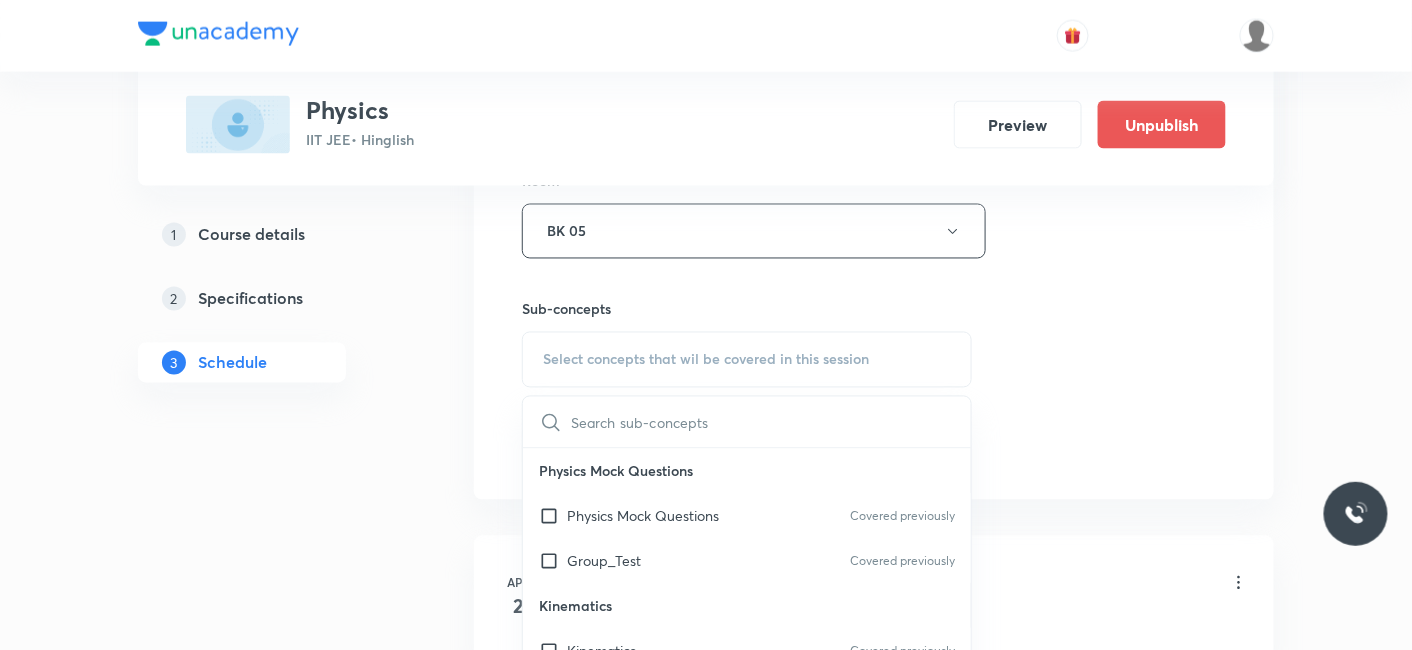 checkbox on "true" 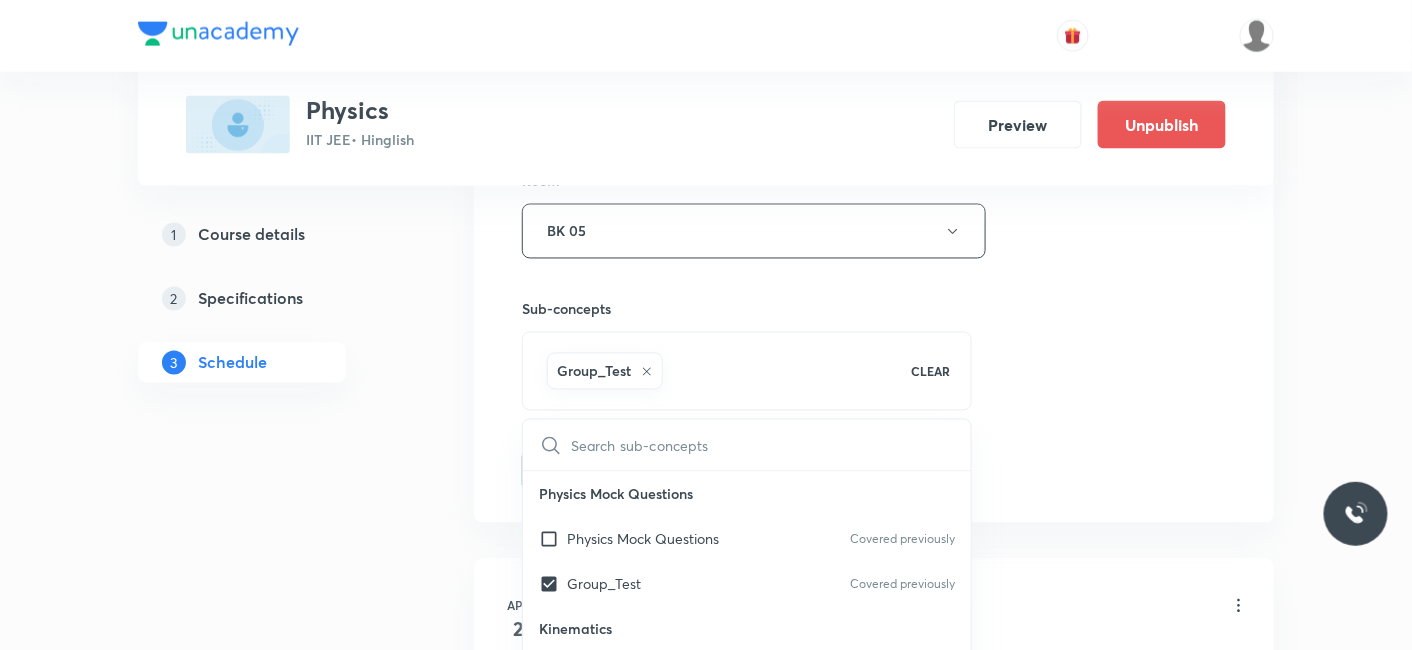 click on "Plus Courses Physics IIT JEE  • Hinglish Preview Unpublish 1 Course details 2 Specifications 3 Schedule Schedule 49  classes Session  50 Live class Session title 6/99 MEC_08 ​ Schedule for Jul 30, 2025, 7:00 PM ​ Duration (in minutes) 80 ​ Educator Siddharth Jindal   Session type Online Offline Room BK 05 Sub-concepts Group_Test CLEAR ​ Physics Mock Questions Physics Mock Questions Covered previously Group_Test Covered previously Kinematics Kinematics Covered previously Projectile Motion Covered previously Motion in a Straight Line Projectile Motion Frame of Reference   Horizontal Projectile Trajectory  Minimum Velocity & angle to hit a Given Point   Relative Motion Displacement and Distance  Velocity and Speed  Acceleration  Motion in a Straight Line  One- Dimensional Motion in a Vertical Line  Motion Upon an Inclined Plane  Relative Motion in One dimension Graphs in Motion in One Dimension Relative Motion Motion in a Plane Position Vector, Velocity, and Acceleration Variable Acceleration Impulse 2" at bounding box center [706, 3681] 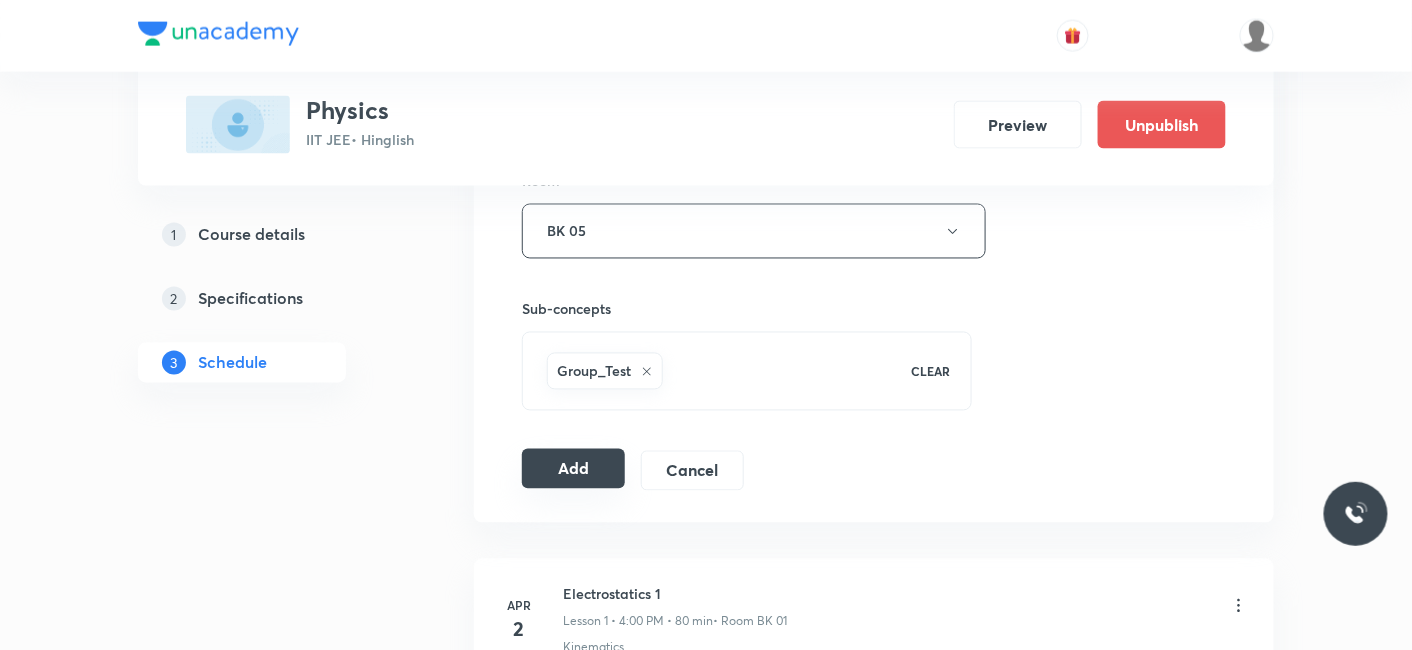 drag, startPoint x: 539, startPoint y: 472, endPoint x: 631, endPoint y: 361, distance: 144.17004 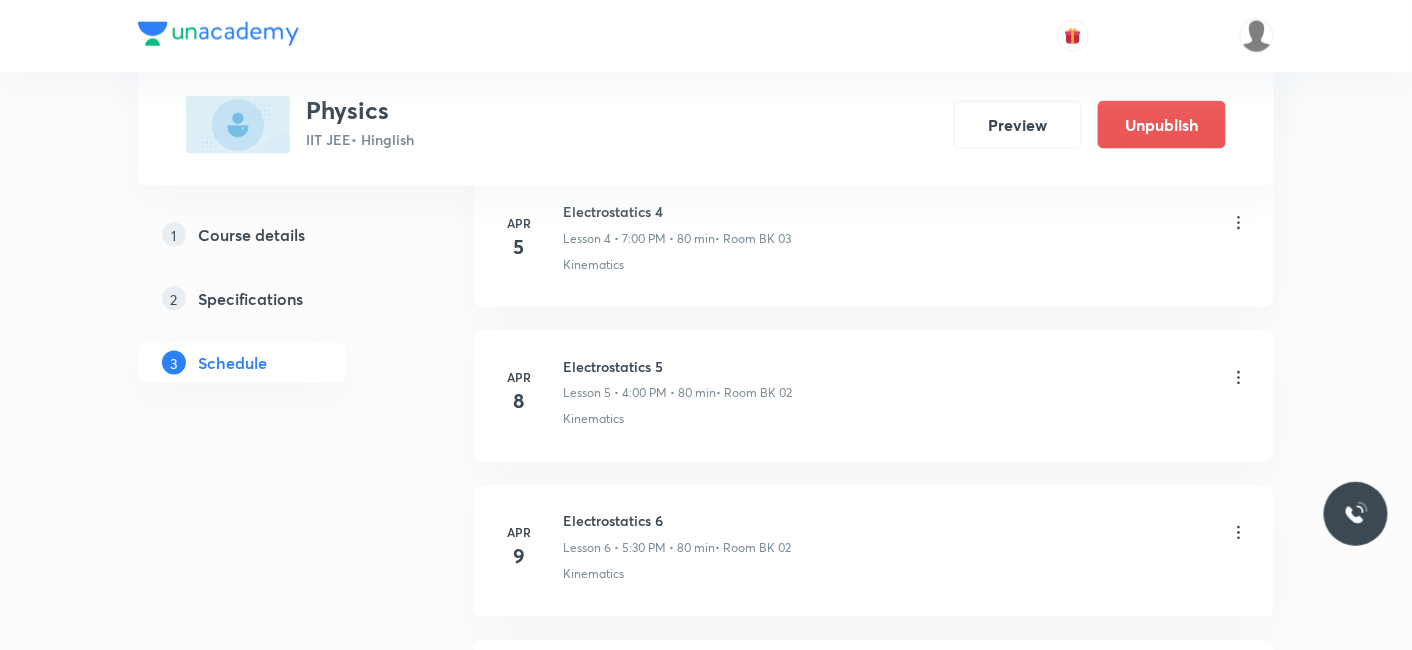 scroll, scrollTop: 808, scrollLeft: 0, axis: vertical 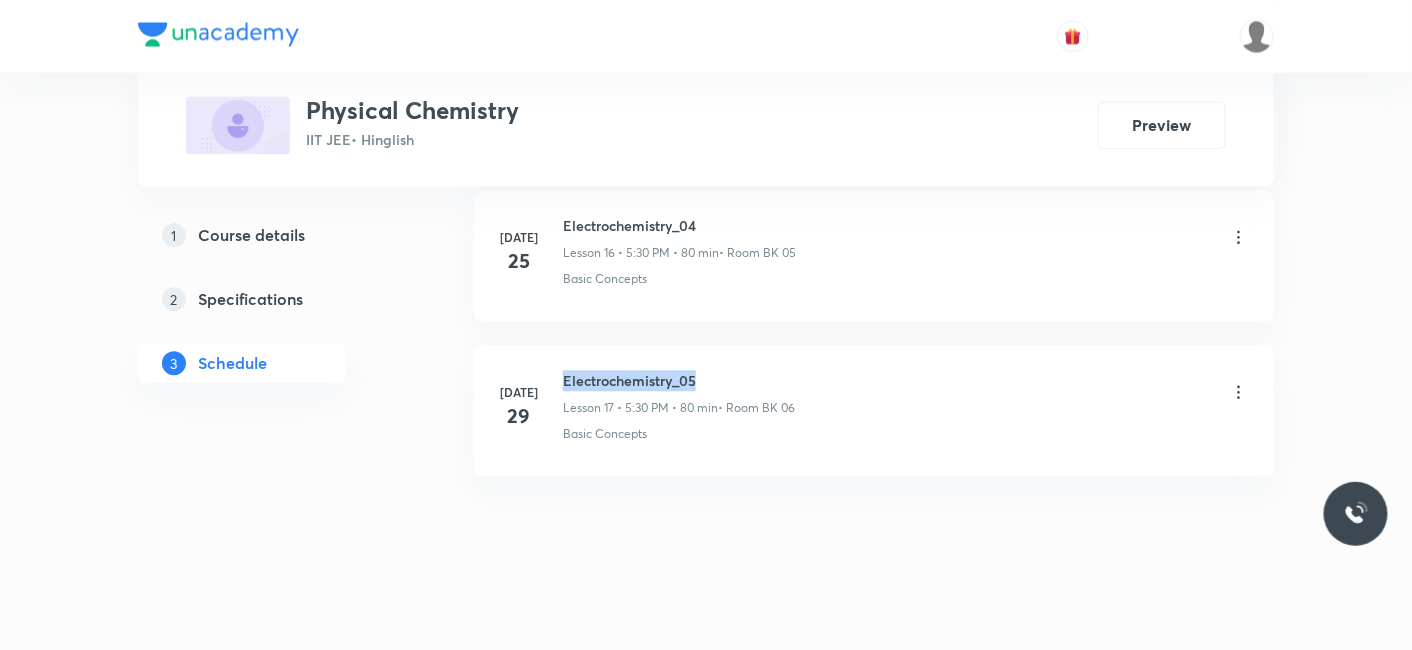 drag, startPoint x: 562, startPoint y: 367, endPoint x: 795, endPoint y: 367, distance: 233 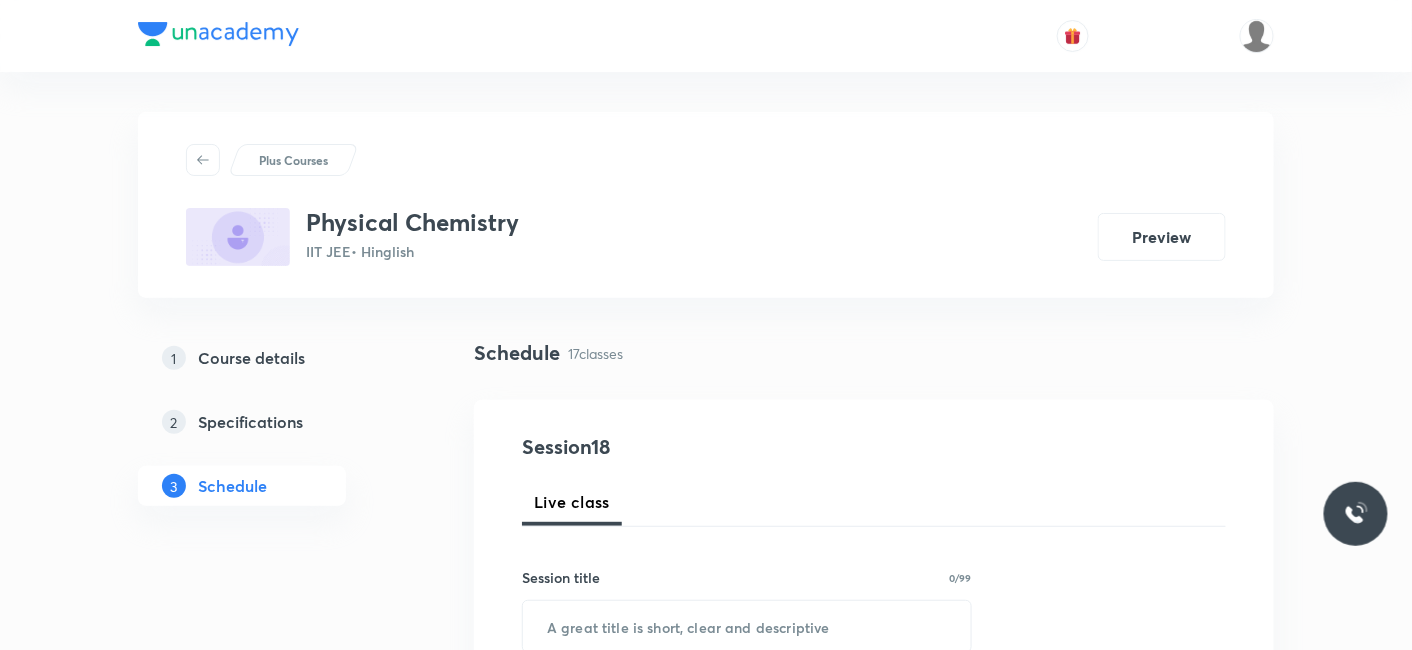scroll, scrollTop: 222, scrollLeft: 0, axis: vertical 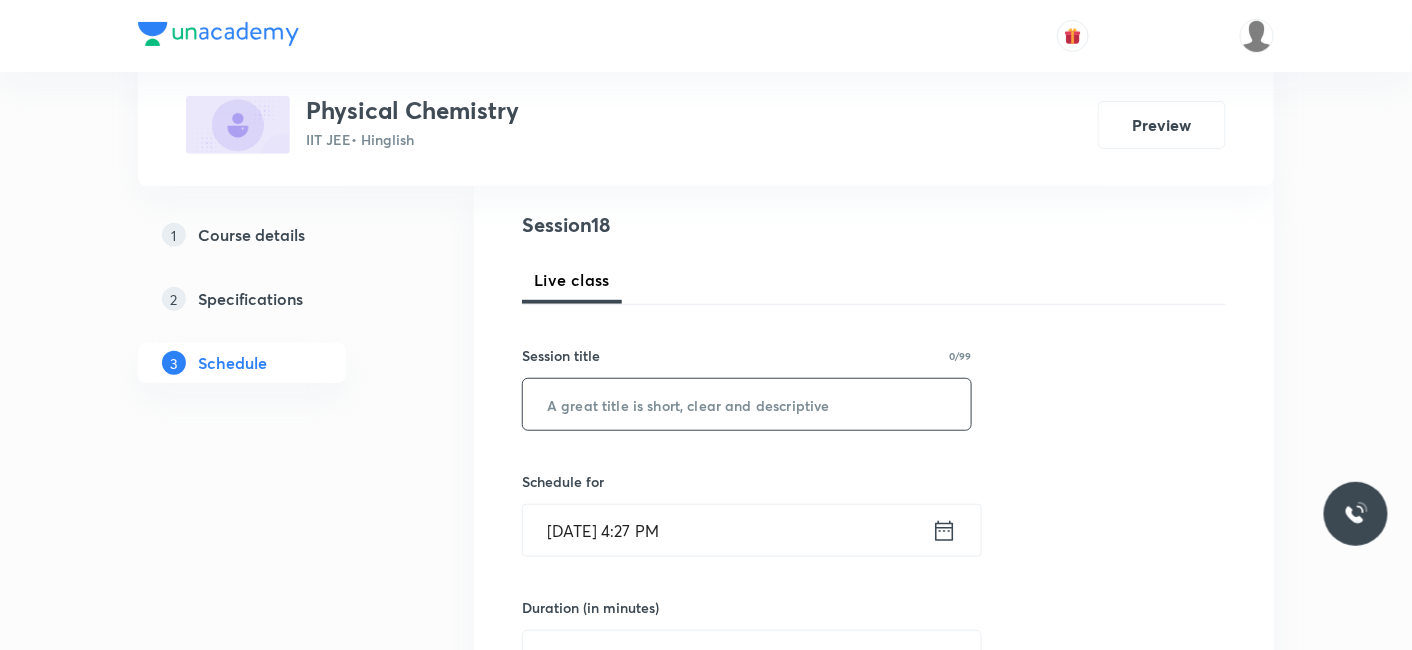 click at bounding box center [747, 404] 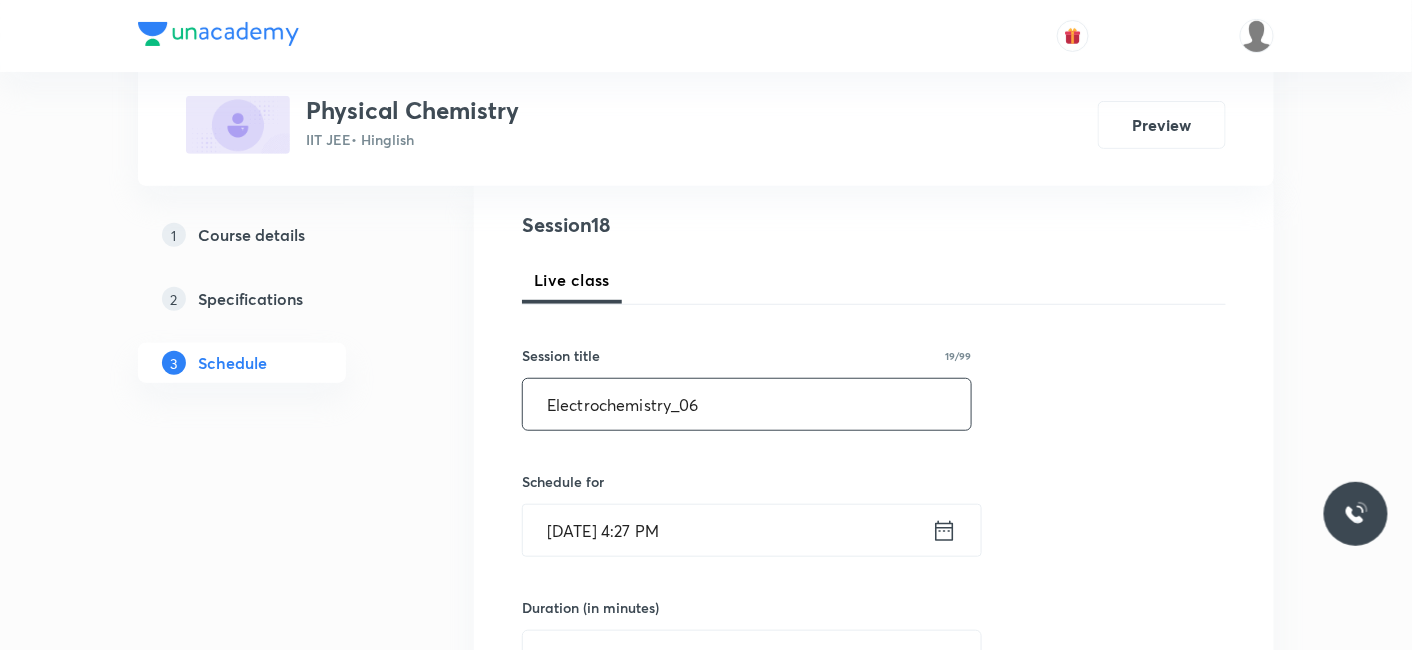 type on "Electrochemistry_06" 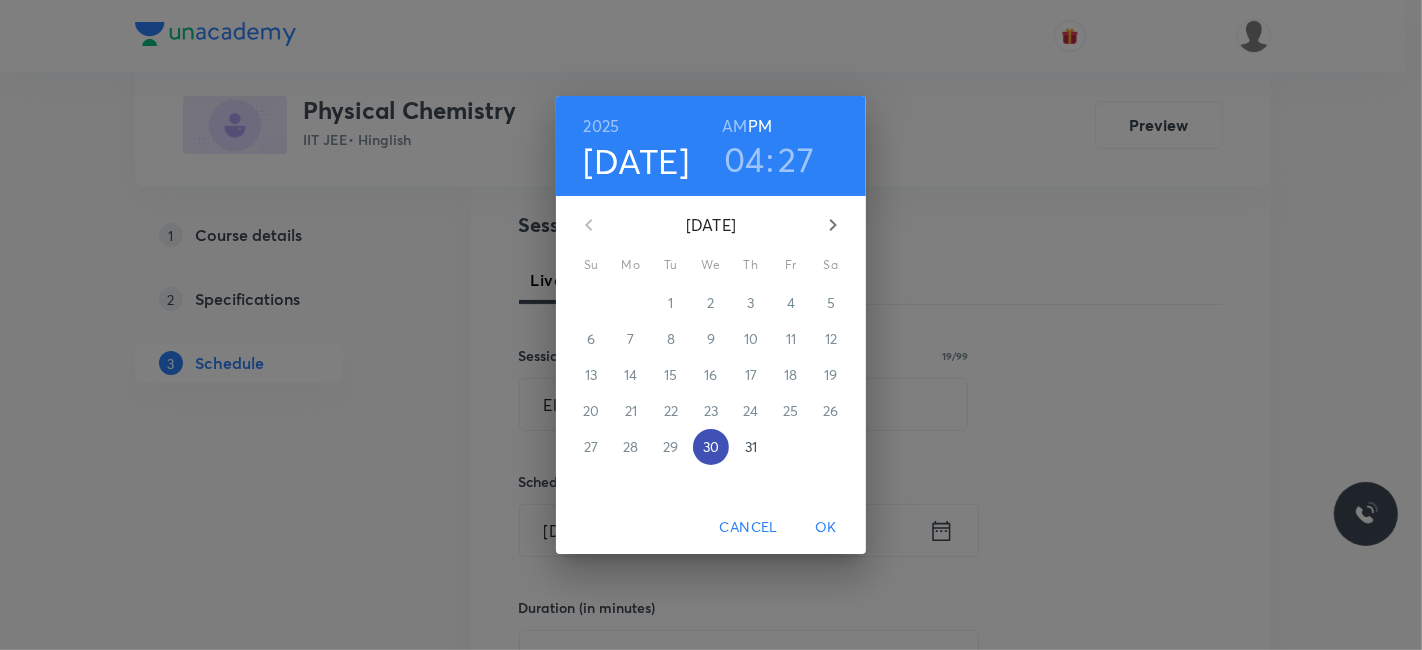 click on "30" at bounding box center (711, 447) 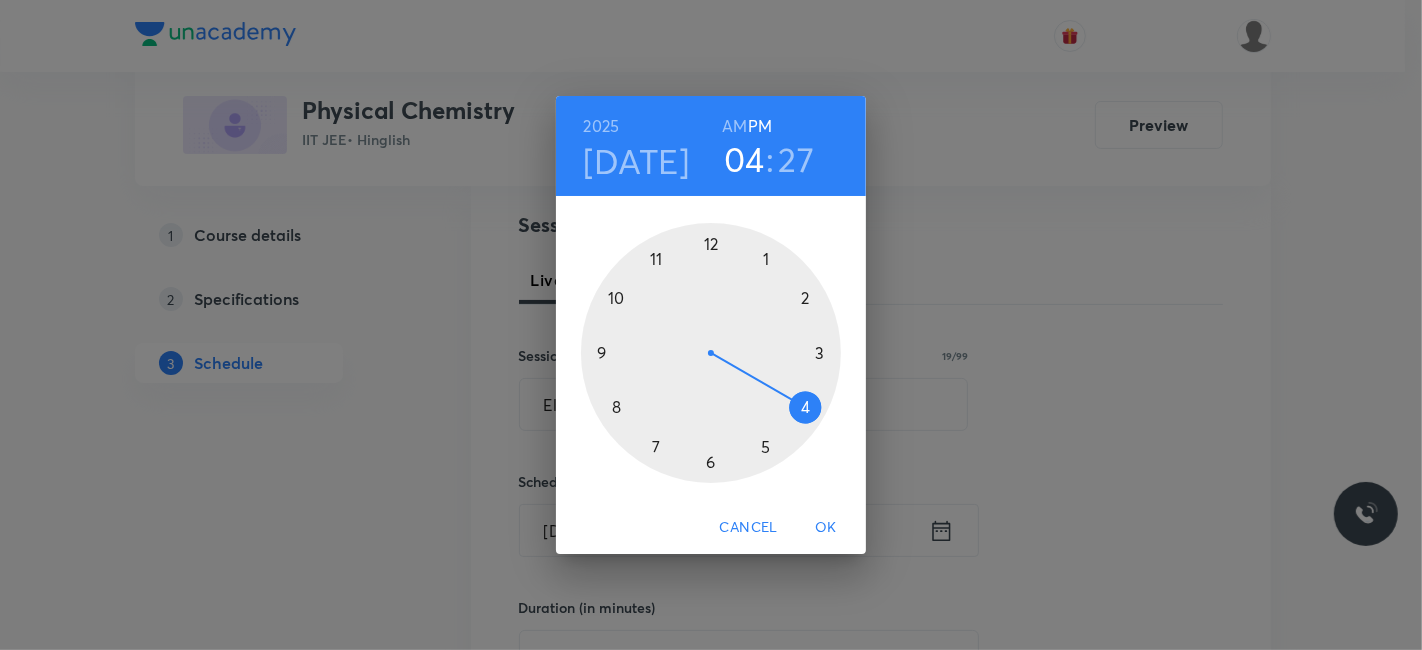 click at bounding box center [711, 353] 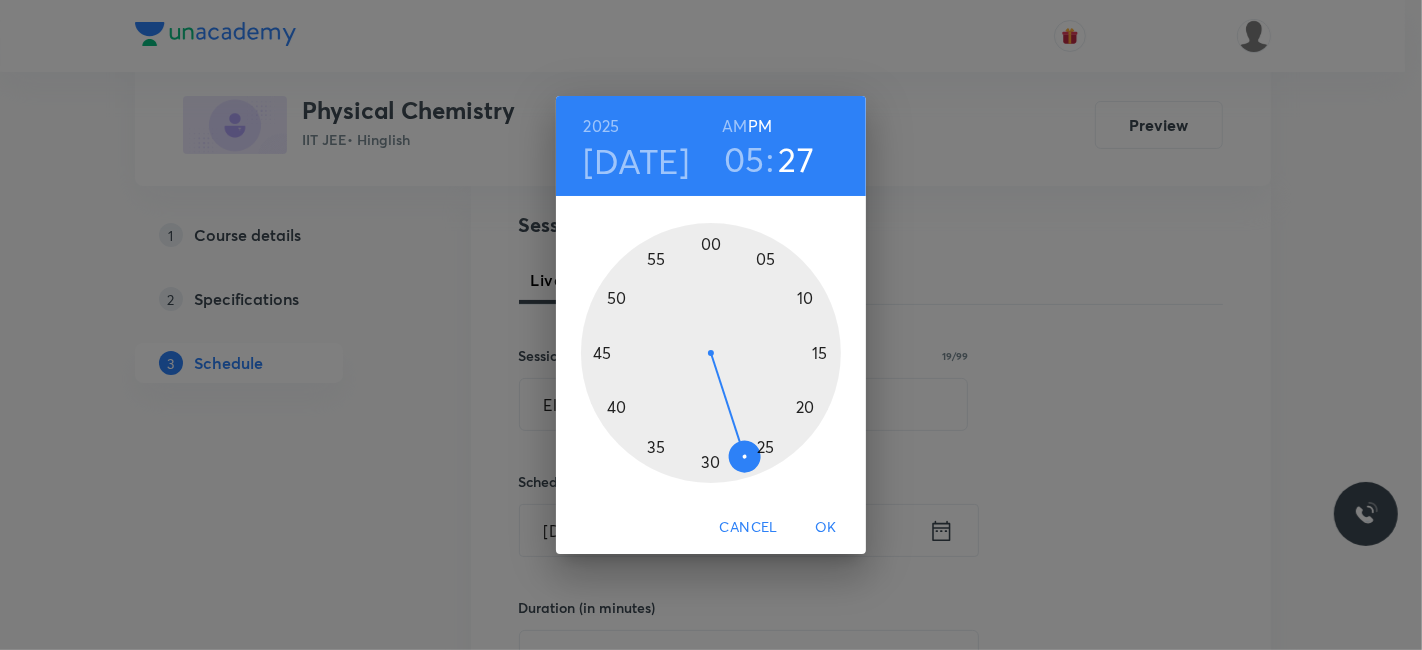 click at bounding box center (711, 353) 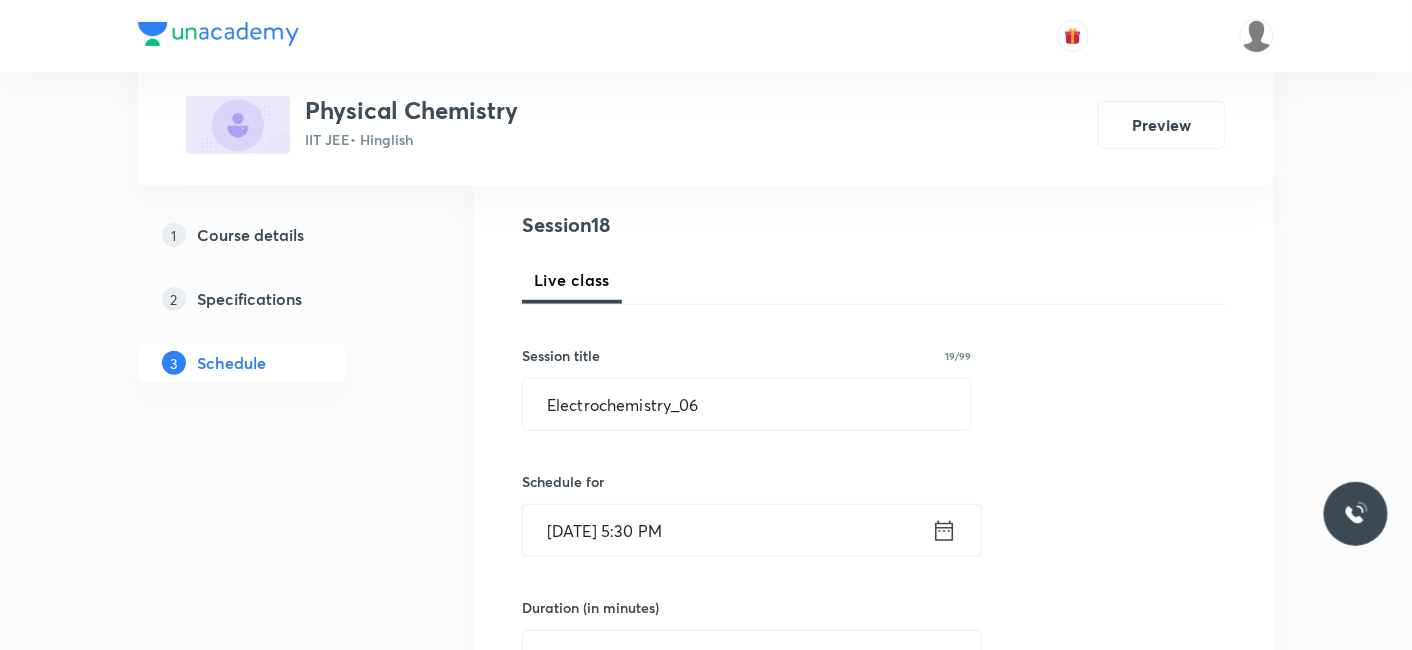 scroll, scrollTop: 333, scrollLeft: 0, axis: vertical 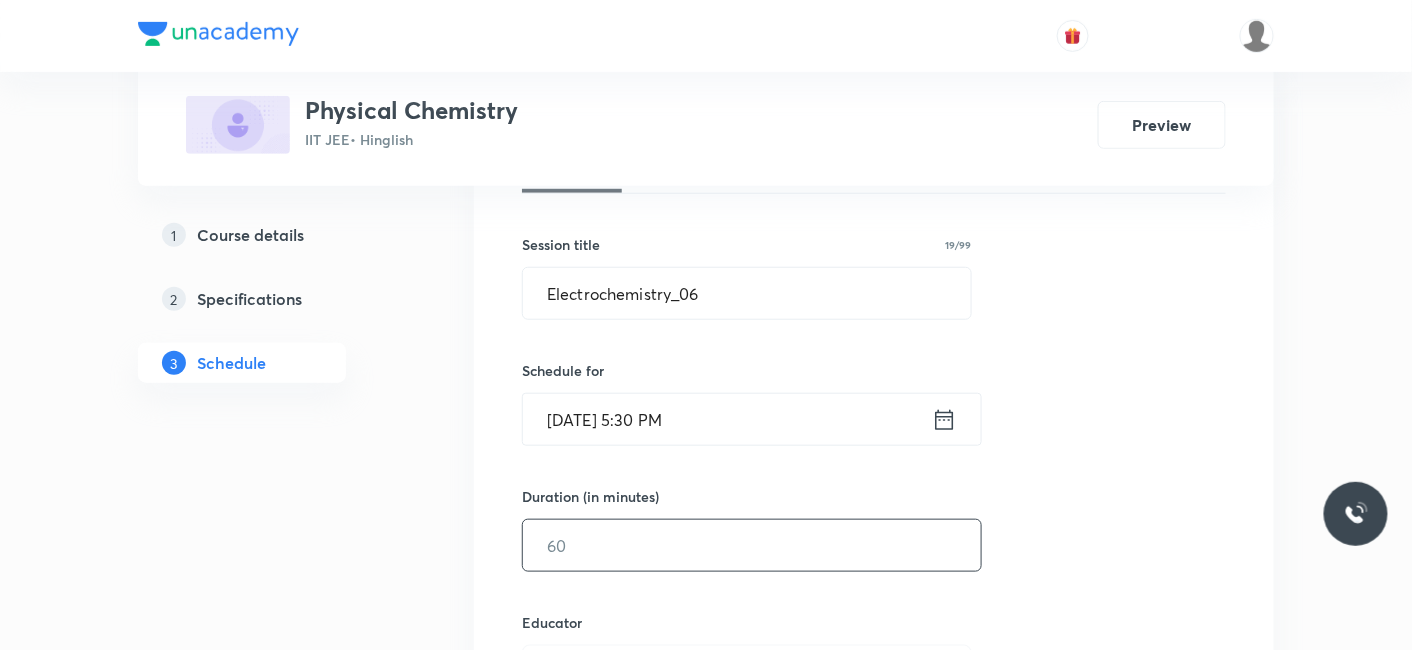 click at bounding box center (752, 545) 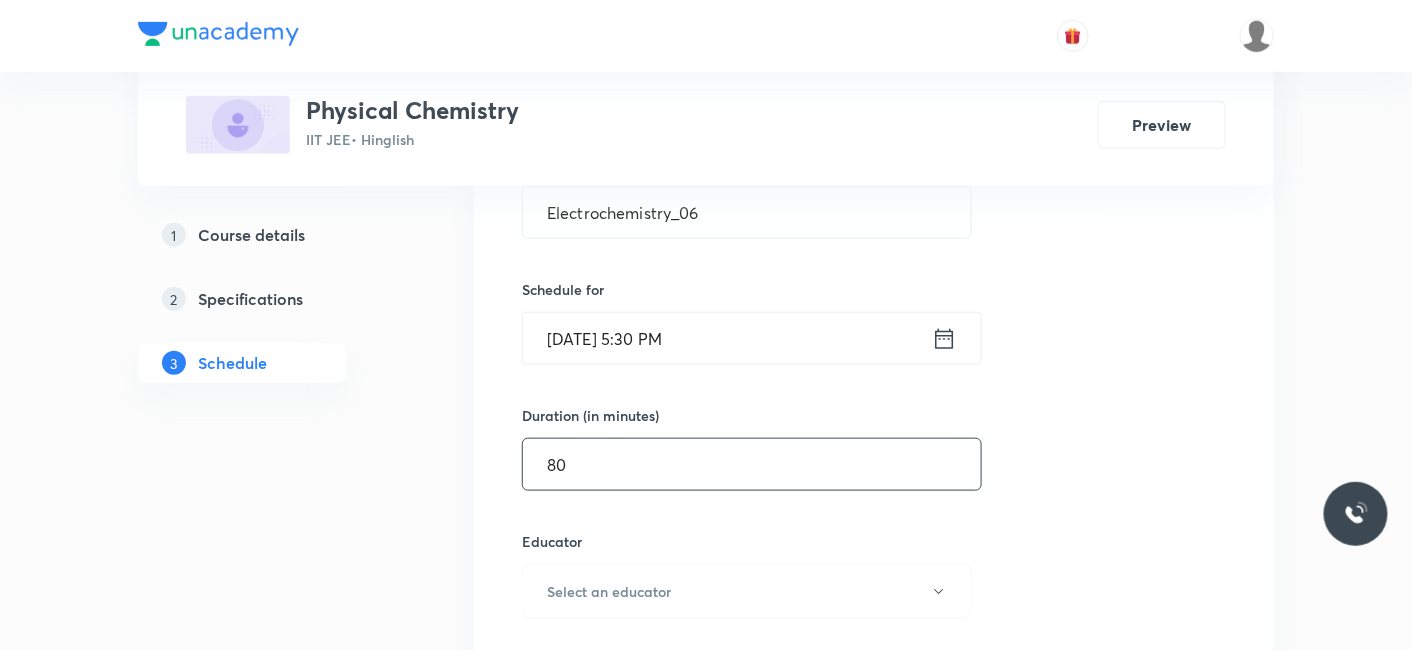 scroll, scrollTop: 555, scrollLeft: 0, axis: vertical 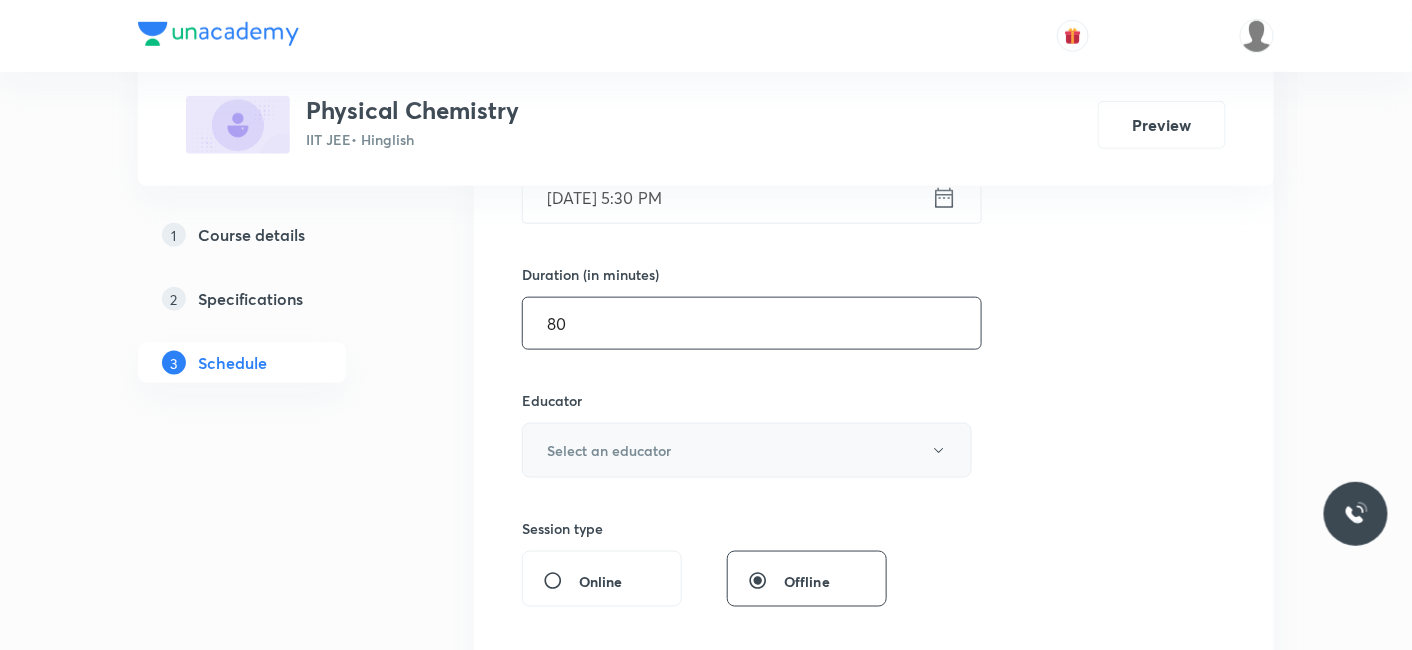 type on "80" 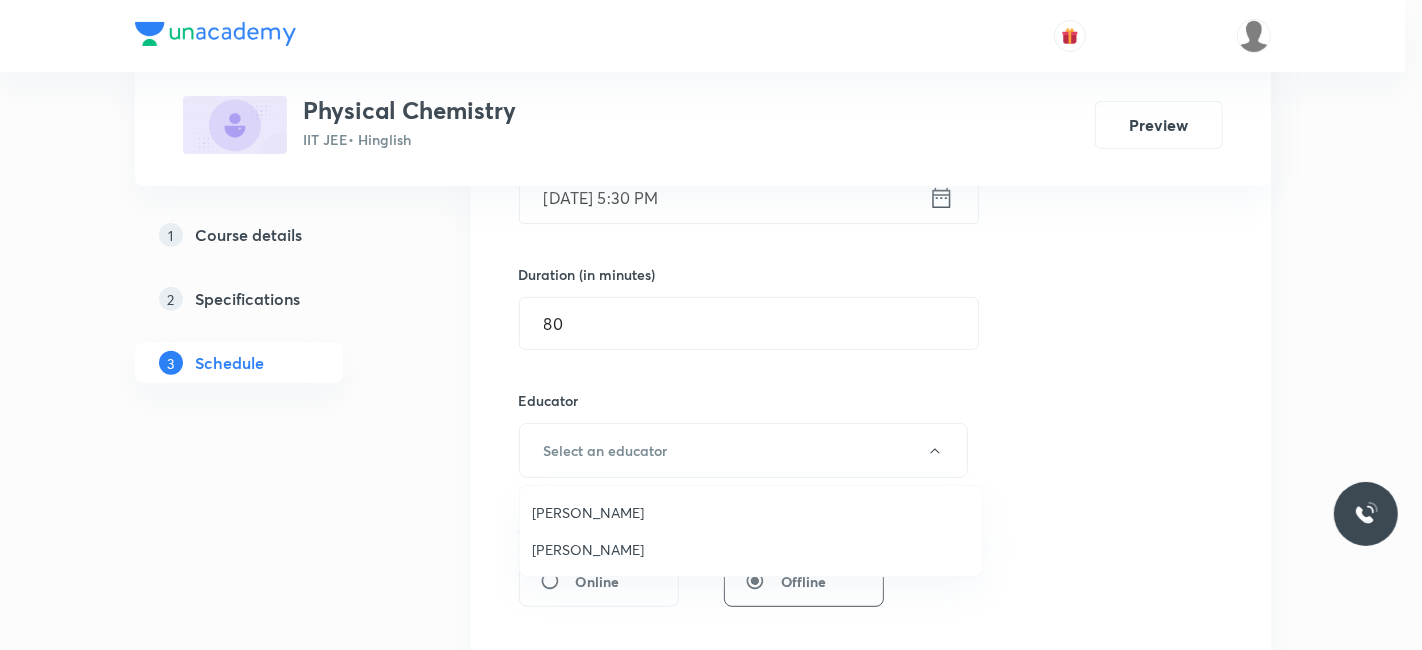 click on "[PERSON_NAME]" at bounding box center (751, 549) 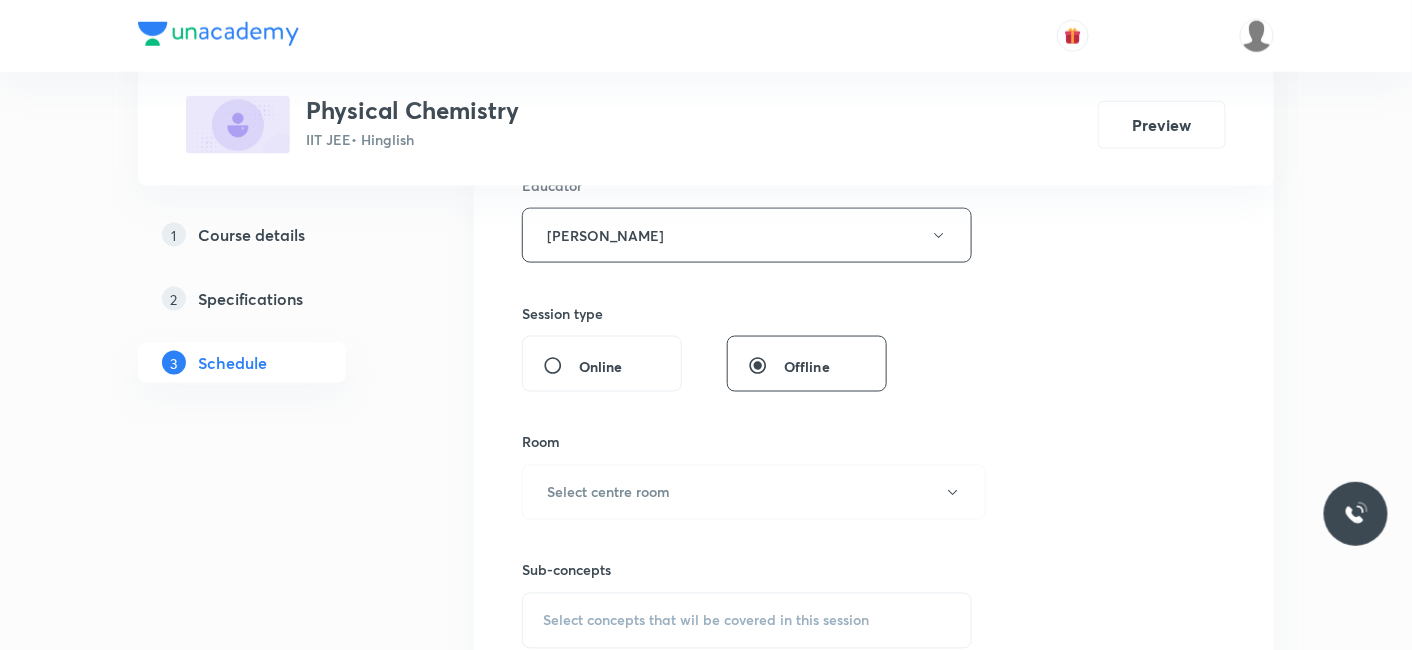 scroll, scrollTop: 777, scrollLeft: 0, axis: vertical 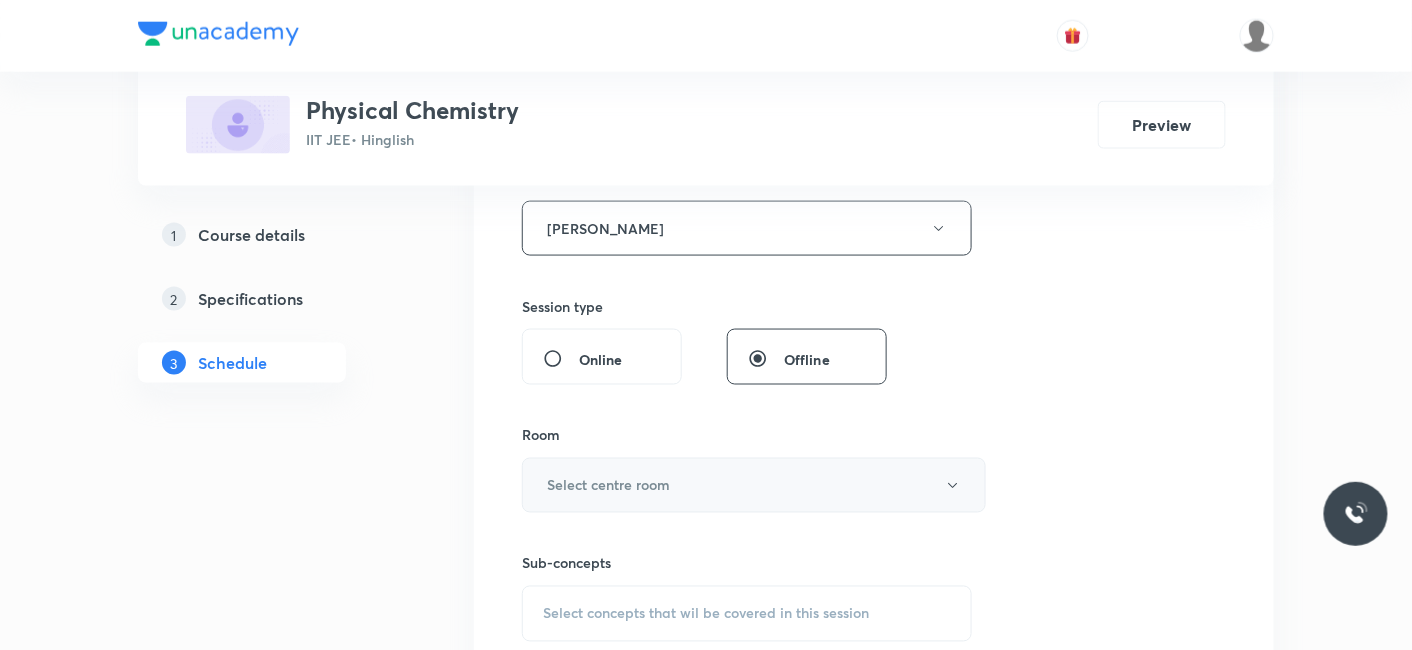 click on "Select centre room" at bounding box center (754, 485) 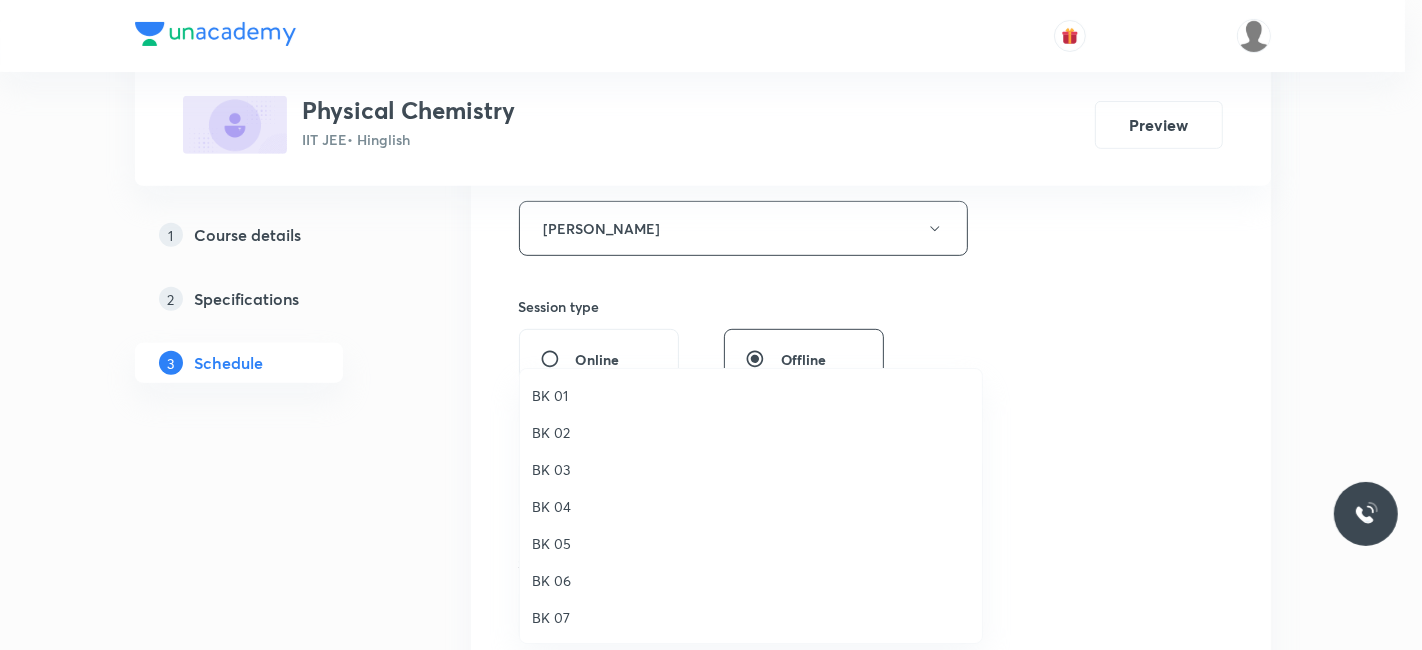 click on "BK 05" at bounding box center (751, 543) 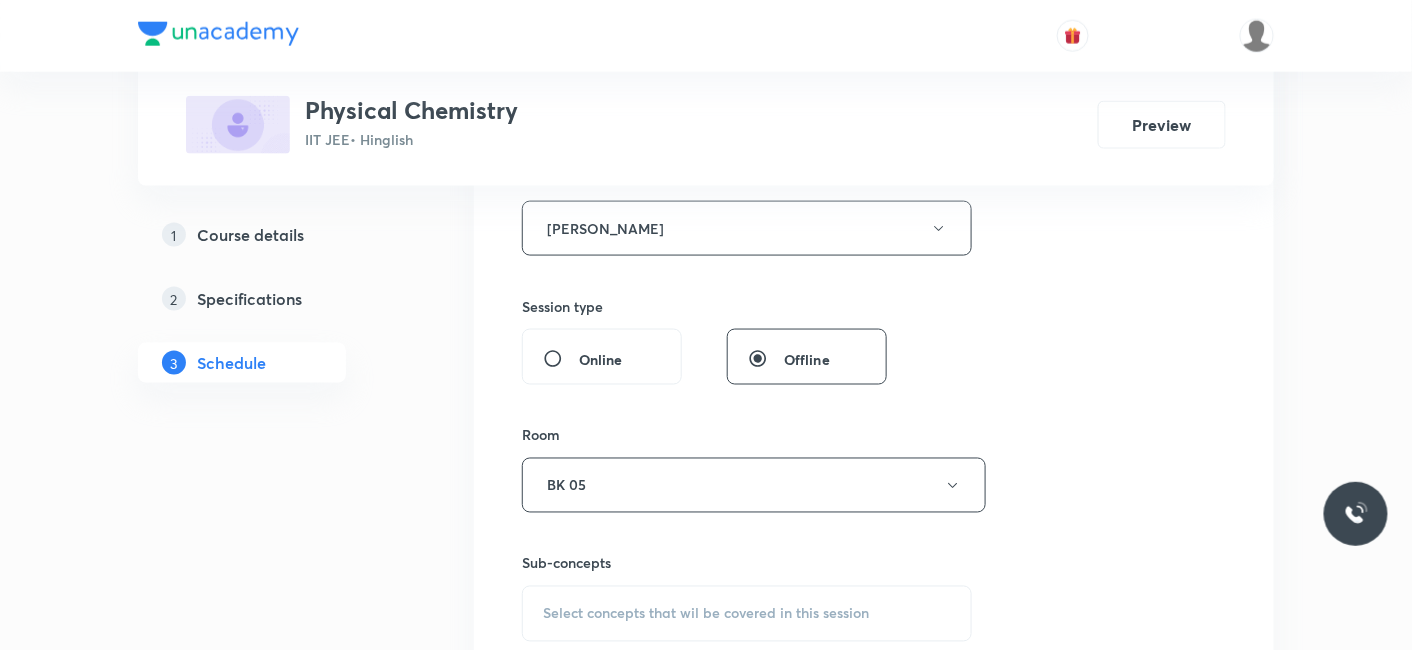 click on "Select concepts that wil be covered in this session" at bounding box center [706, 614] 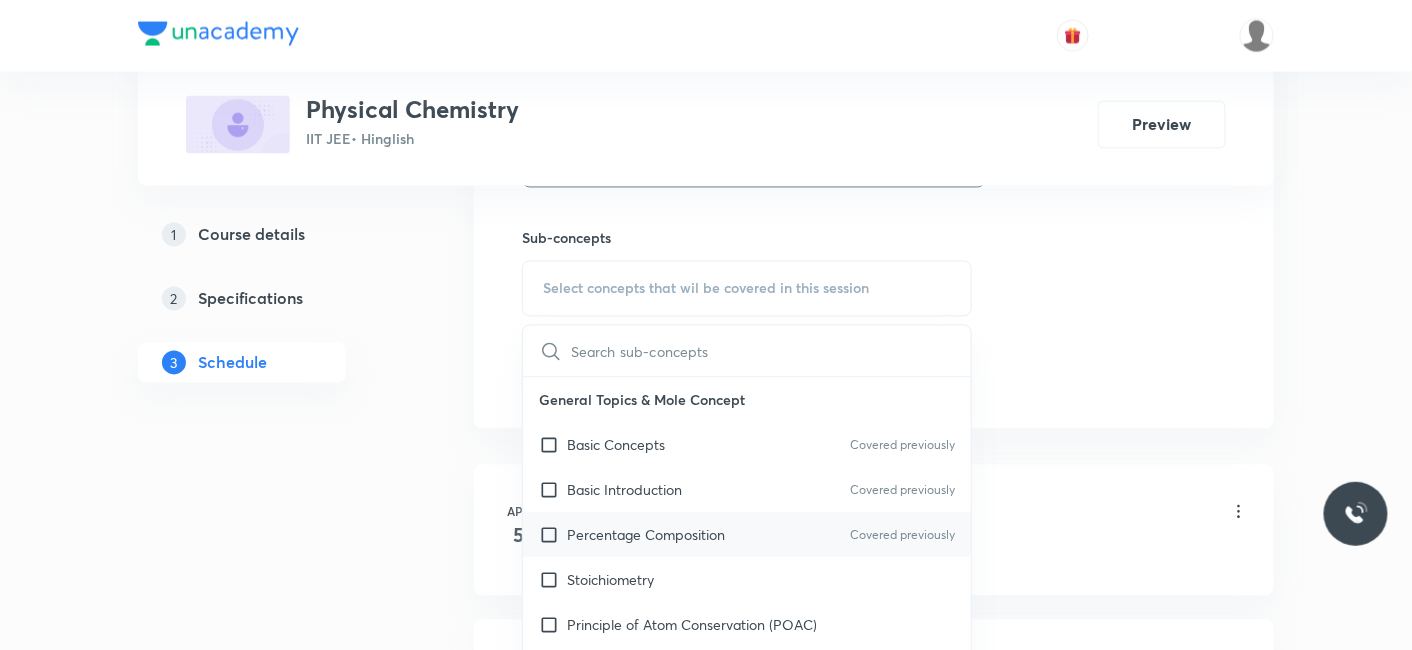 scroll, scrollTop: 1111, scrollLeft: 0, axis: vertical 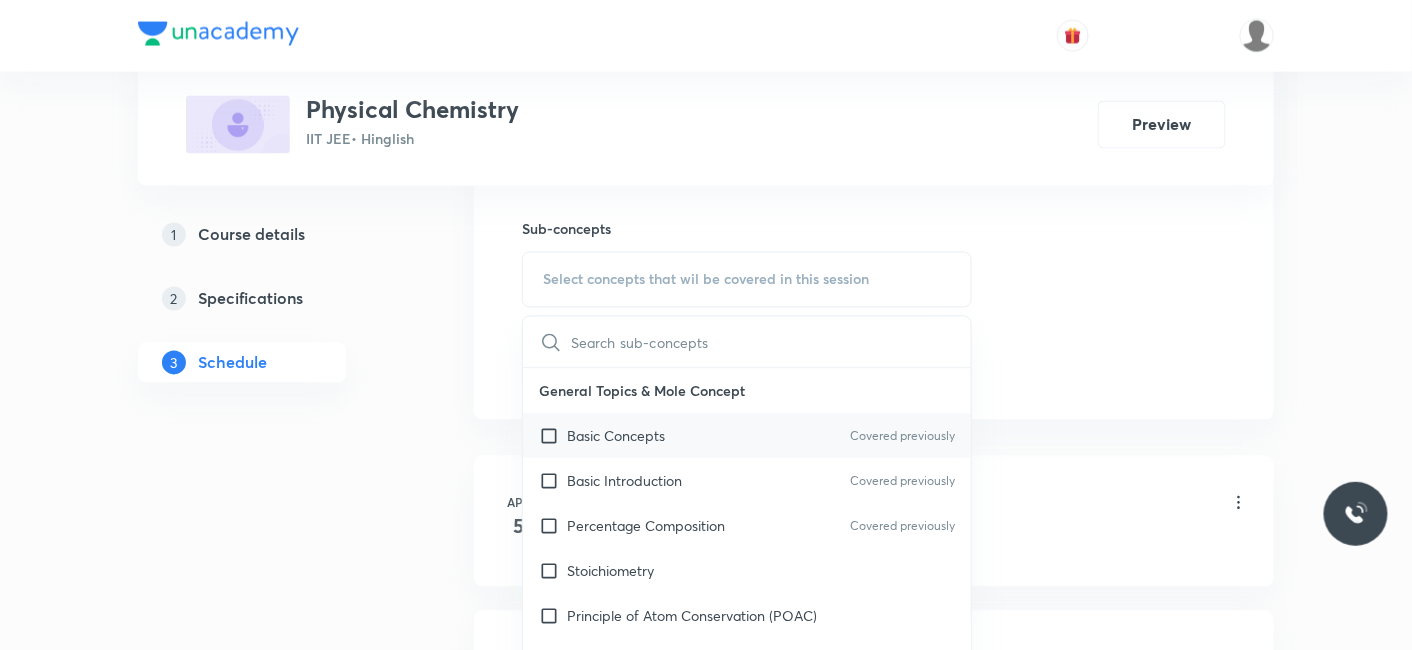 click on "Basic Concepts Covered previously" at bounding box center (747, 436) 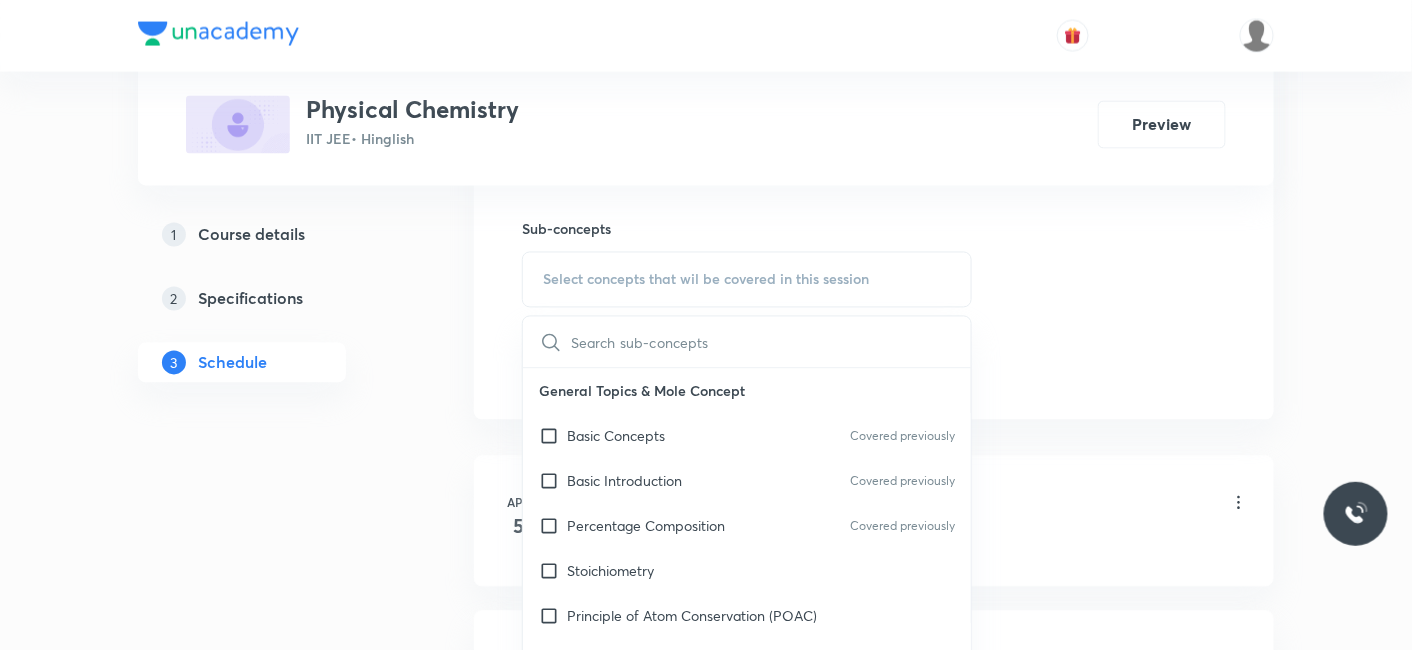 checkbox on "true" 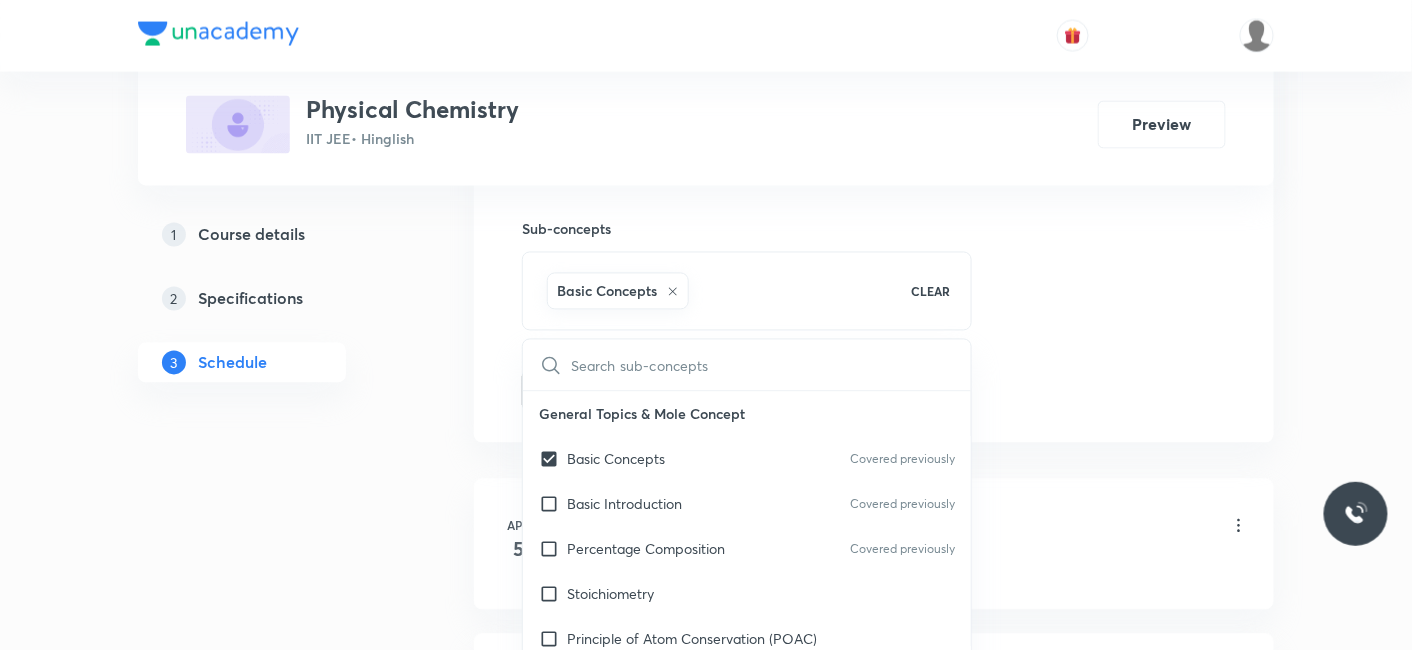 click on "Plus Courses Physical Chemistry IIT JEE  • Hinglish Preview 1 Course details 2 Specifications 3 Schedule Schedule 17  classes Session  18 Live class Session title 19/99 Electrochemistry_06 ​ Schedule for [DATE] 5:30 PM ​ Duration (in minutes) 80 ​ Educator [PERSON_NAME]   Session type Online Offline Room BK 05 Sub-concepts Basic Concepts CLEAR ​ General Topics & Mole Concept Basic Concepts Covered previously Basic Introduction Covered previously Percentage Composition Covered previously Stoichiometry Principle of Atom Conservation (POAC) Relation between Stoichiometric Quantities Application of Mole Concept: Gravimetric Analysis Different Laws Formula and Composition Concentration Terms Some basic concepts of Chemistry Atomic Structure Discovery Of Electron Some Prerequisites of Physics Discovery Of Protons And Neutrons Atomic Models and Theories  Representation Of Atom With Electrons And Neutrons Nature of Waves Nature Of Electromagnetic Radiation [PERSON_NAME] Quantum Theory [PERSON_NAME] Model Add" at bounding box center [706, 1121] 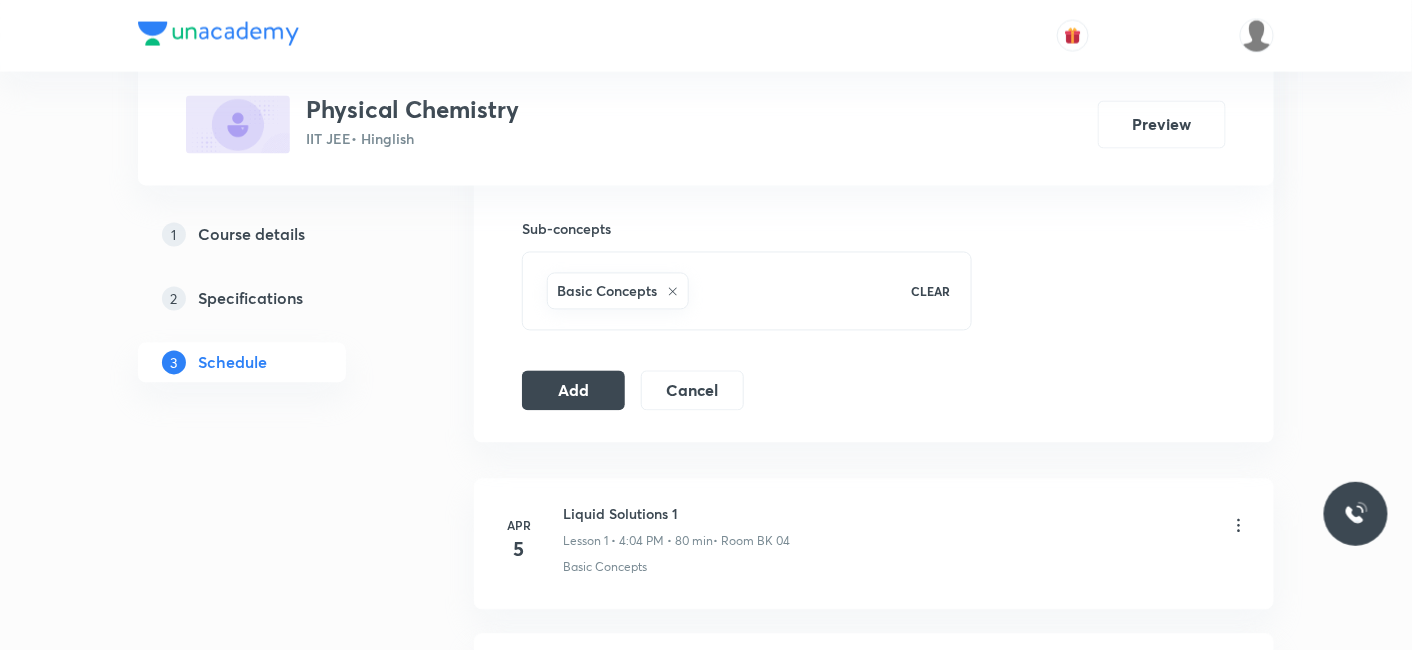 drag, startPoint x: 571, startPoint y: 392, endPoint x: 810, endPoint y: 150, distance: 340.12497 